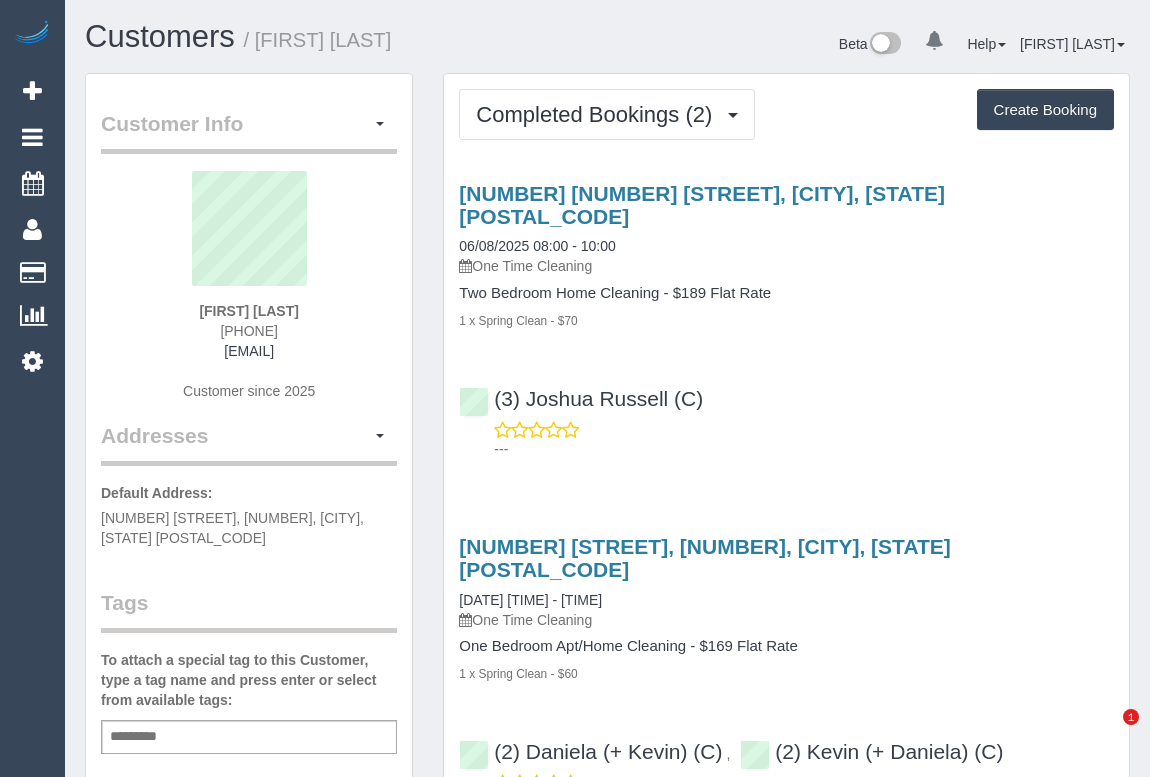 scroll, scrollTop: 0, scrollLeft: 0, axis: both 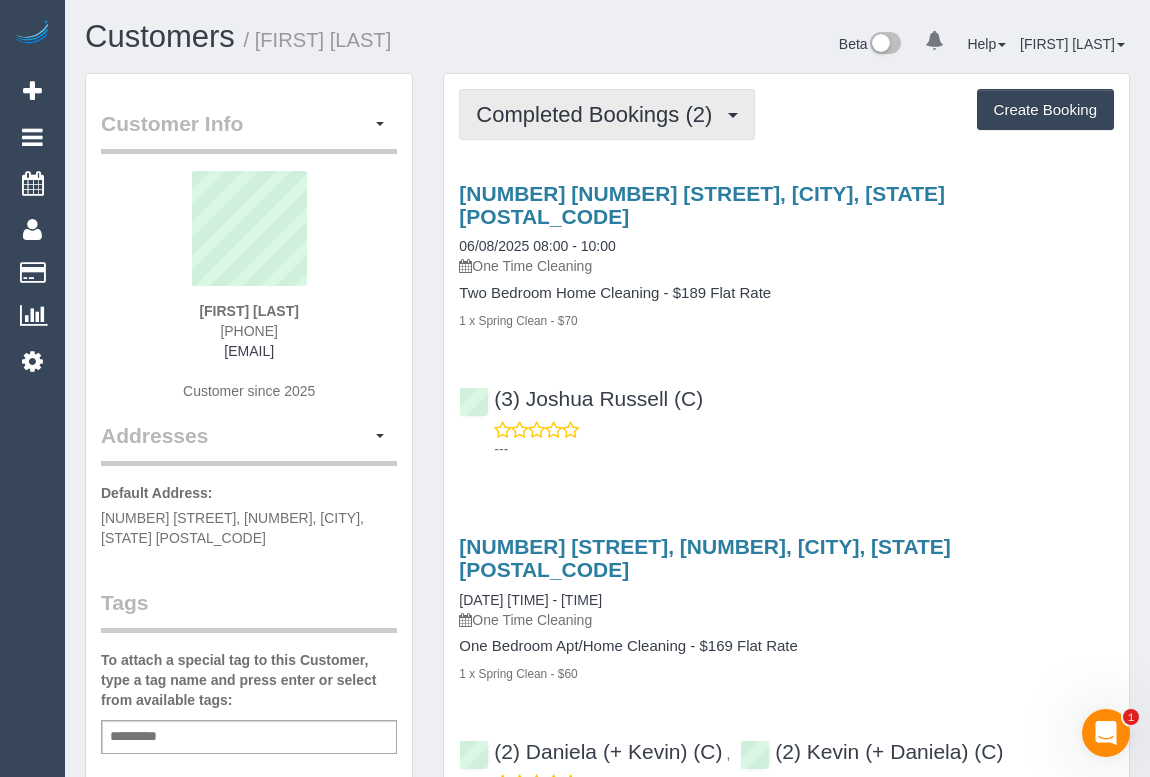 click on "Completed Bookings (2)" at bounding box center [607, 114] 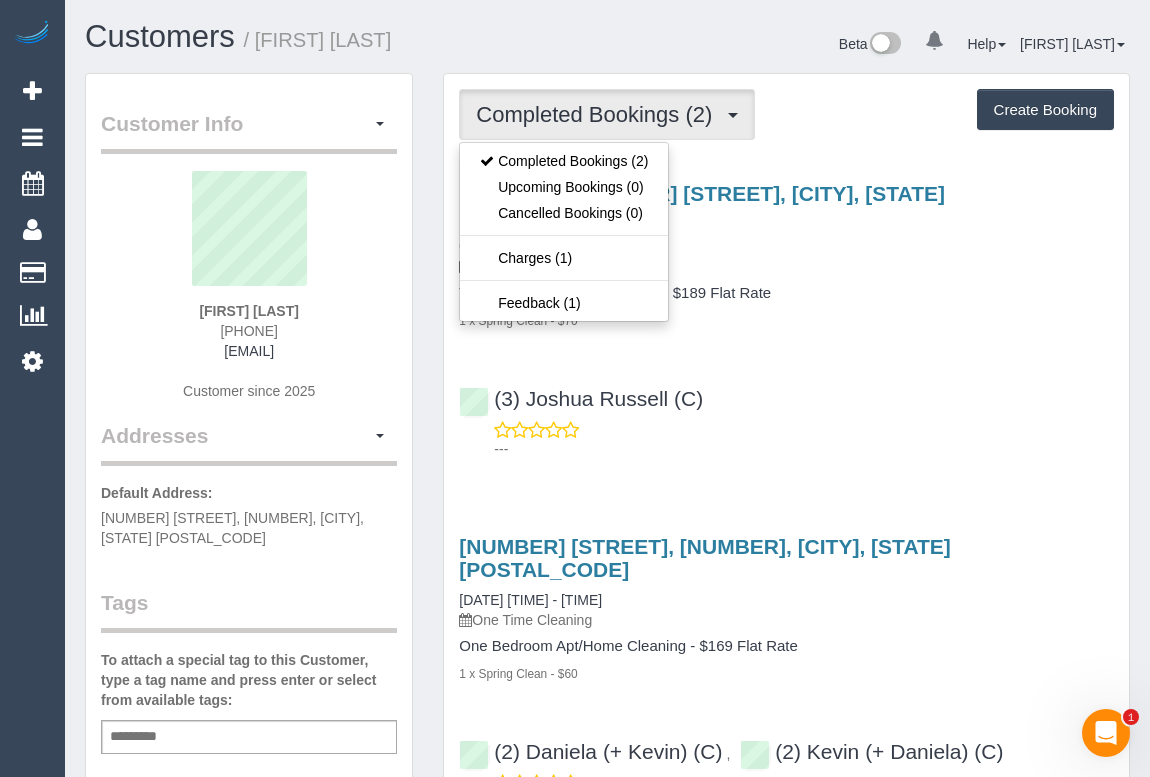 click on "182 100 Kavanagh St, Southbank, VIC 3006
06/08/2025 08:00 - 10:00
One Time Cleaning
Two Bedroom Home Cleaning - $189 Flat Rate
1 x Spring Clean - $70
(3) Joshua Russell (C)
---" at bounding box center (786, 316) 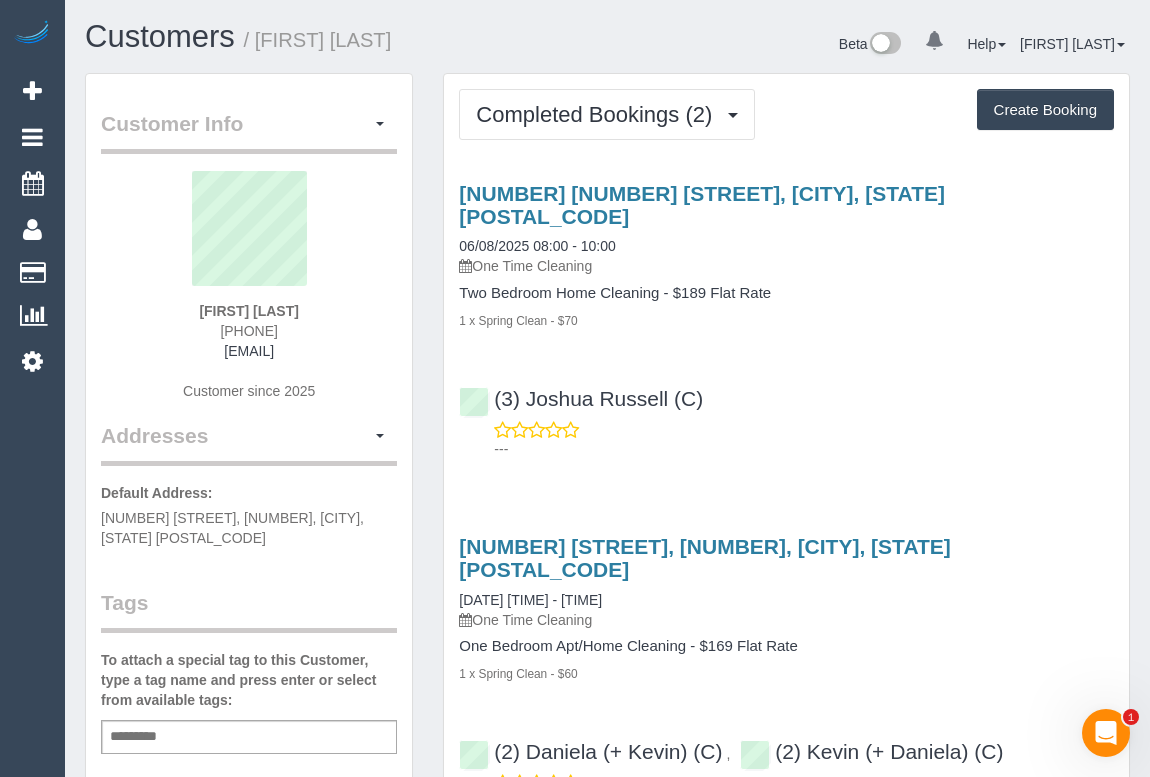 drag, startPoint x: 157, startPoint y: 343, endPoint x: 341, endPoint y: 340, distance: 184.02446 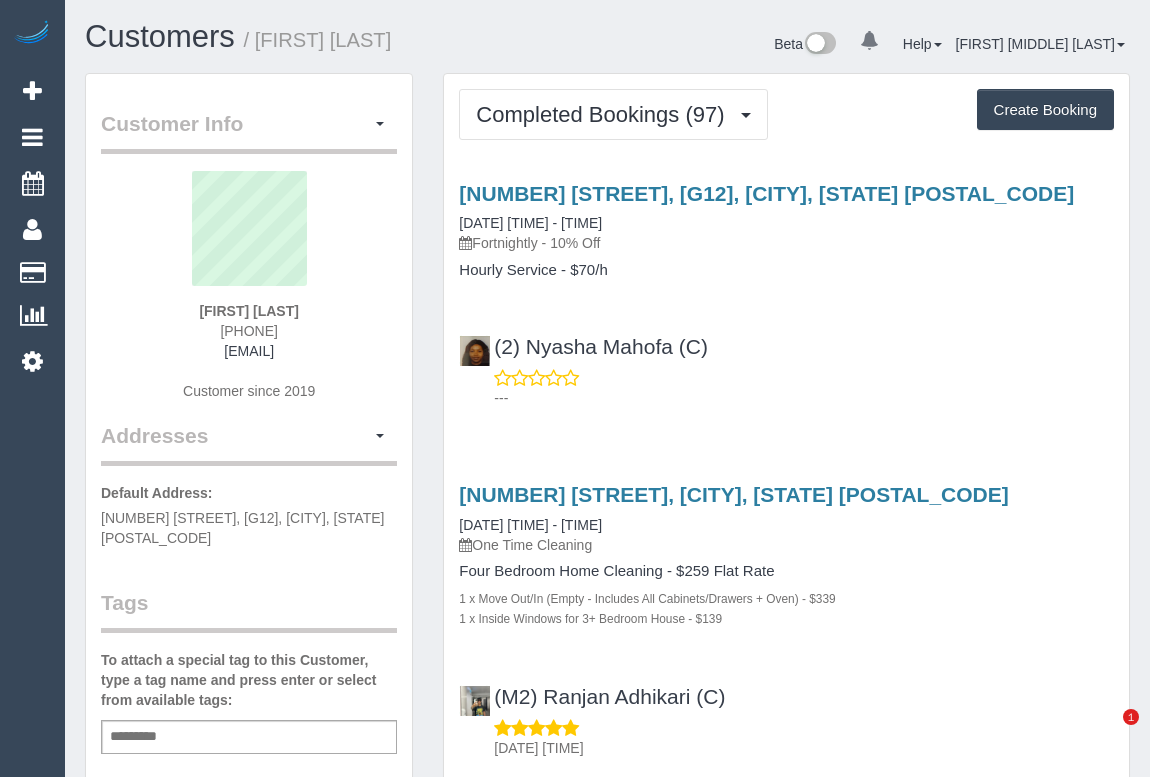 scroll, scrollTop: 0, scrollLeft: 0, axis: both 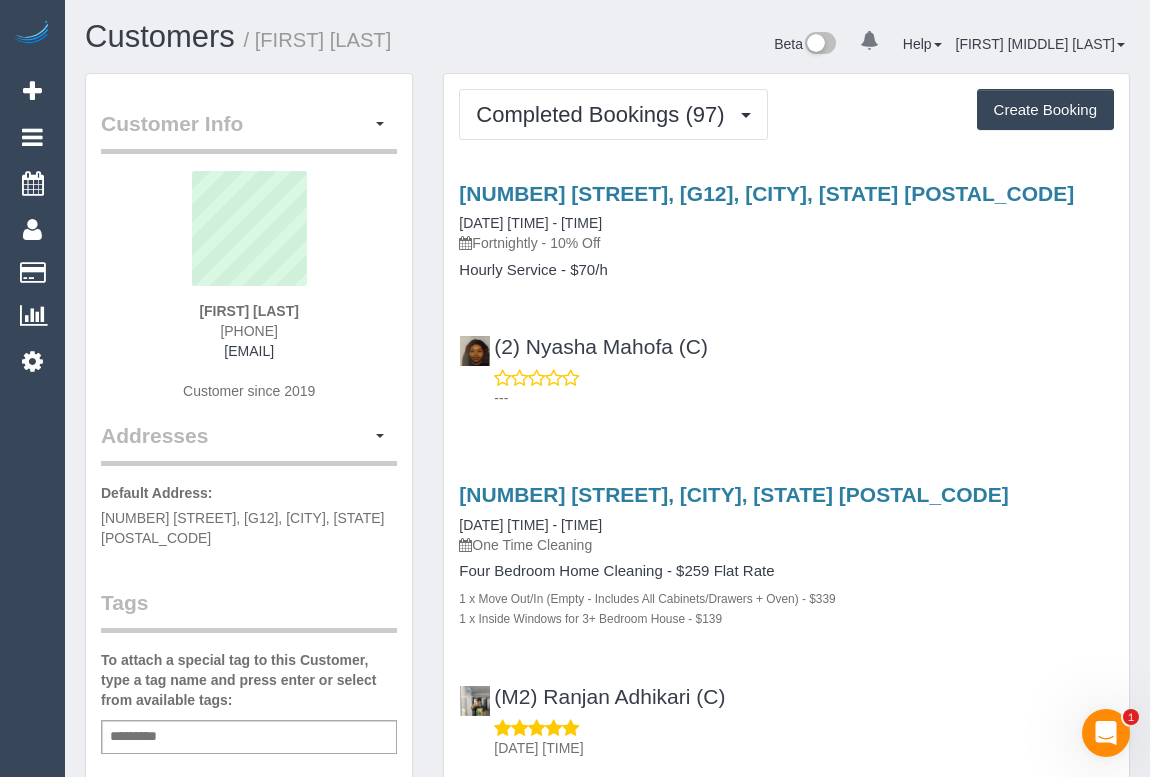 click on "[NUMBER] [STREET], [G12], [CITY], [STATE] [POSTAL_CODE]
[DATE] [TIME] - [TIME]
Fortnightly - 10% Off
Hourly Service - $70/h
(2) [FIRST] [LAST] (C)
---" at bounding box center [786, 291] 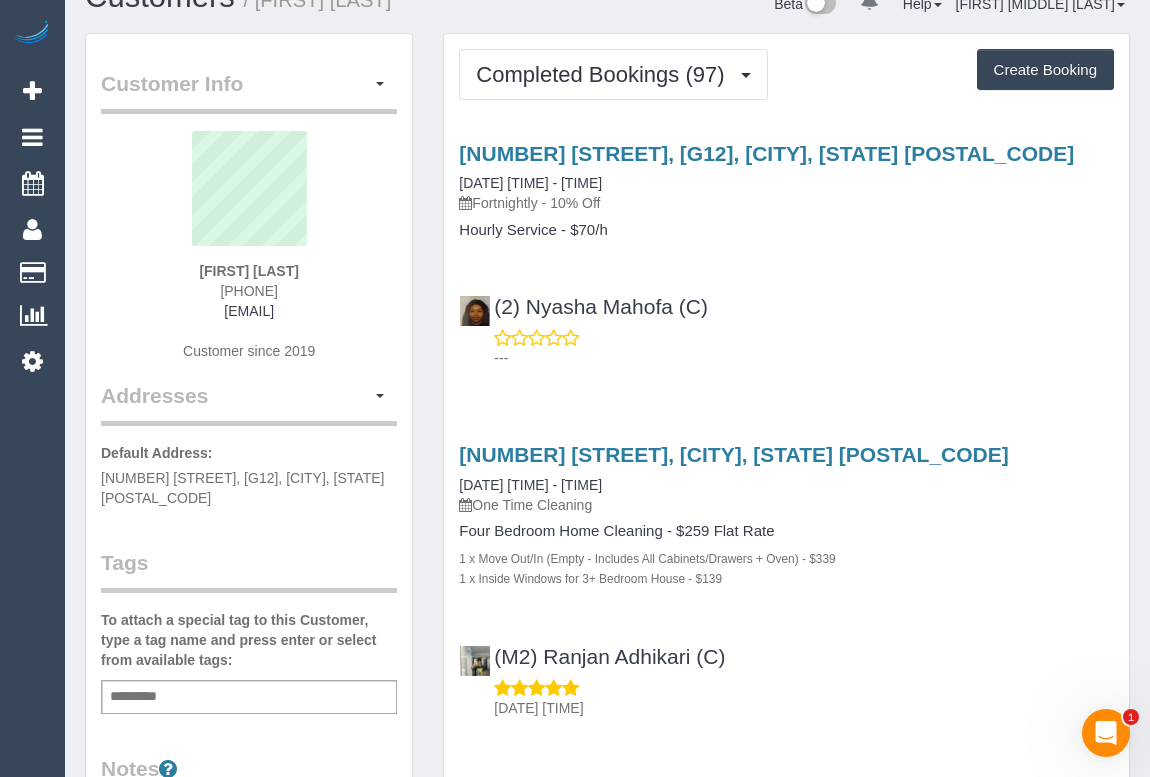 scroll, scrollTop: 0, scrollLeft: 0, axis: both 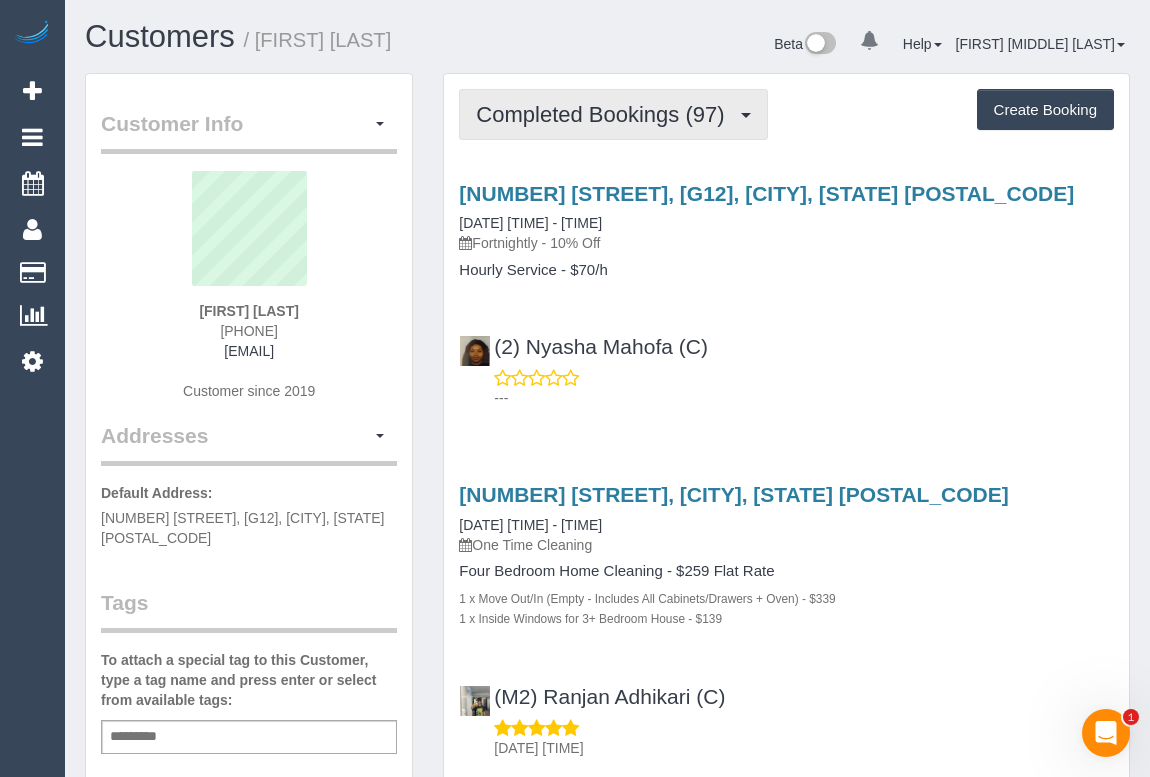click on "Completed Bookings (97)" at bounding box center [613, 114] 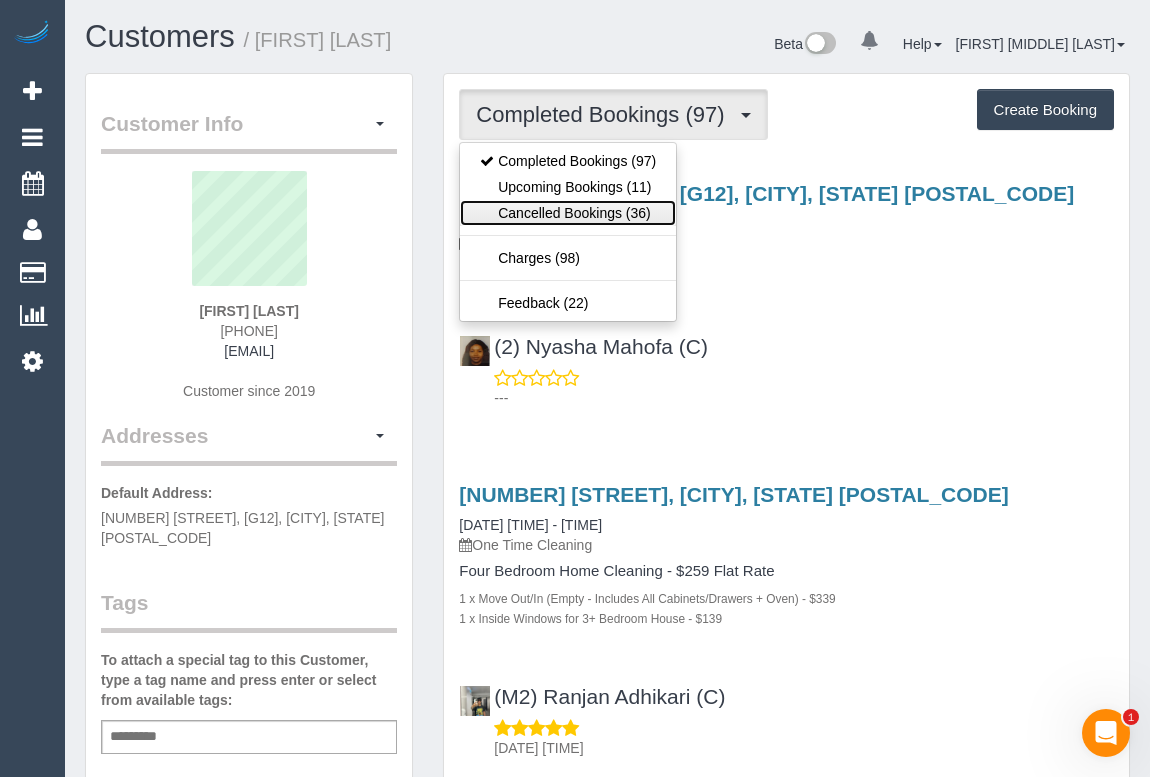 click on "Cancelled Bookings (36)" at bounding box center [568, 213] 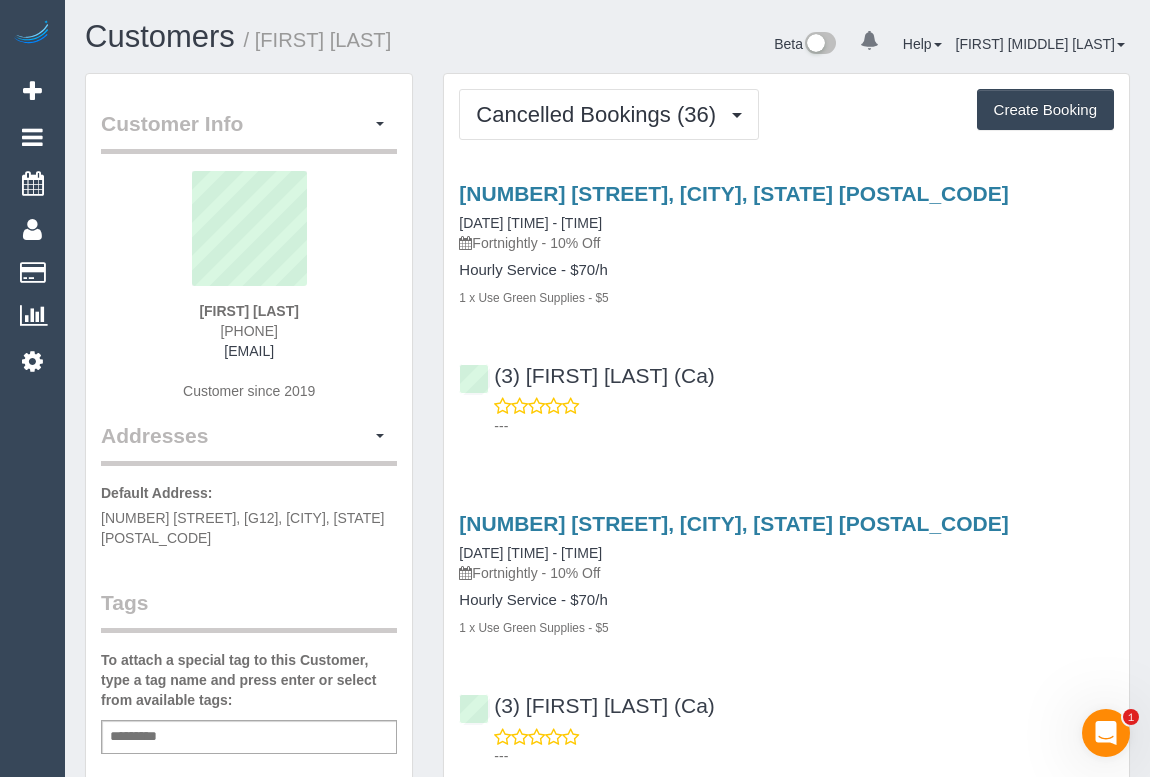 click on "(3) Zara Armstrong (Ca)
---" at bounding box center [786, 392] 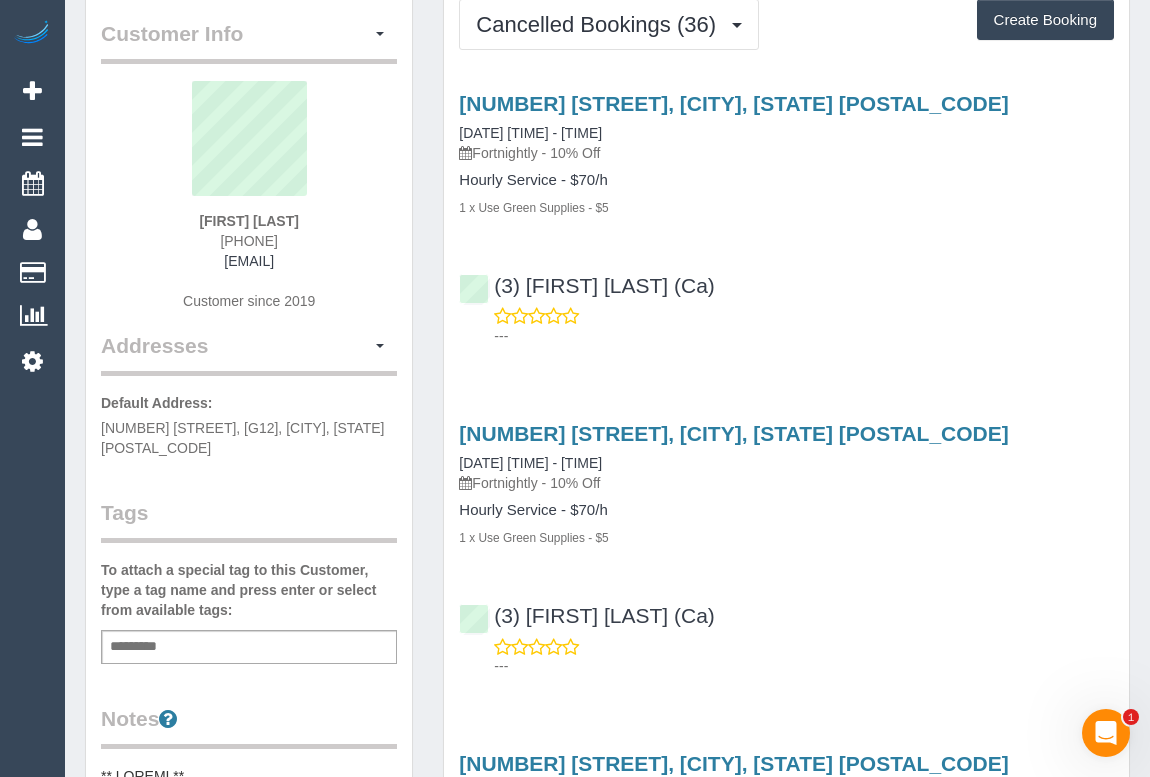 scroll, scrollTop: 0, scrollLeft: 0, axis: both 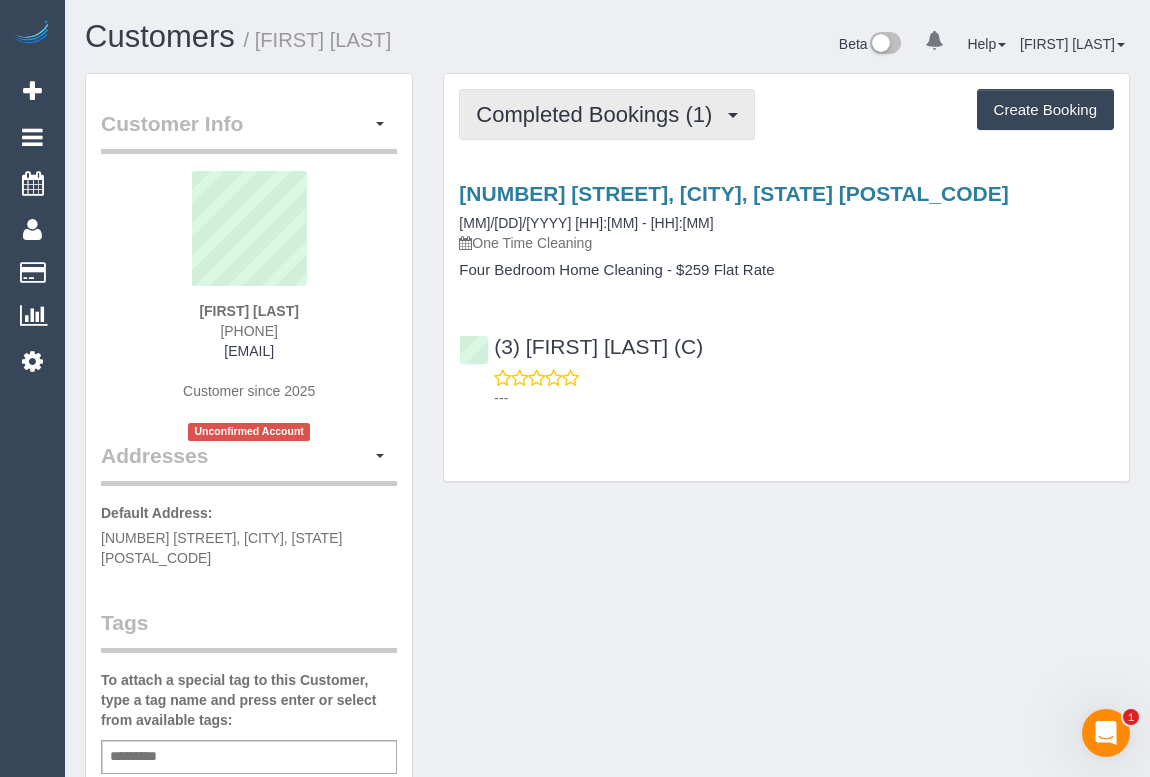 click on "Completed Bookings (1)" at bounding box center (599, 114) 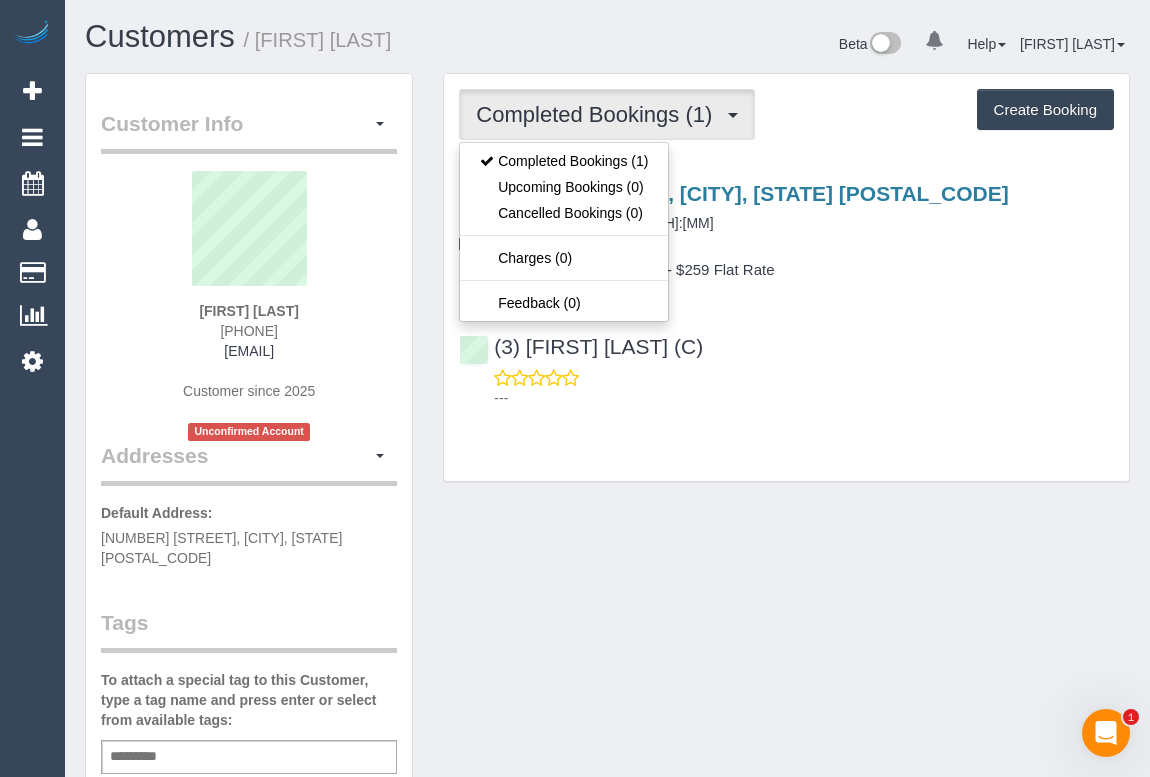 click on "Customer Info
Edit Contact Info
Send Message
Email Preferences
Special Sales Tax
View Changes
Send Confirm Account email
Block this Customer
Archive Account
Delete Account
Tilly Rama" at bounding box center [607, 773] 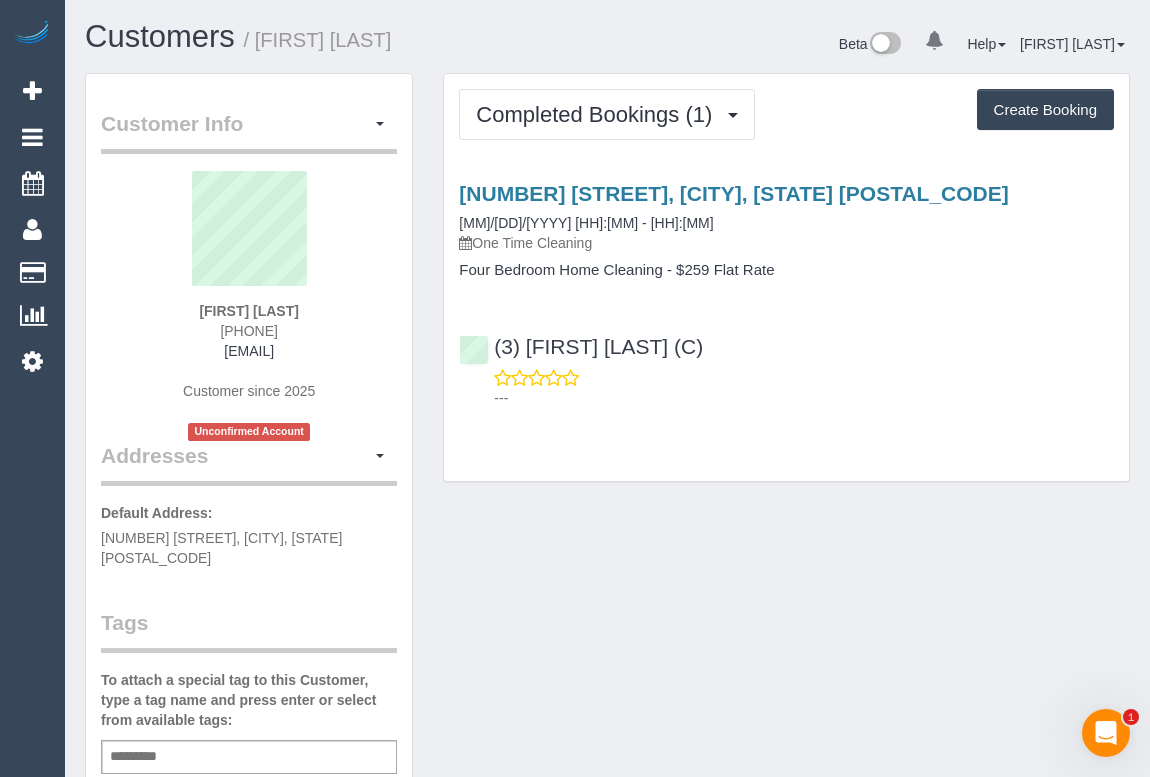 drag, startPoint x: 190, startPoint y: 330, endPoint x: 330, endPoint y: 329, distance: 140.00357 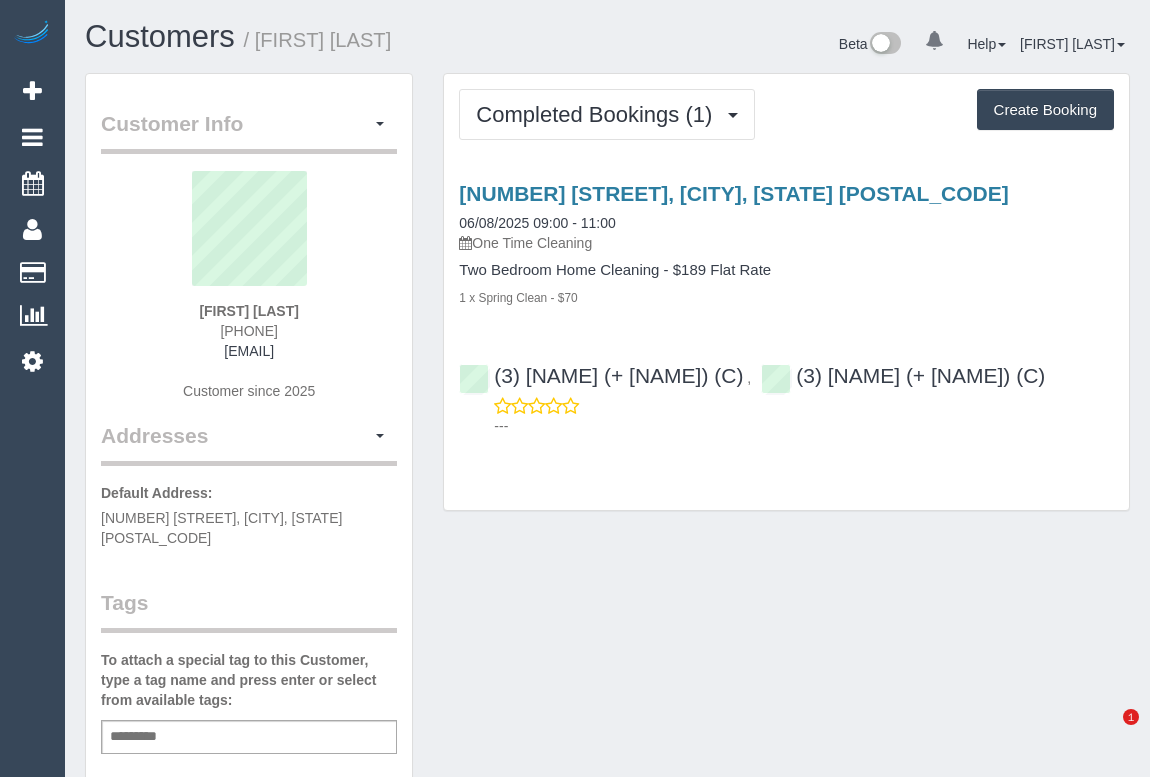 scroll, scrollTop: 0, scrollLeft: 0, axis: both 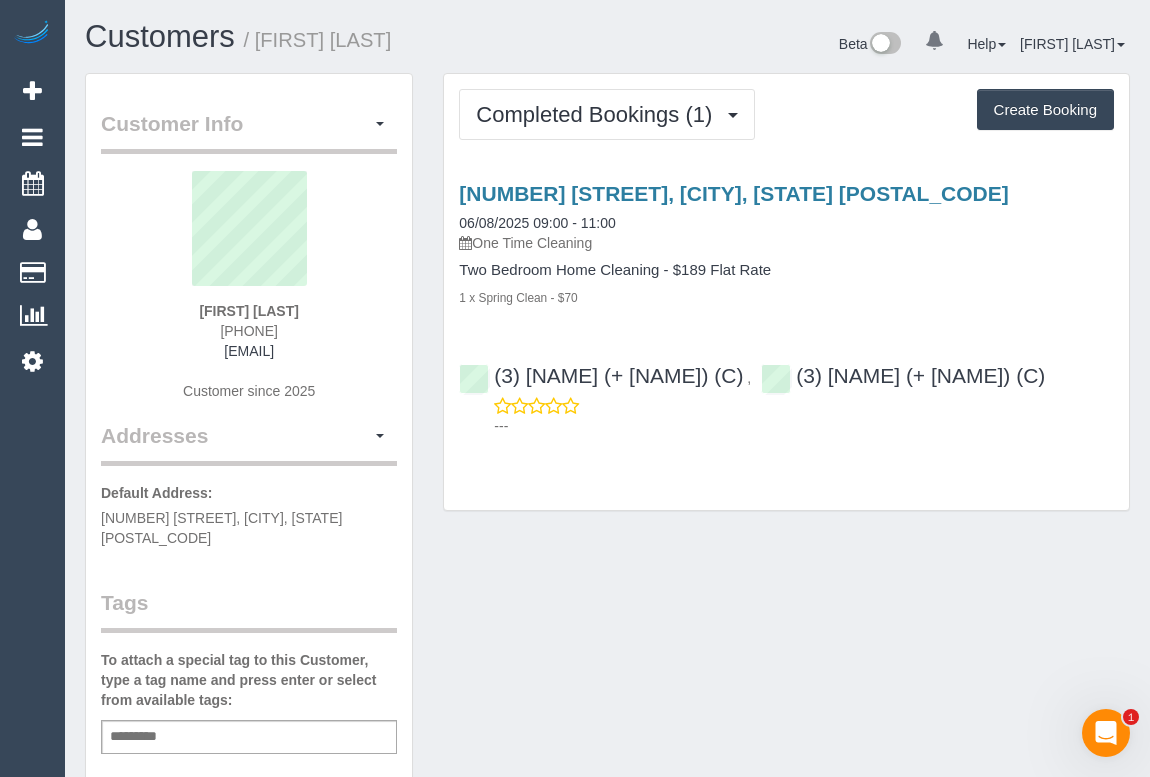 click on "[NUMBER] [STREET], [CITY], [STATE] [POSTAL_CODE]
[DATE] [TIME] - [TIME]
One Time Cleaning
Two Bedroom Home Cleaning - $189 Flat Rate
1 x Spring Clean - $70
(3) [NAME] (+ [NAME]) (C)
,
(3) [NAME] (+ [NAME]) (C)
---" at bounding box center (786, 305) 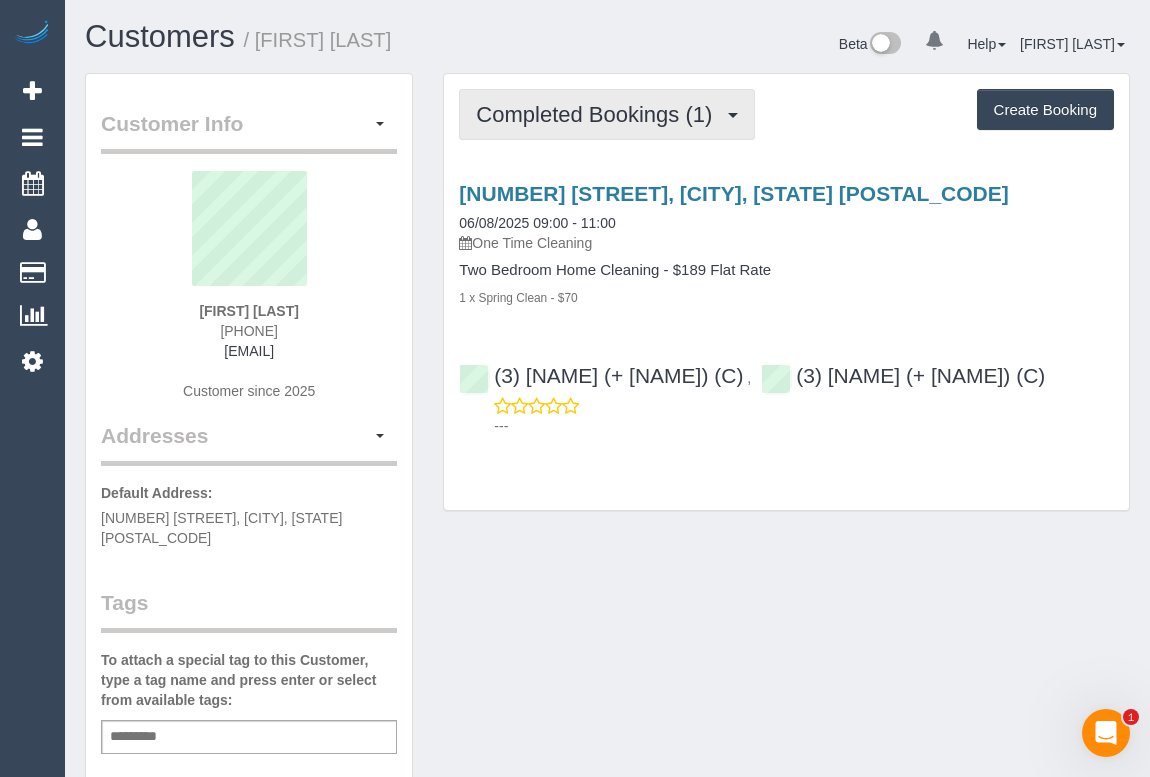 click on "Completed Bookings (1)" at bounding box center [607, 114] 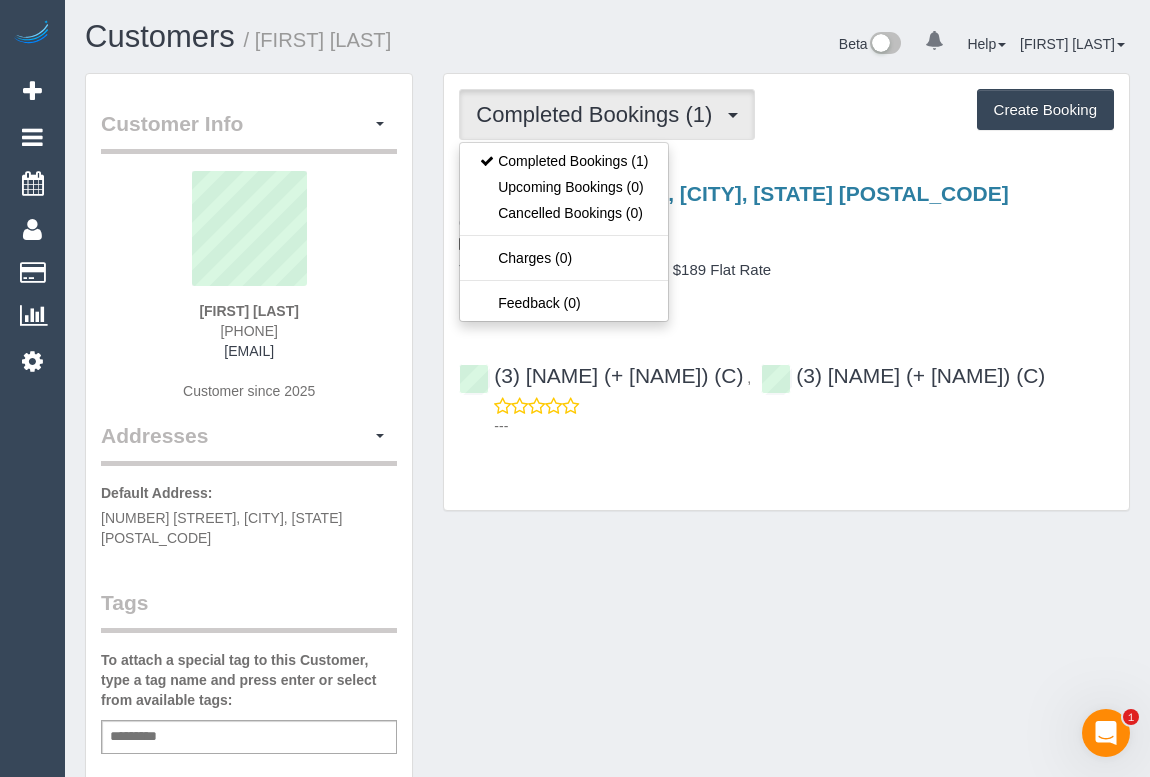 click on "Two Bedroom Home Cleaning - $189 Flat Rate" at bounding box center (786, 270) 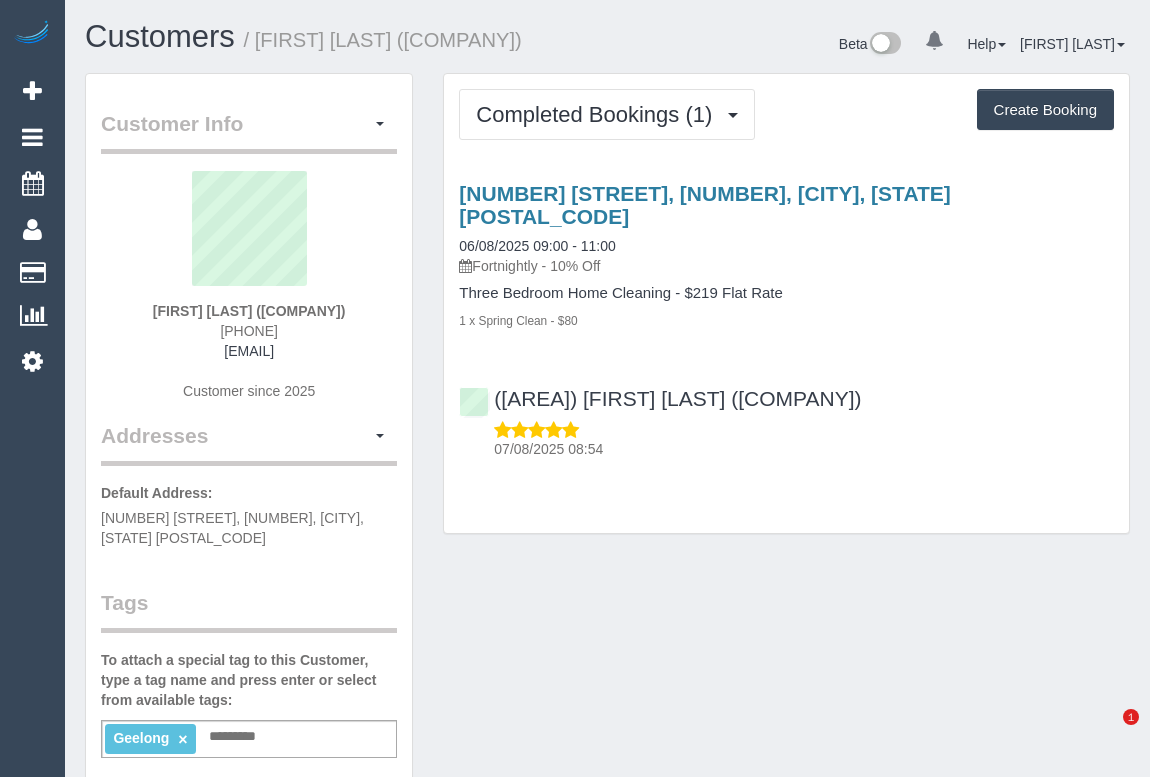 scroll, scrollTop: 0, scrollLeft: 0, axis: both 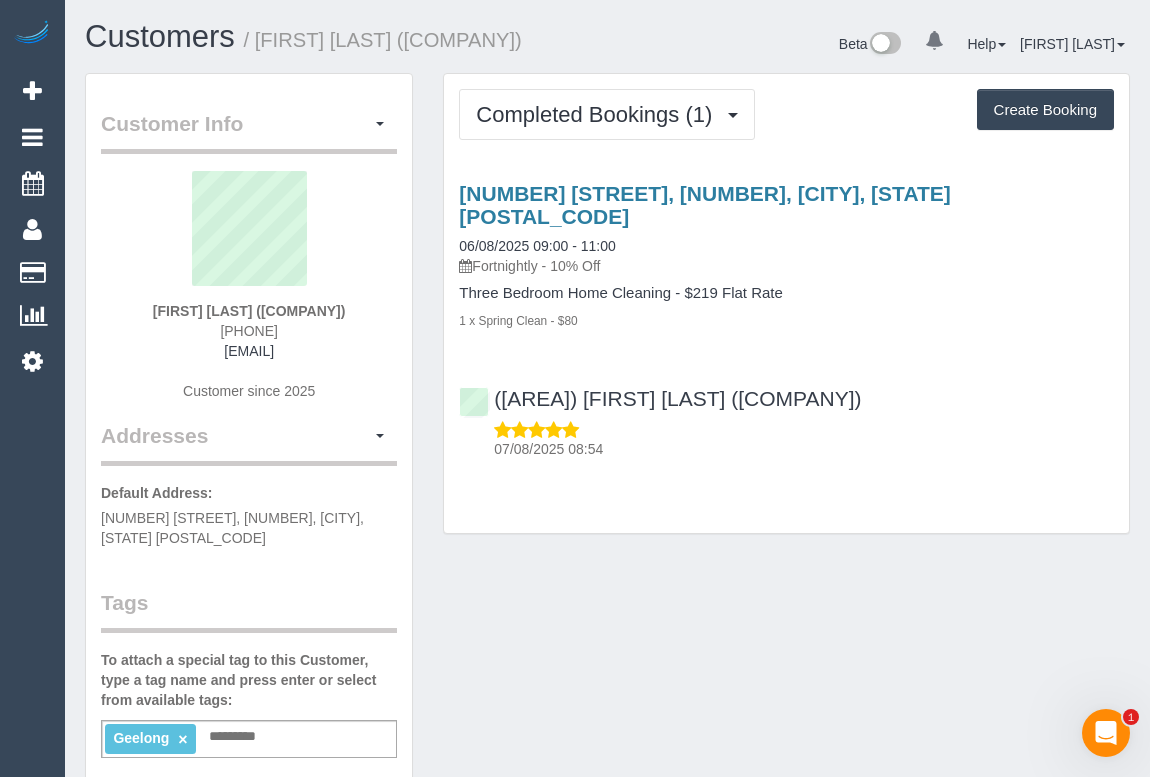 click on "Completed Bookings (1)
Completed Bookings (1)
Upcoming Bookings (11)
Cancelled Bookings (0)
Charges (0)
Feedback (1)
Create Booking
Service
Feedback" at bounding box center (786, 303) 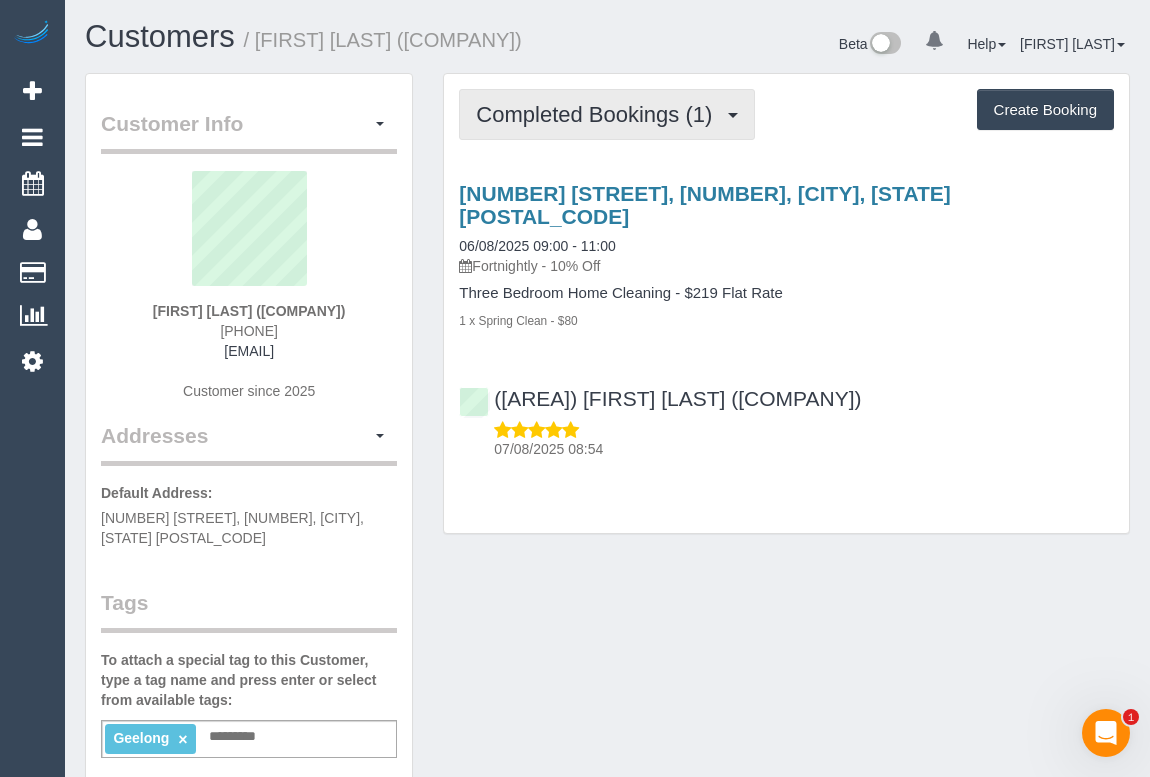 click on "Completed Bookings (1)" at bounding box center [607, 114] 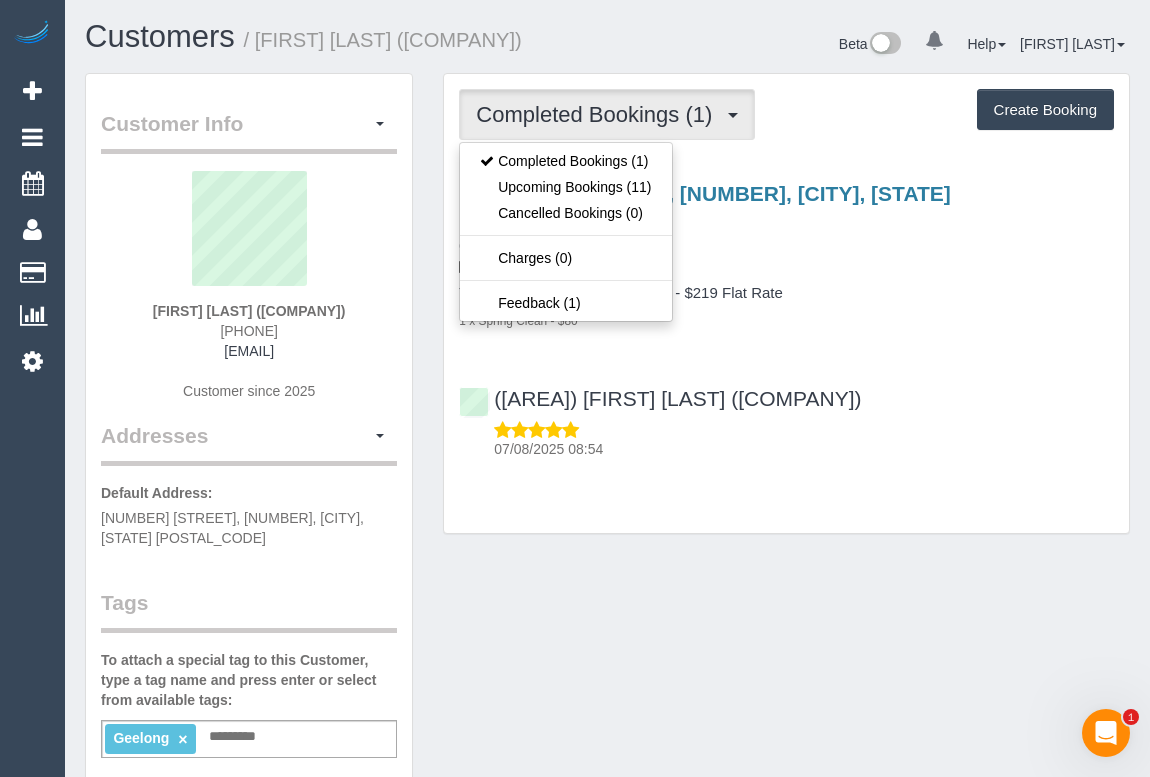click on "07/08/2025 08:54" at bounding box center [804, 449] 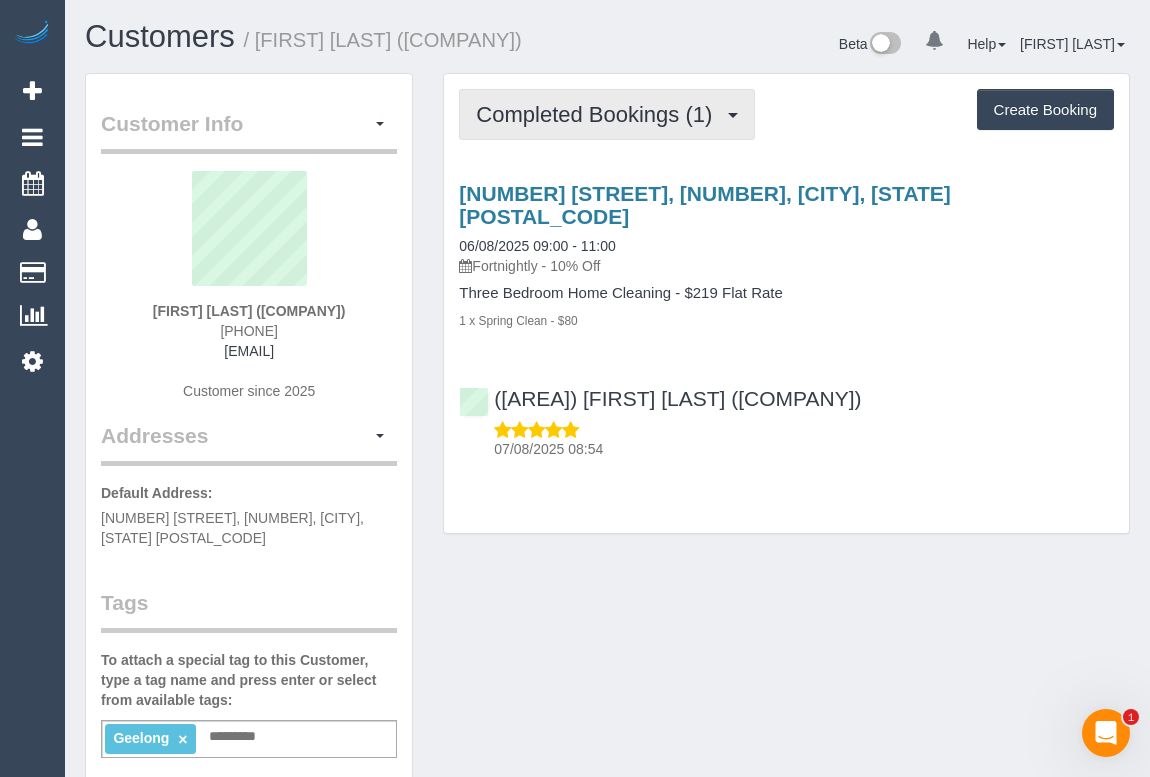 click on "Completed Bookings (1)" at bounding box center (599, 114) 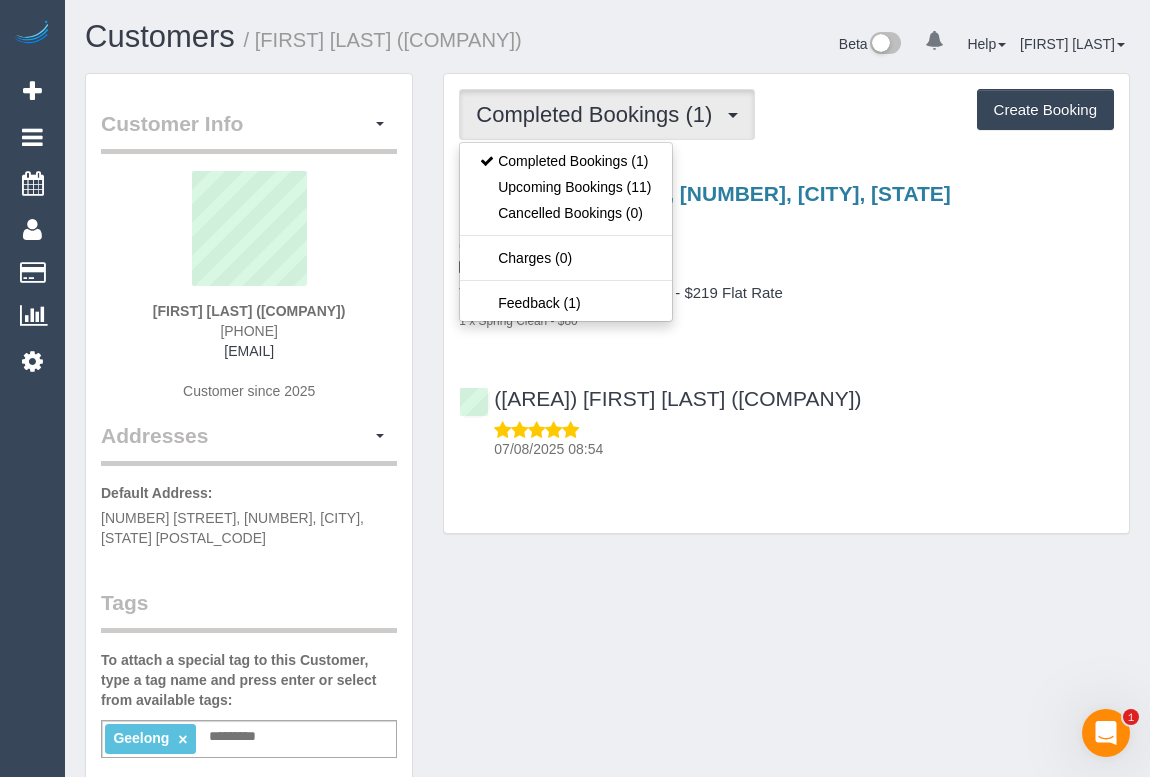 drag, startPoint x: 197, startPoint y: 350, endPoint x: 450, endPoint y: 351, distance: 253.00198 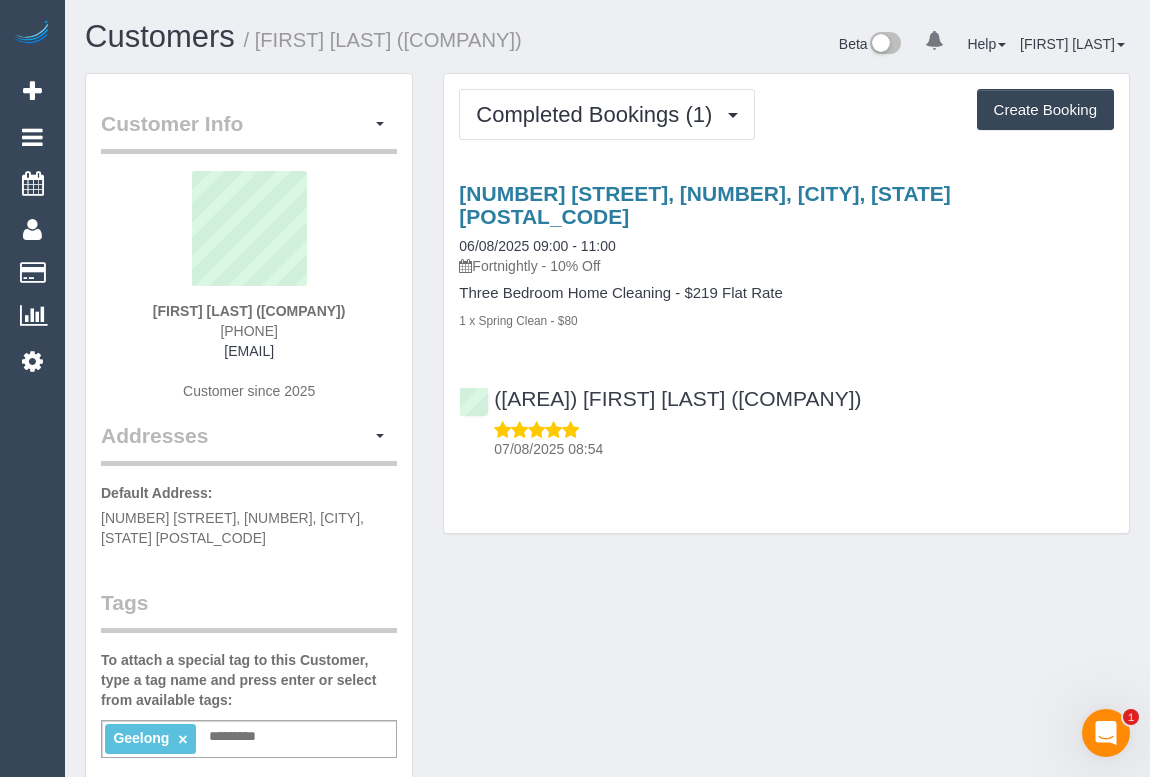 click on "Kerrie Bubb (BurrowWise Consulting)
0402 295 610
kerrie.bubb@gmail.com
Customer since 2025" at bounding box center [249, 296] 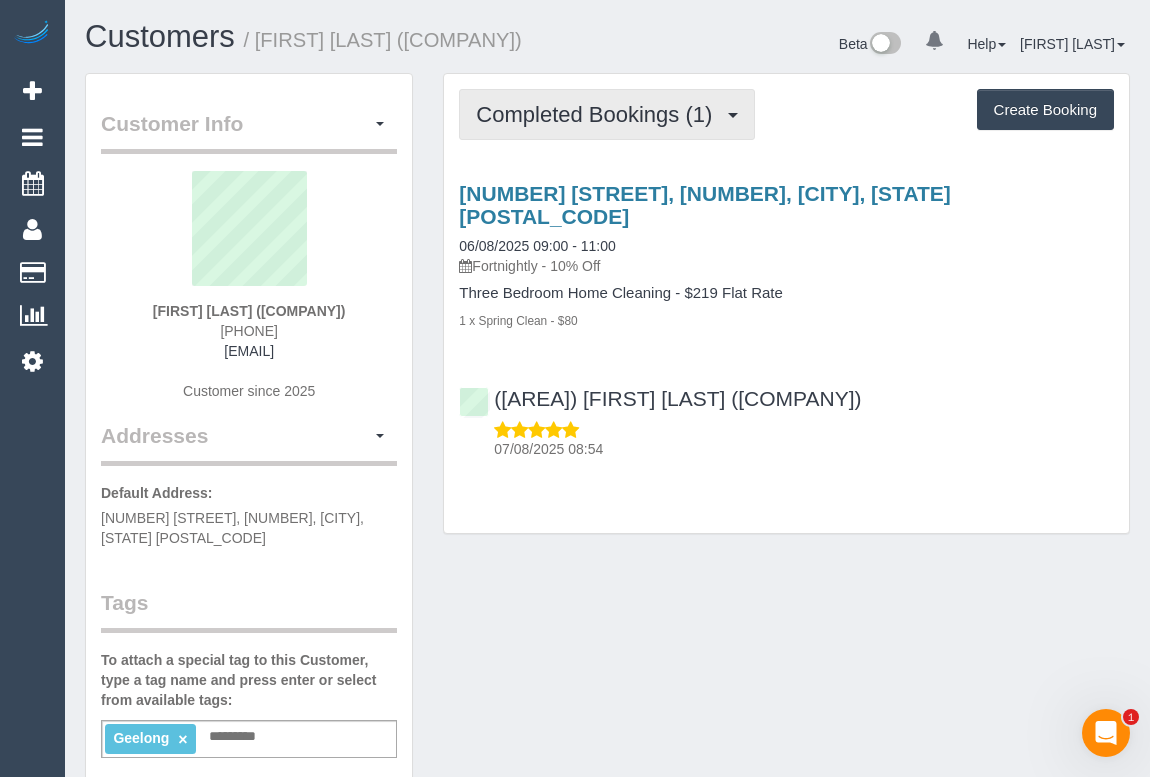 click on "Completed Bookings (1)" at bounding box center [599, 114] 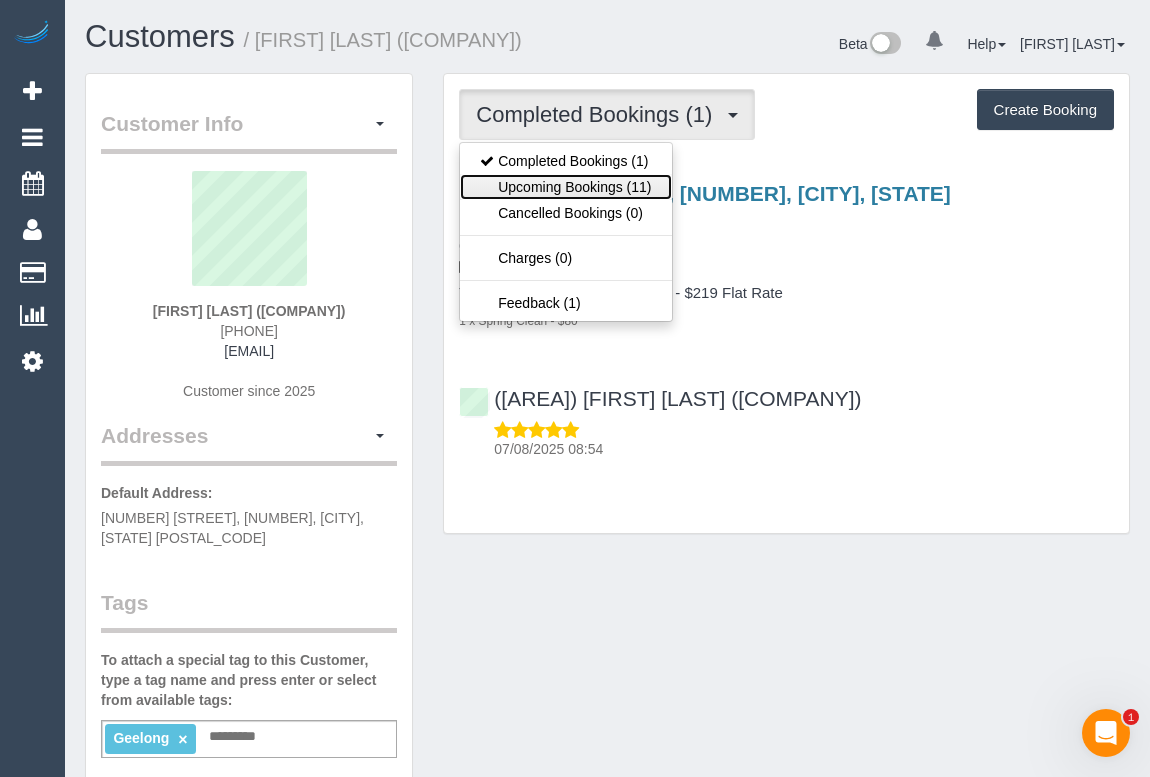 click on "Upcoming Bookings (11)" at bounding box center [565, 187] 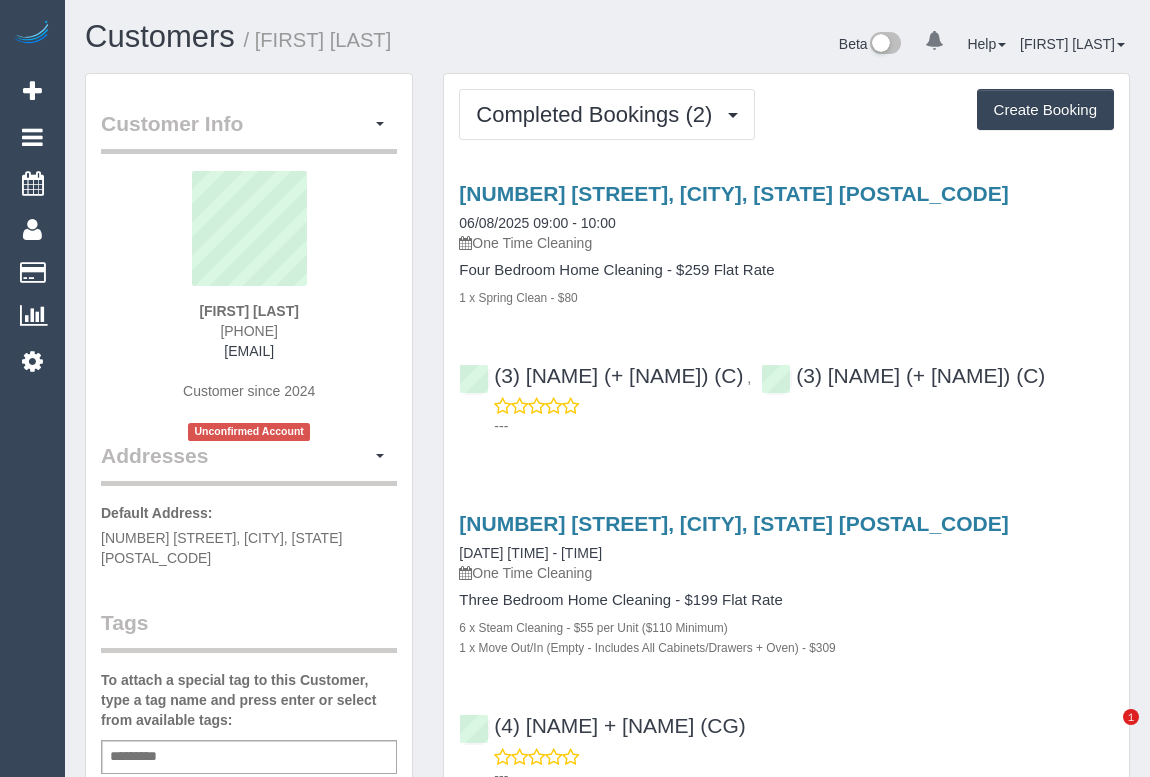 scroll, scrollTop: 0, scrollLeft: 0, axis: both 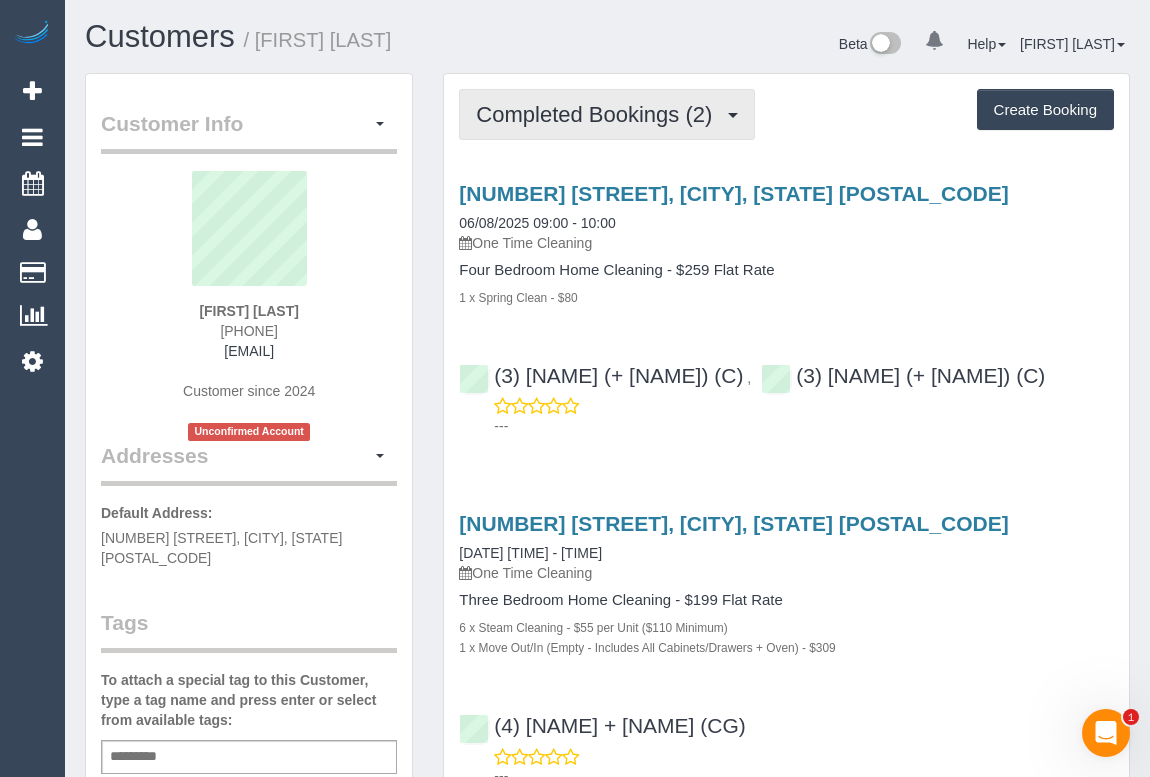 click on "Completed Bookings (2)" at bounding box center [599, 114] 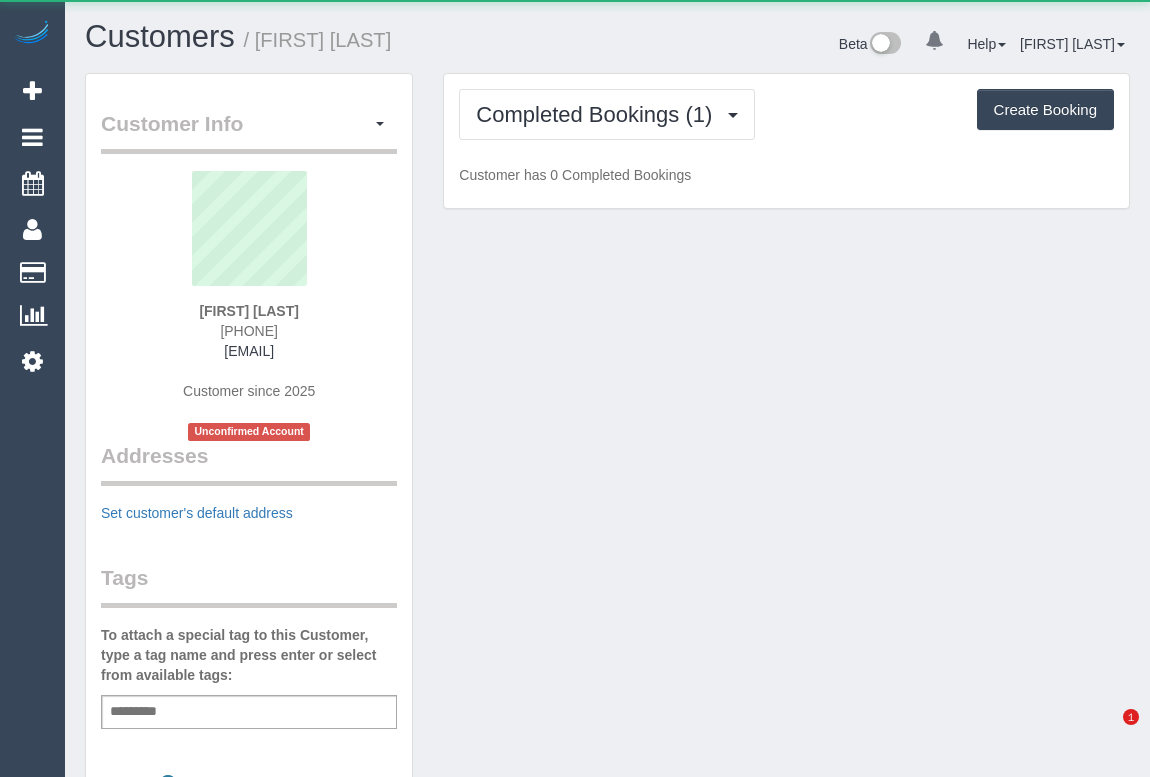 scroll, scrollTop: 0, scrollLeft: 0, axis: both 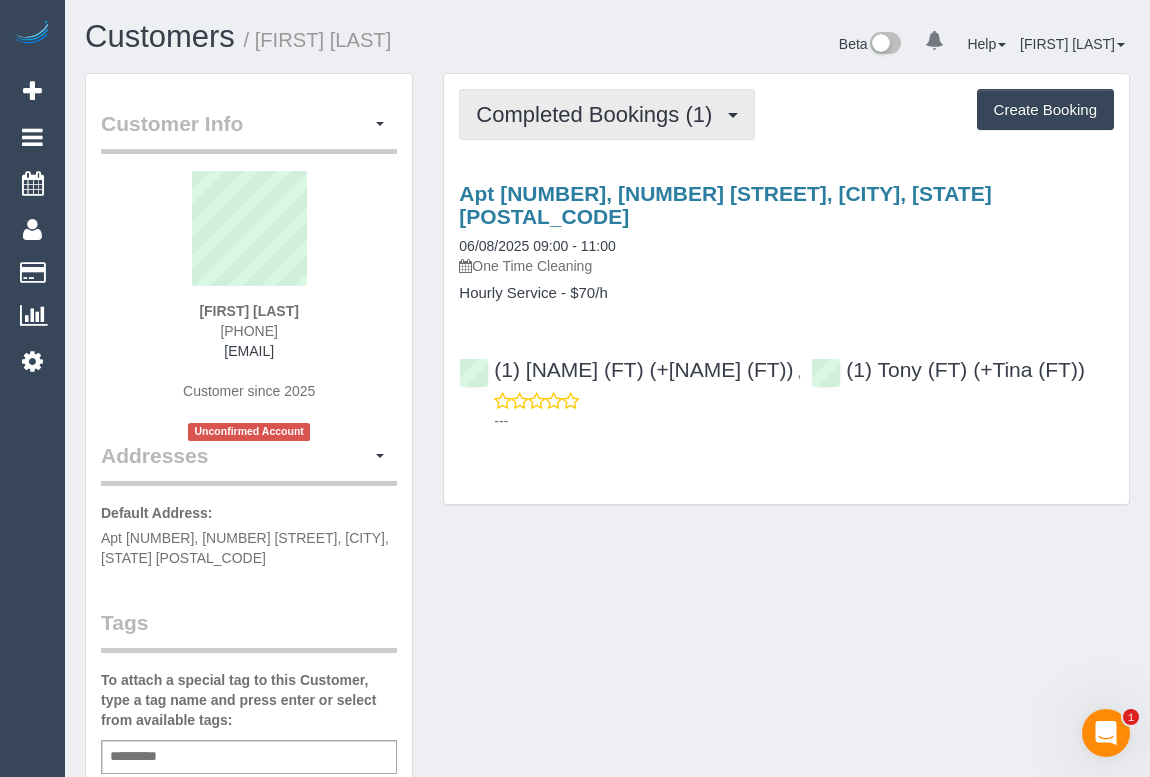 click on "Completed Bookings (1)" at bounding box center [599, 114] 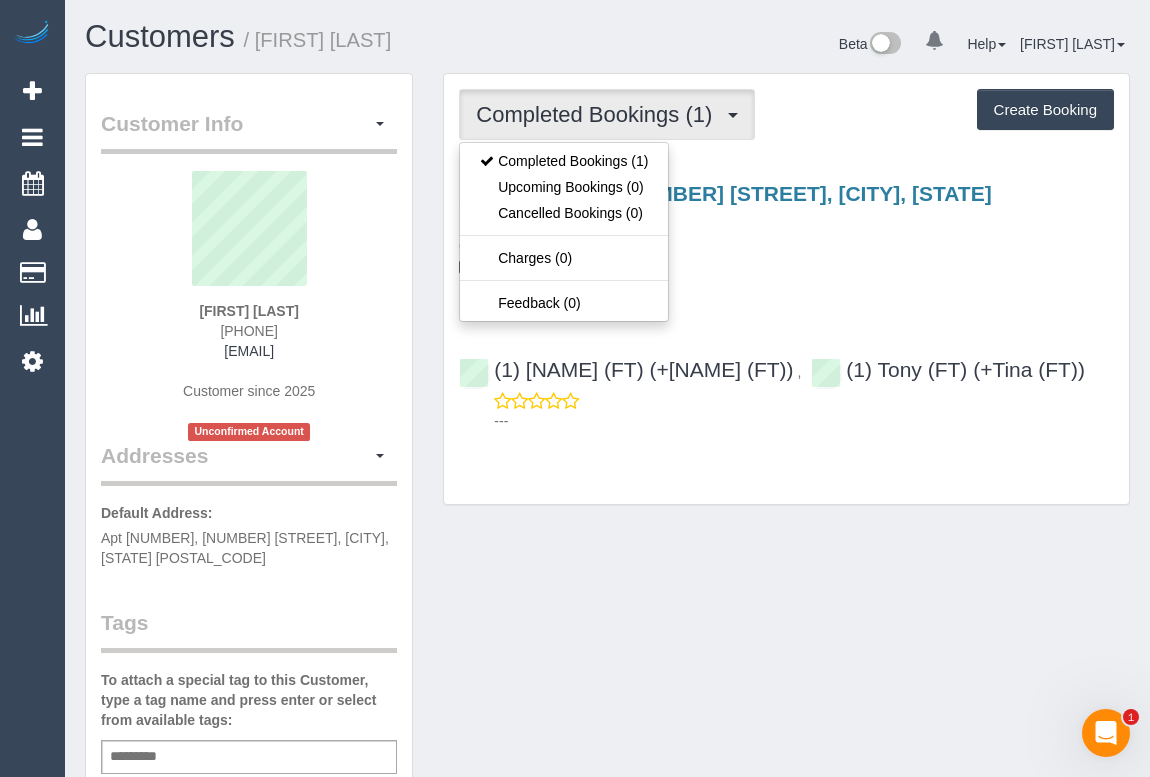 click on "One Time Cleaning" at bounding box center [786, 266] 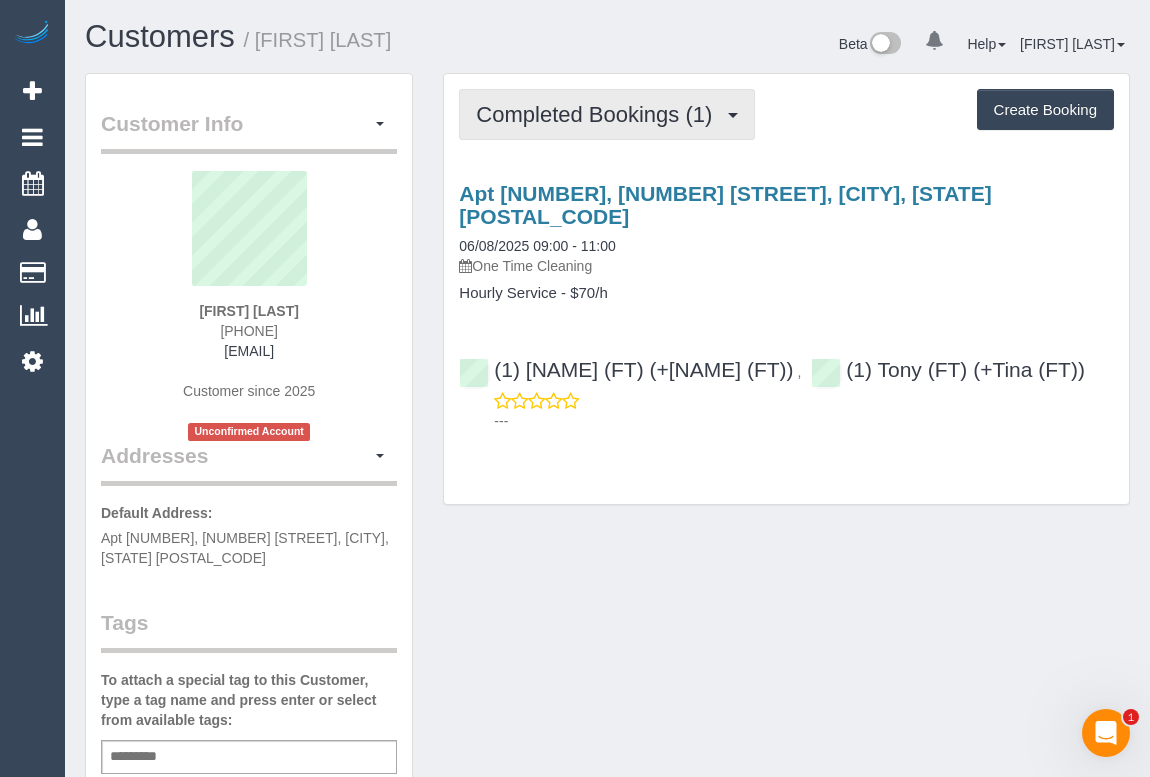 click on "Completed Bookings (1)" at bounding box center (599, 114) 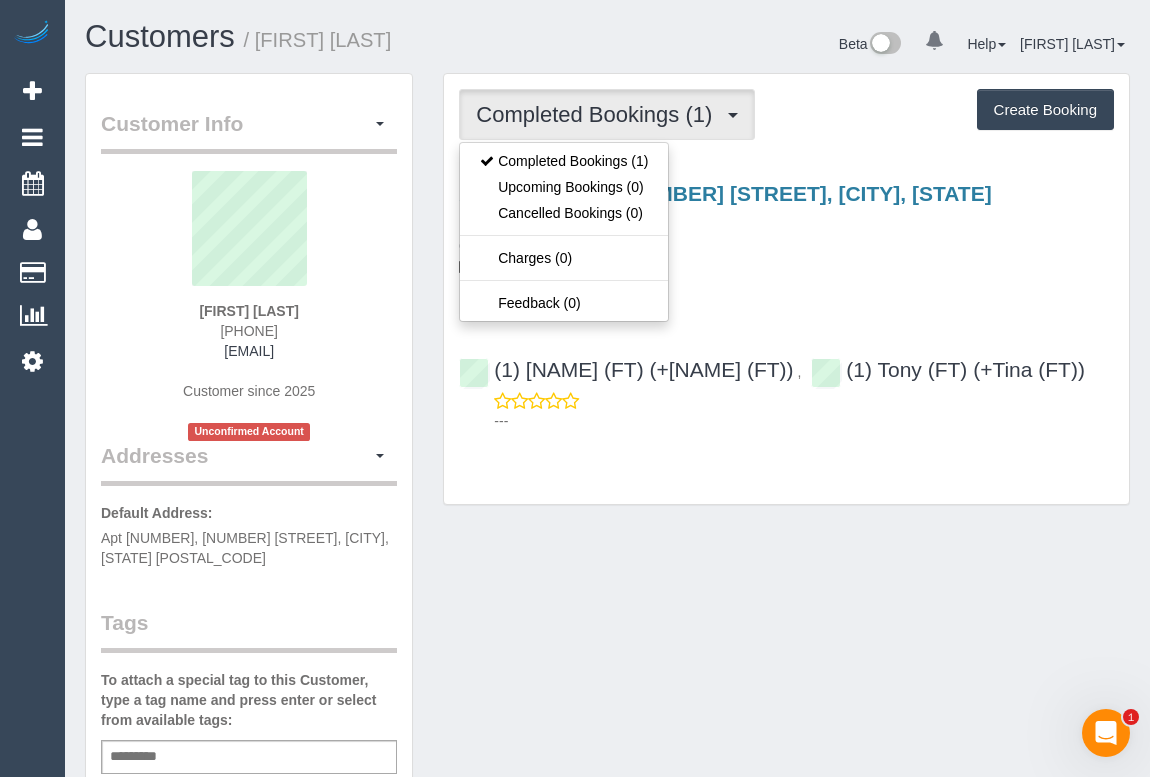 click on "Customer Info
Edit Contact Info
Send Message
Email Preferences
Special Sales Tax
View Changes
Send Confirm Account email
Block this Customer
Archive Account
Delete Account
Margaret Beahan" at bounding box center [607, 763] 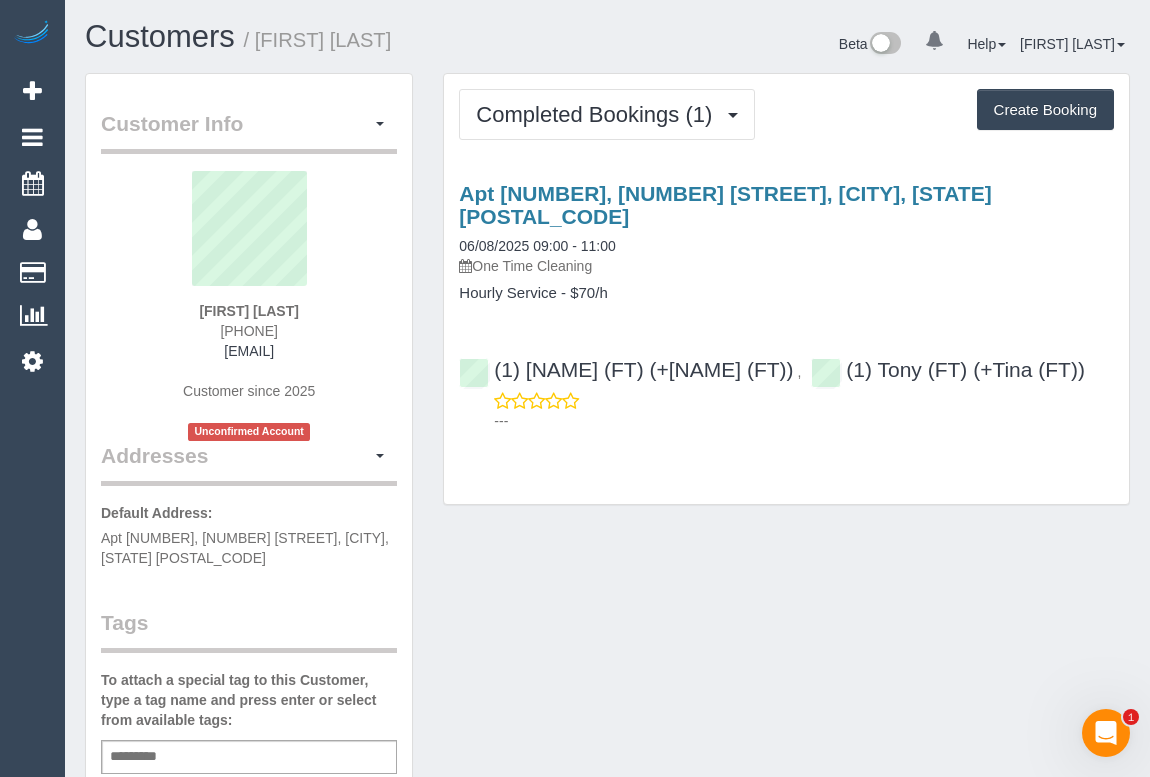 click on "Customer Info
Edit Contact Info
Send Message
Email Preferences
Special Sales Tax
View Changes
Send Confirm Account email
Block this Customer
Archive Account
Delete Account
Margaret Beahan" at bounding box center (607, 763) 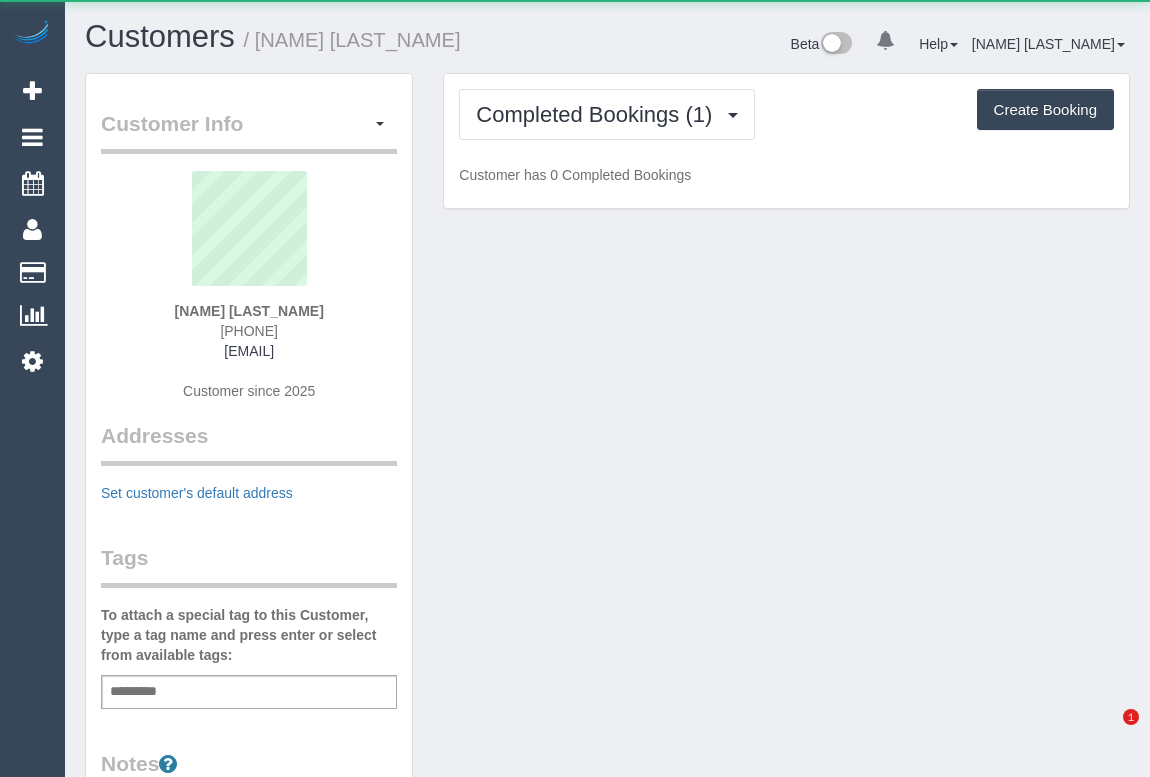 scroll, scrollTop: 0, scrollLeft: 0, axis: both 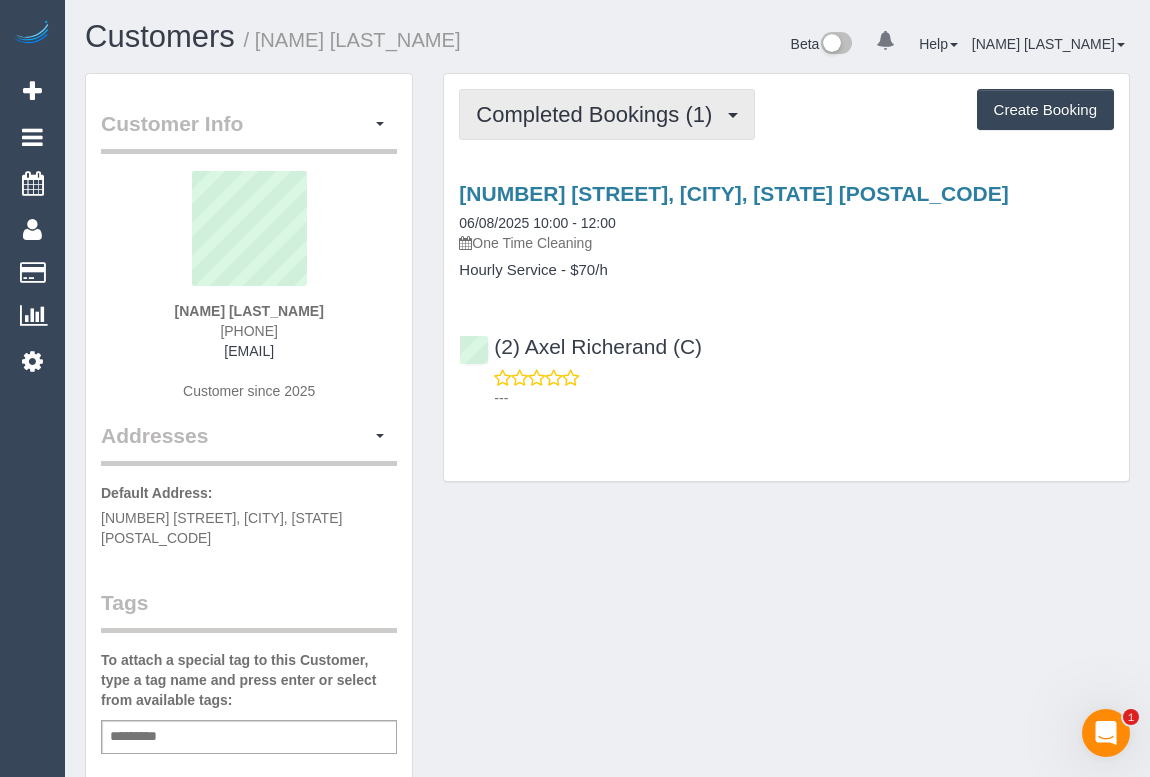 click on "Completed Bookings (1)" at bounding box center (599, 114) 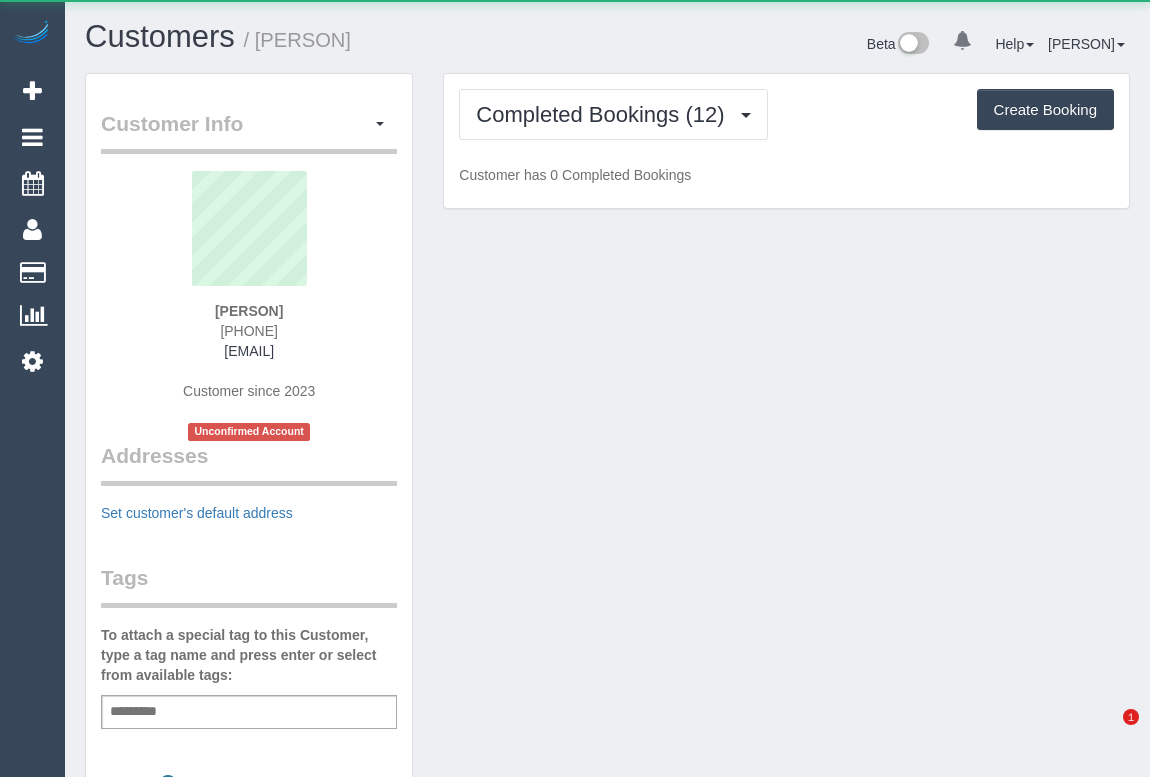 scroll, scrollTop: 0, scrollLeft: 0, axis: both 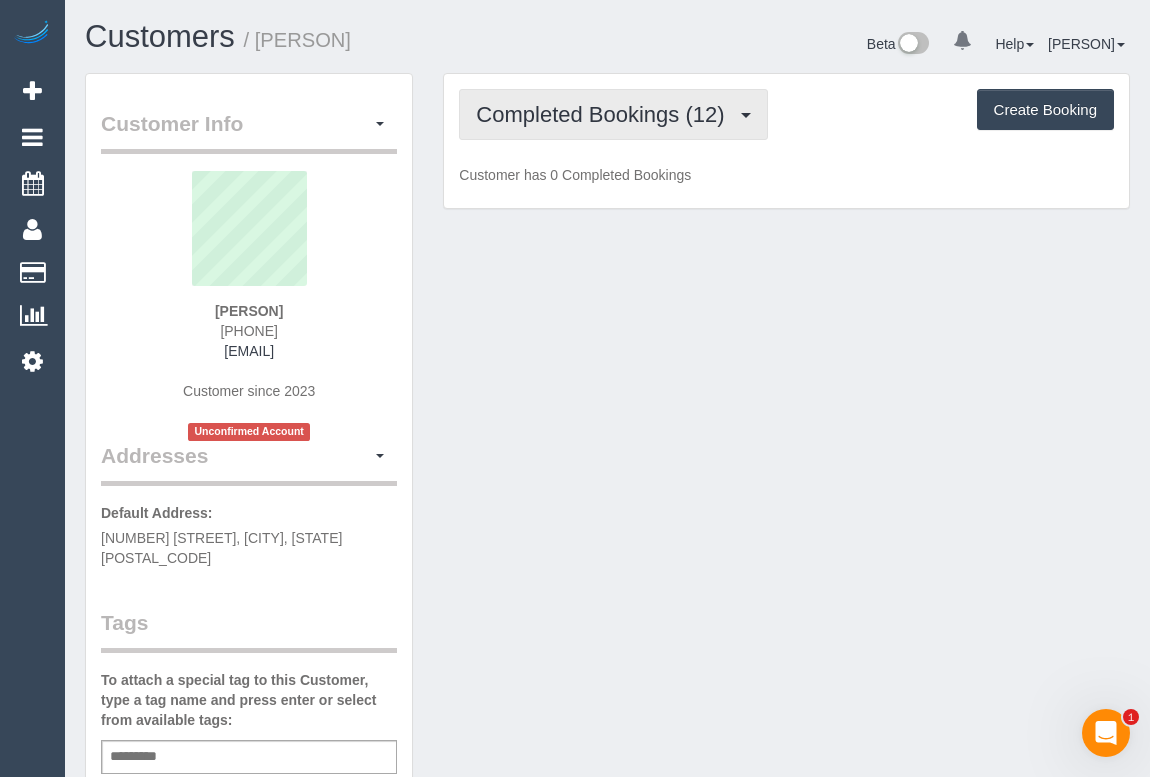 click on "Completed Bookings (12)" at bounding box center [613, 114] 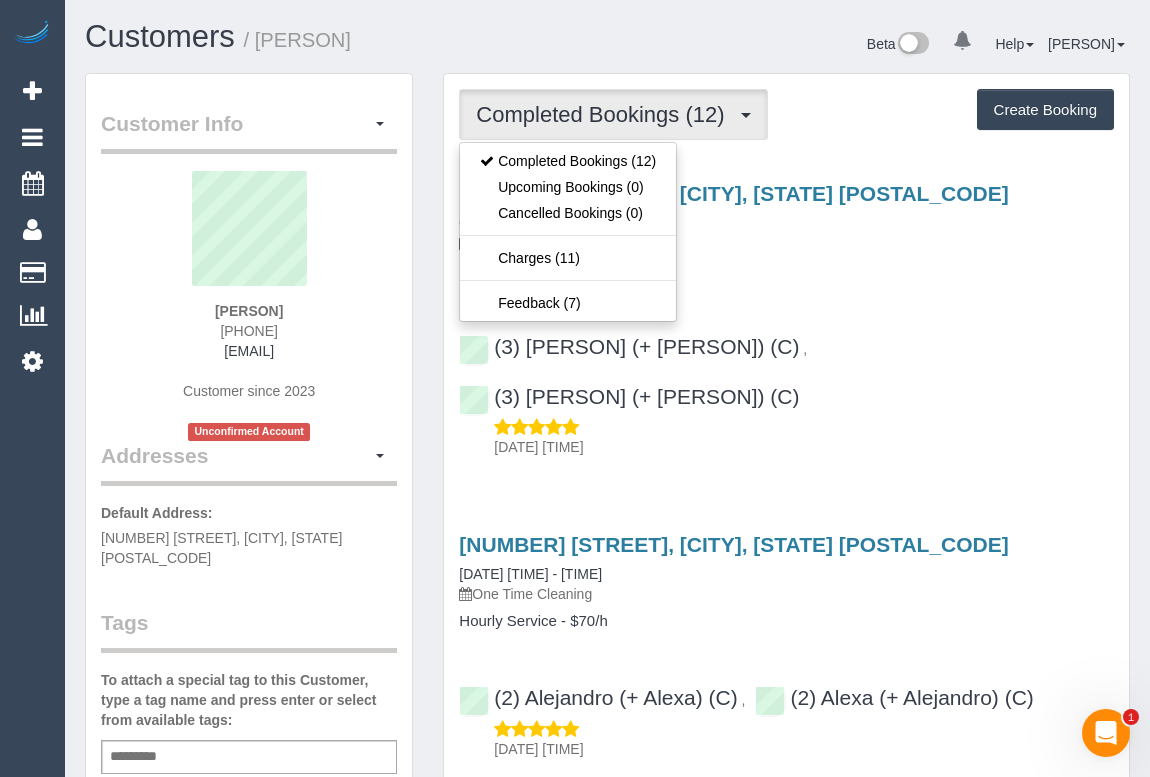 click on "One Time Cleaning" at bounding box center [786, 243] 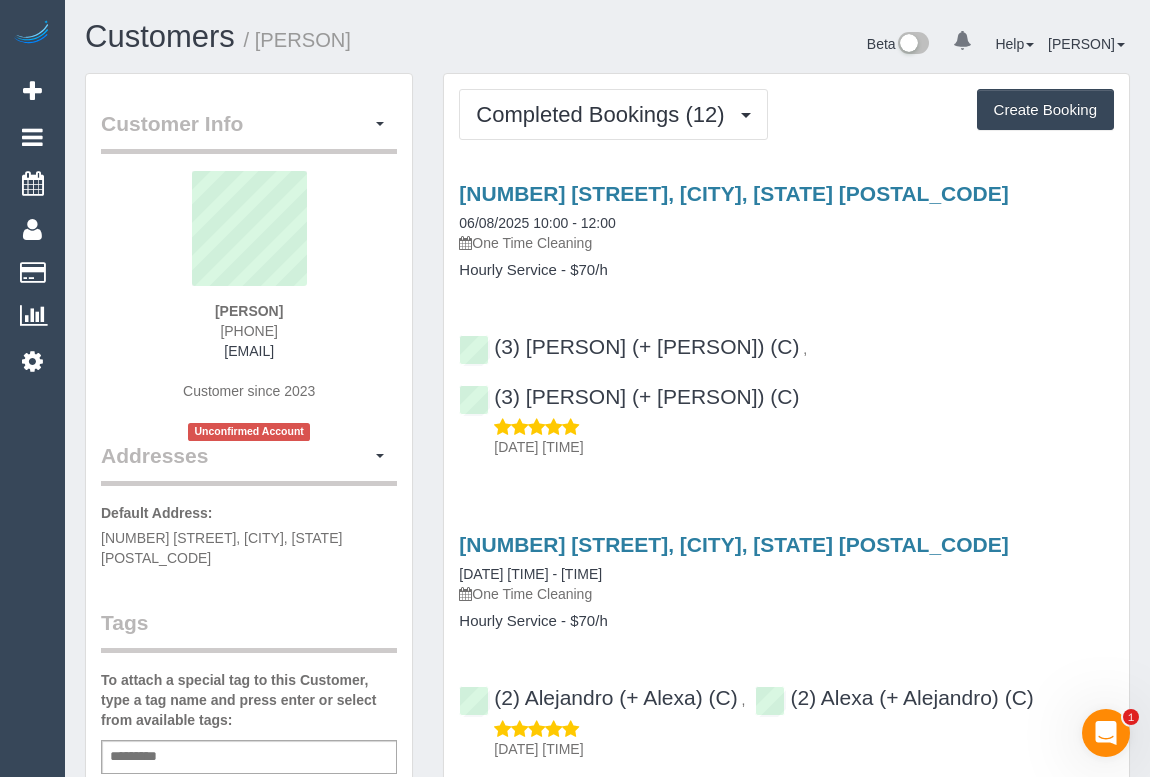 click on "25 Mclachlan Street, Northcote, VIC 3070
06/08/2025 10:00 - 12:00
One Time Cleaning
Hourly Service - $70/h" at bounding box center (786, 230) 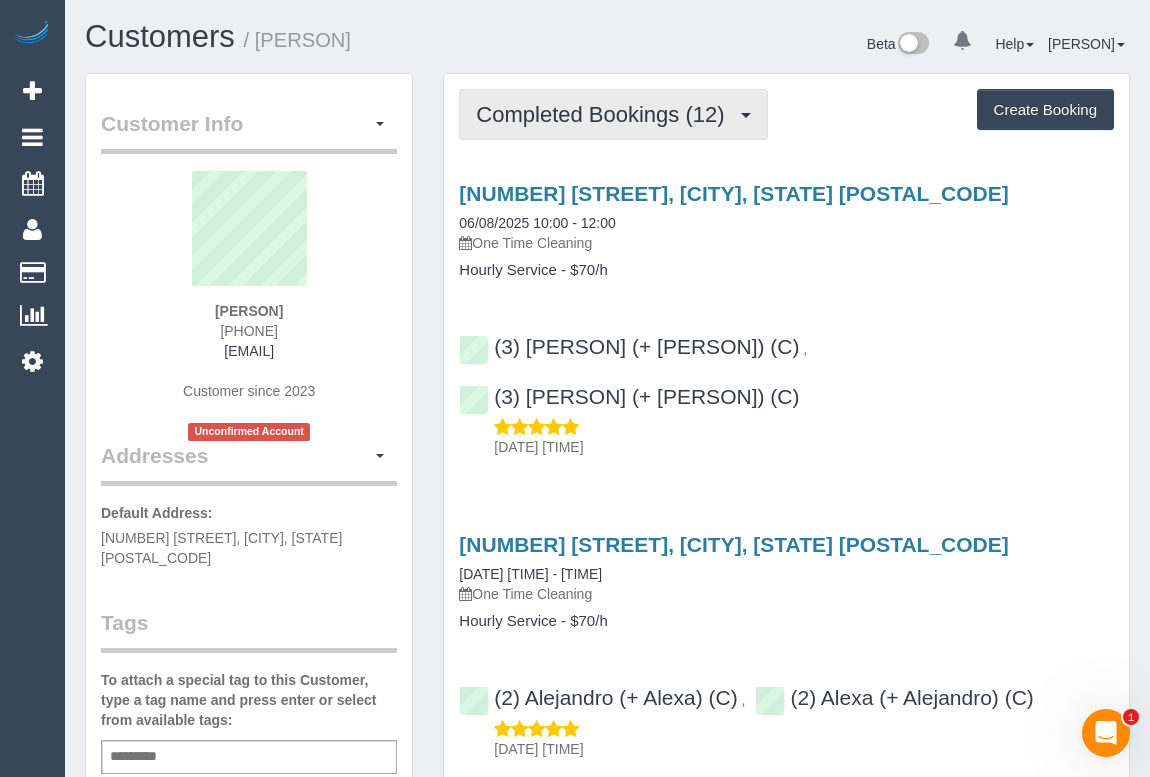 click on "Completed Bookings (12)" at bounding box center (605, 114) 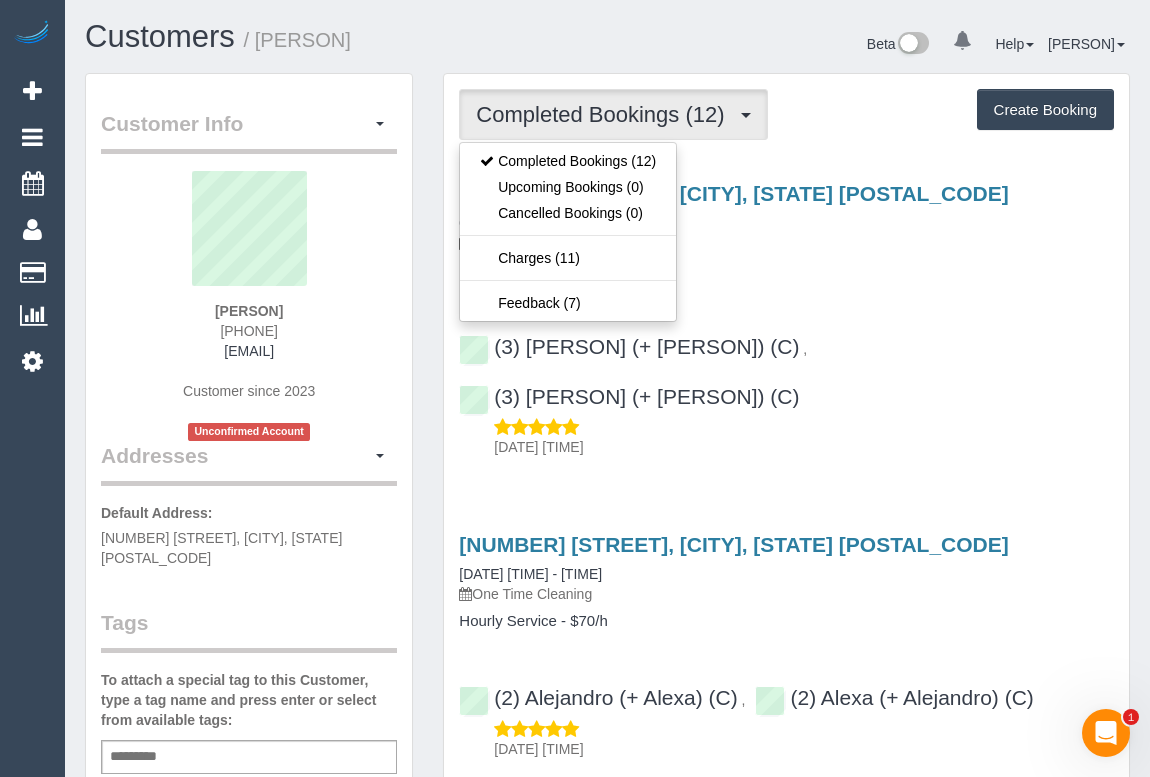 click on "Hourly Service - $70/h" at bounding box center [786, 270] 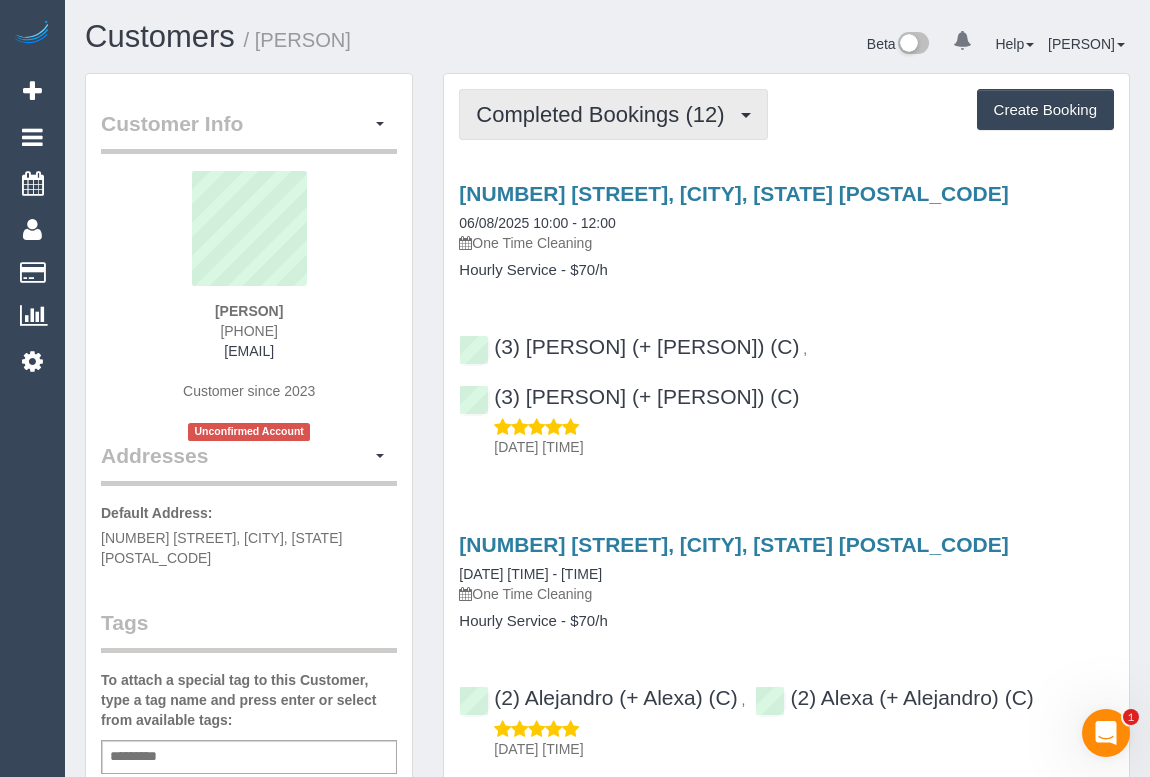 click on "Completed Bookings (12)" at bounding box center (605, 114) 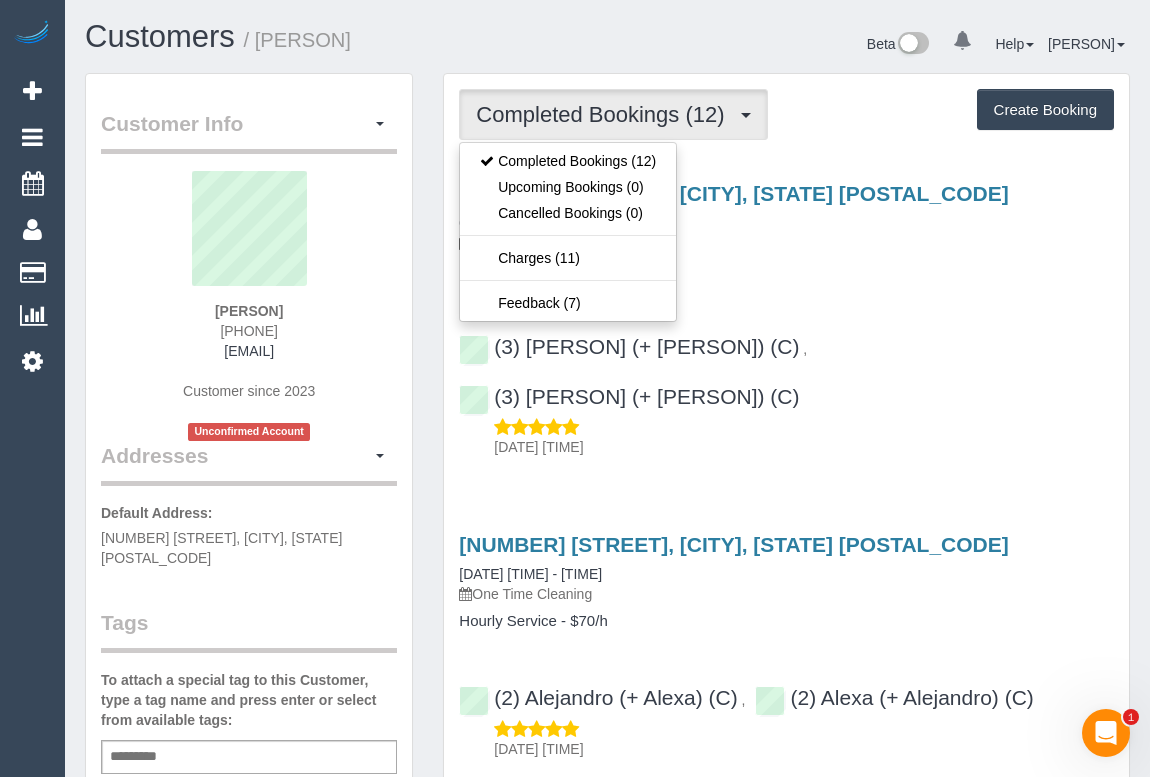 click on "25 Mclachlan Street, Northcote, VIC 3070
06/08/2025 10:00 - 12:00
One Time Cleaning
Hourly Service - $70/h
(3) Gazi (+ Juireya) (C)
,
(3) Juireya (+ Gazi) (C)
07/08/2025 11:02" at bounding box center [786, 315] 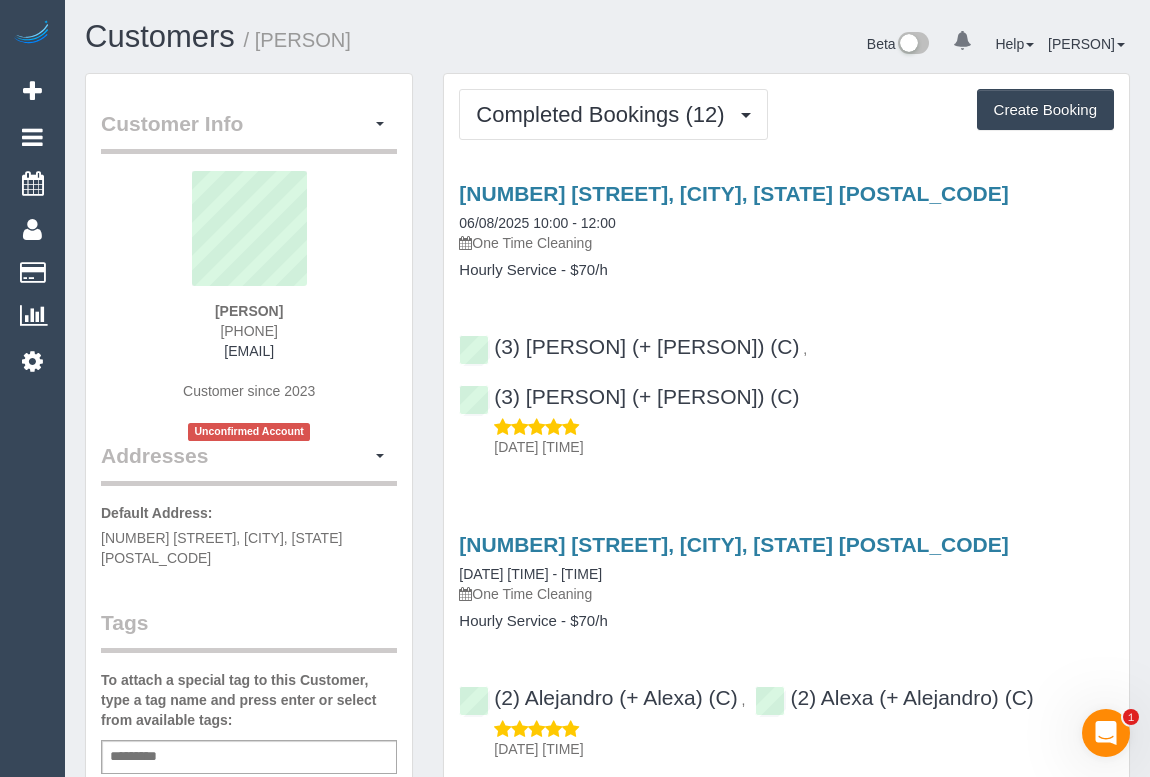 click on "Hourly Service - $70/h" at bounding box center (786, 270) 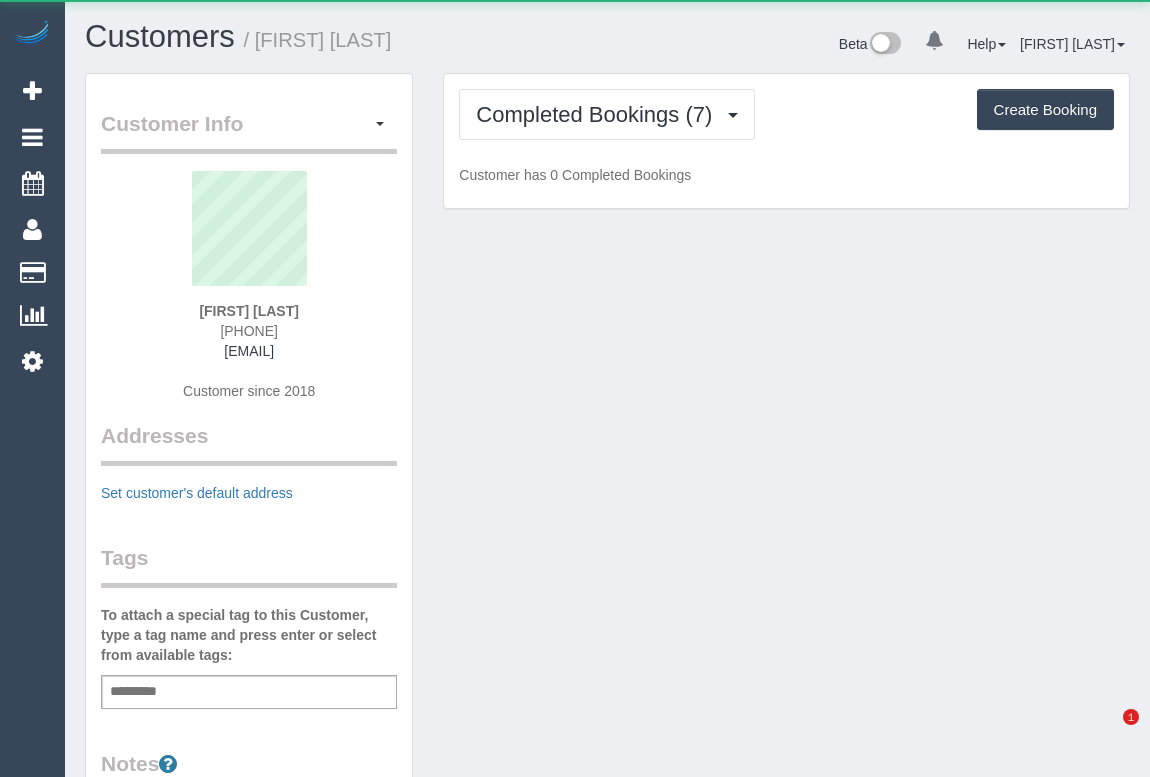 scroll, scrollTop: 0, scrollLeft: 0, axis: both 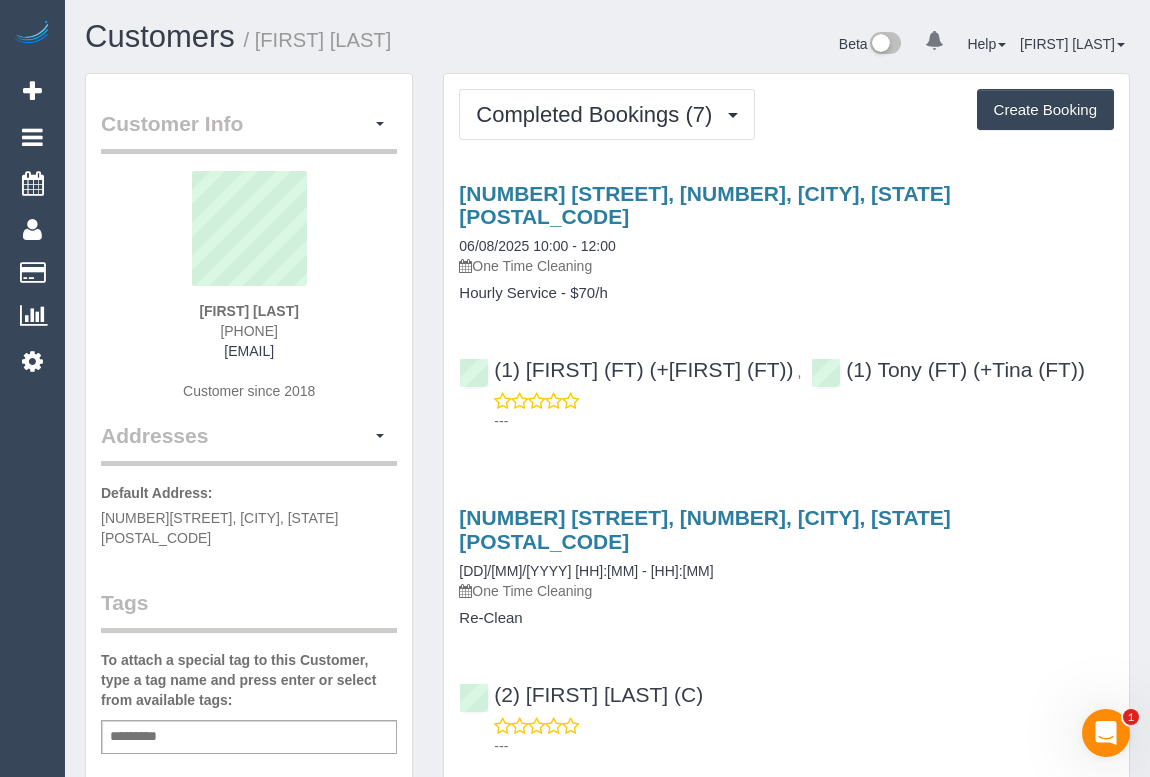click on "[NUMBER] [STREET], [NUMBER], [CITY], [STATE] [POSTAL_CODE]" at bounding box center [786, 529] 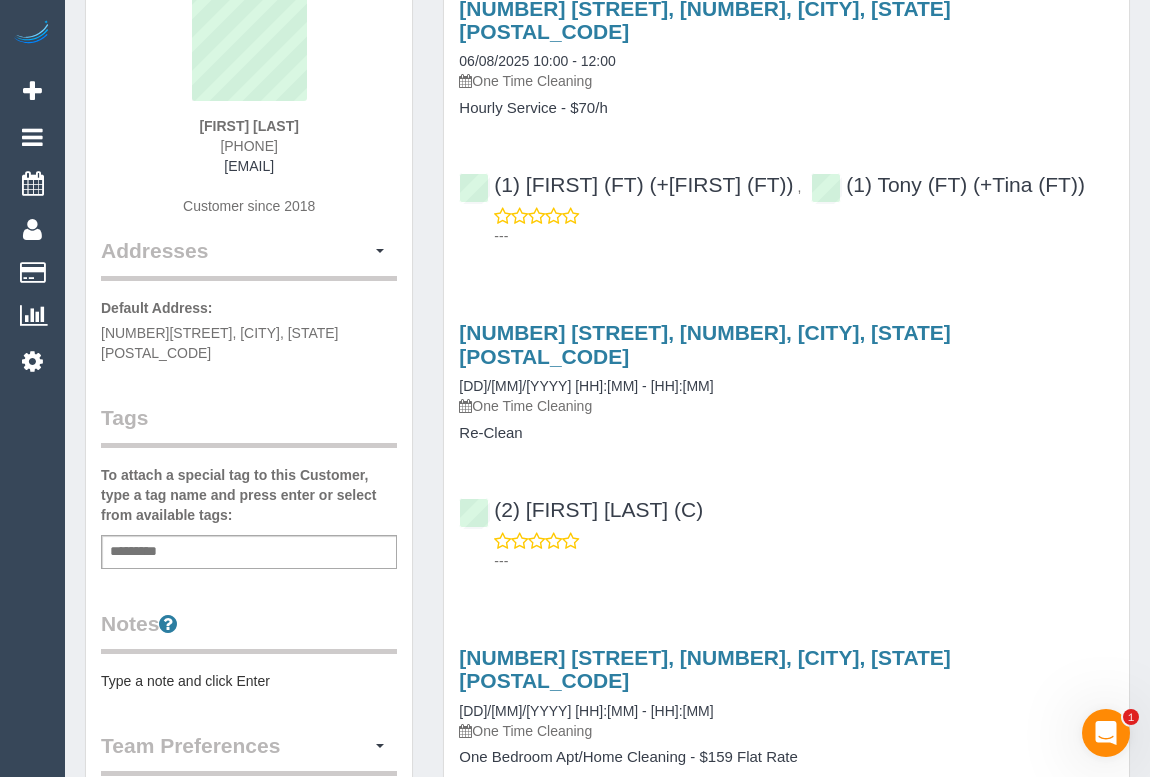 scroll, scrollTop: 0, scrollLeft: 0, axis: both 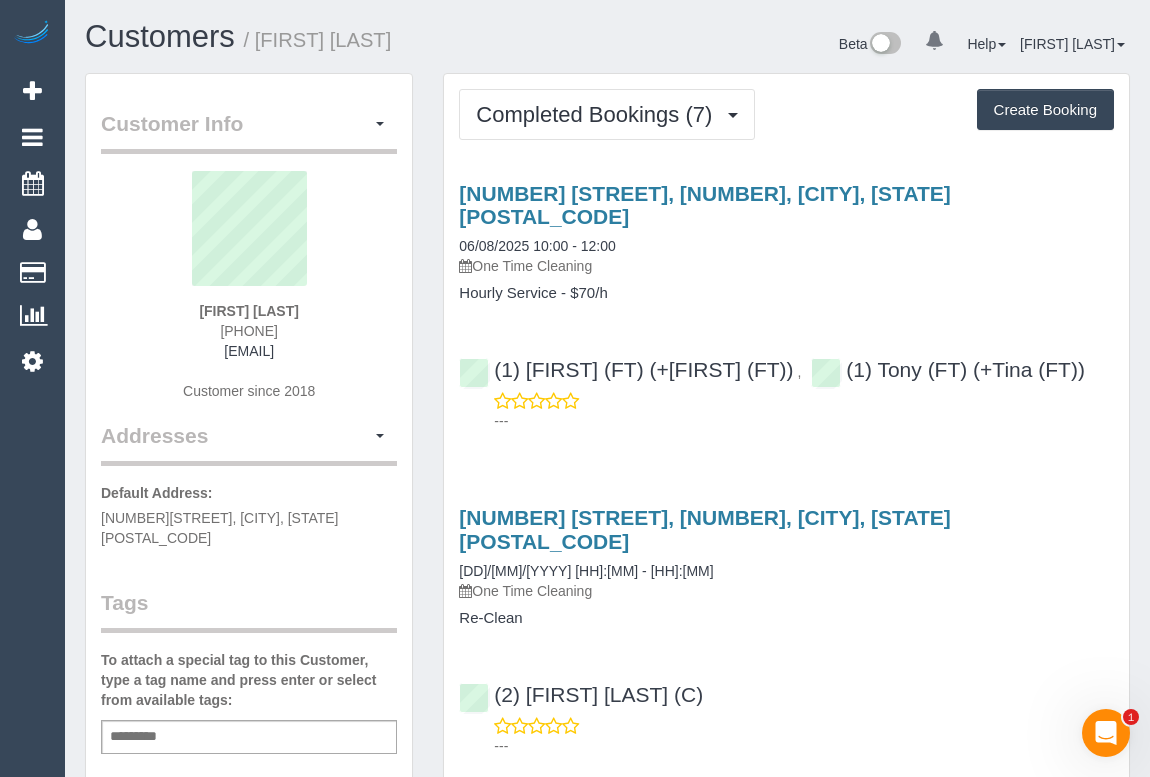 click on "One Time Cleaning" at bounding box center (786, 266) 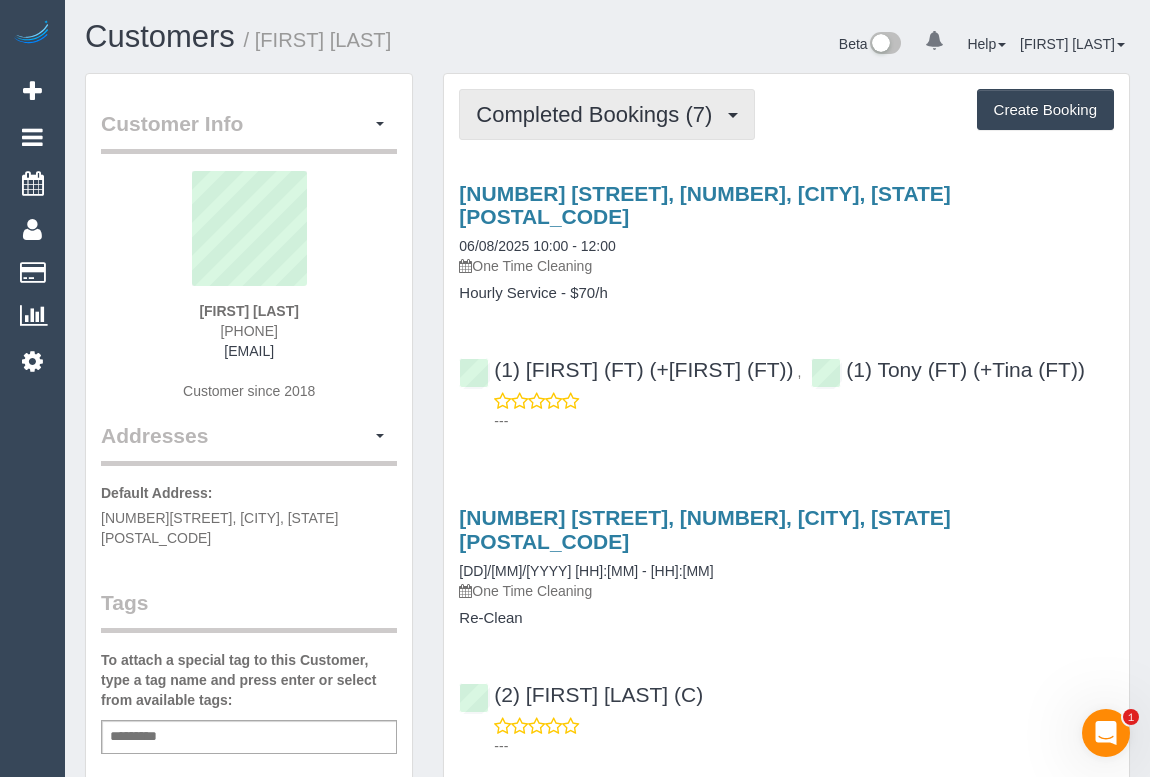 click on "Completed Bookings (7)" at bounding box center (599, 114) 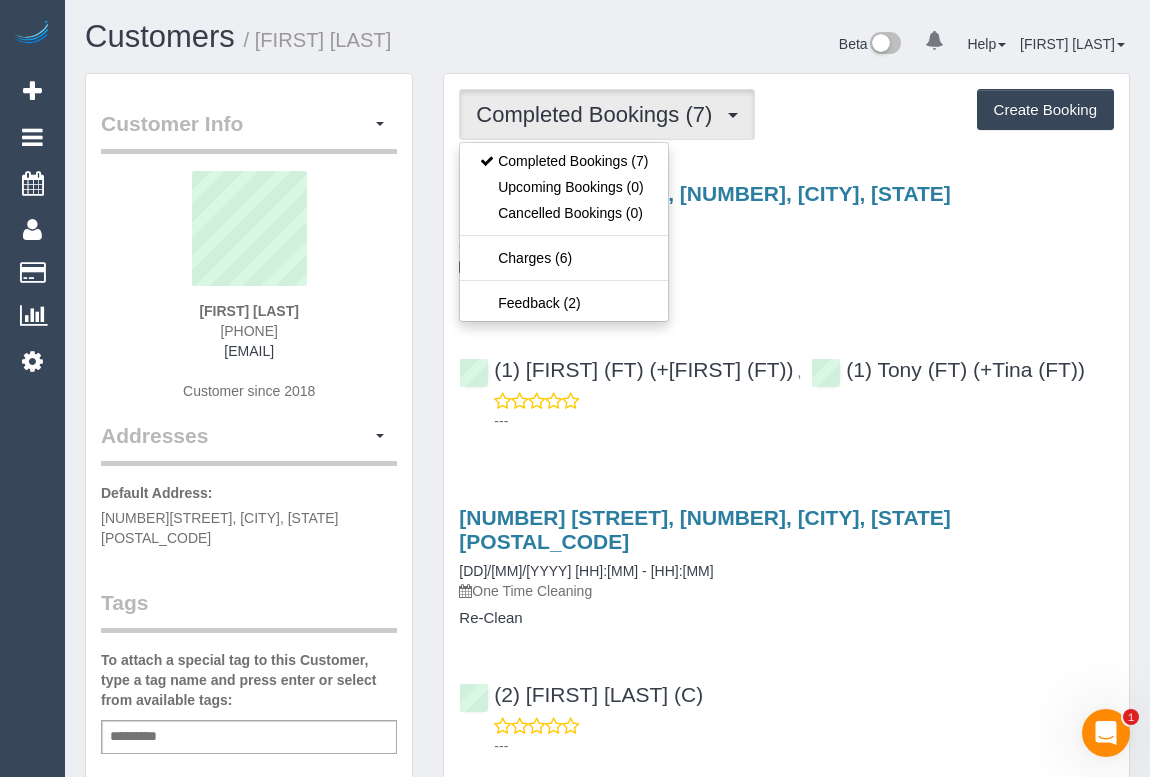 click on "415 Cardigan Street, 1, Carlton, VIC 3053
06/08/2025 10:00 - 12:00
One Time Cleaning" at bounding box center [786, 229] 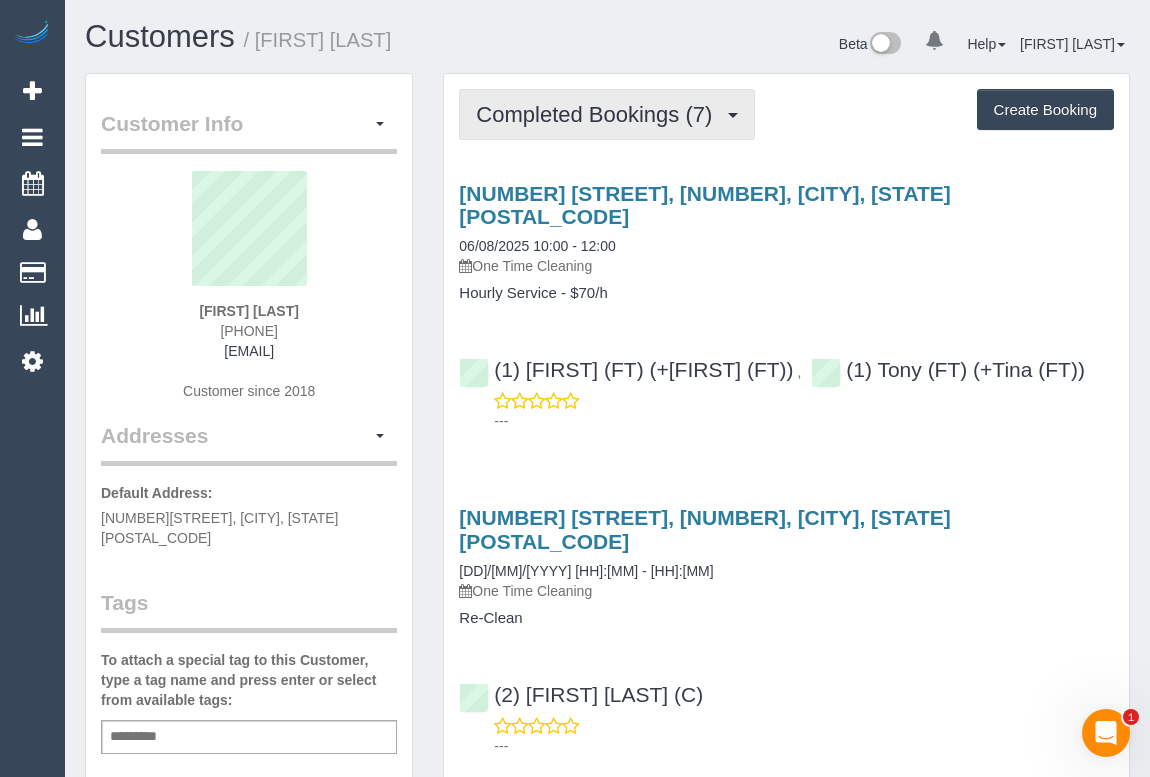 click on "Completed Bookings (7)" at bounding box center [599, 114] 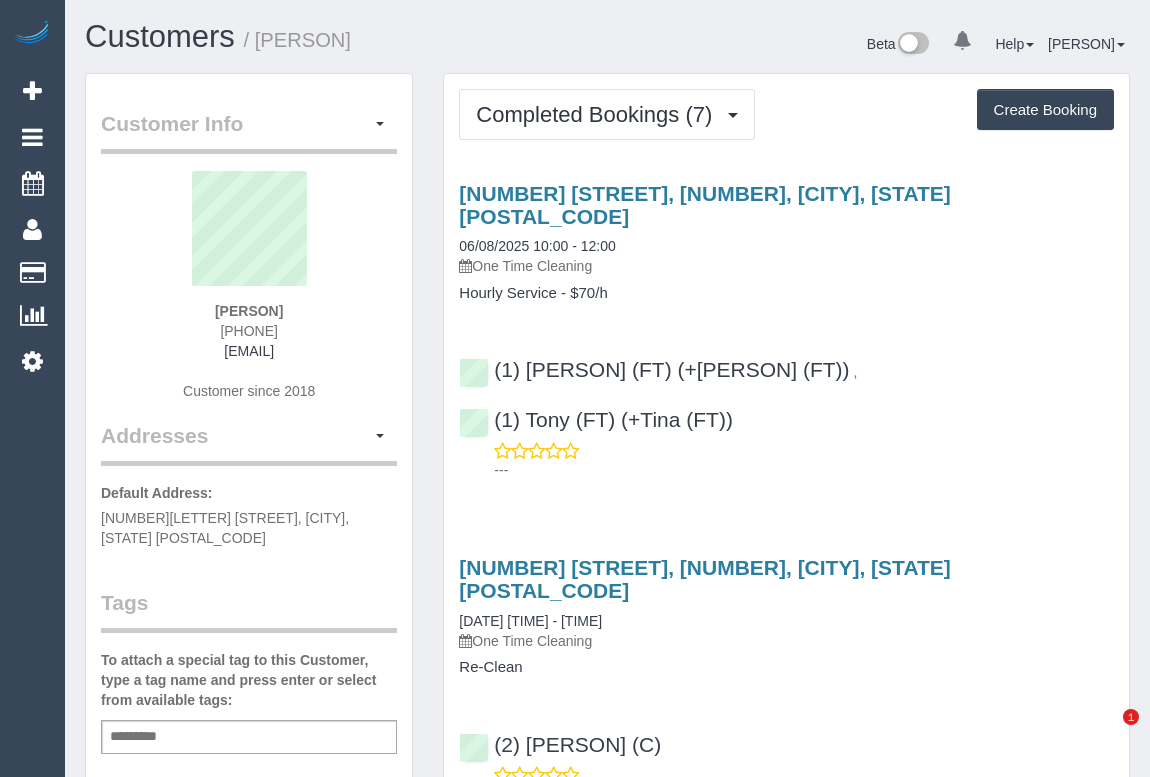 scroll, scrollTop: 0, scrollLeft: 0, axis: both 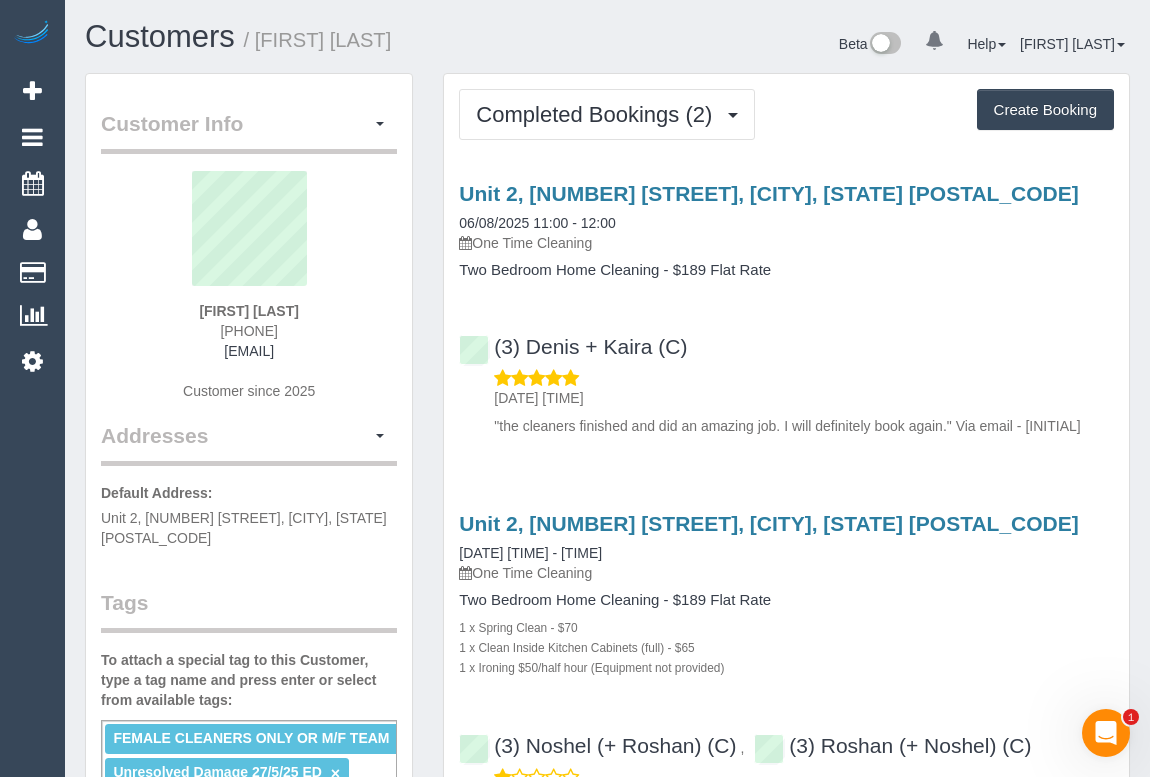 click on "Unit 2, [NUMBER] [STREET], [CITY], [STATE] [POSTAL_CODE]
[DATE] [TIME] - [TIME]
One Time Cleaning
Two Bedroom Home Cleaning - $189 Flat Rate
(3) [NAME] + [NAME] (C)
[DATE] [TIME]
"the cleaners finished and did an amazing job. I will definitely book again." Via email - [INITIAL]" at bounding box center (786, 305) 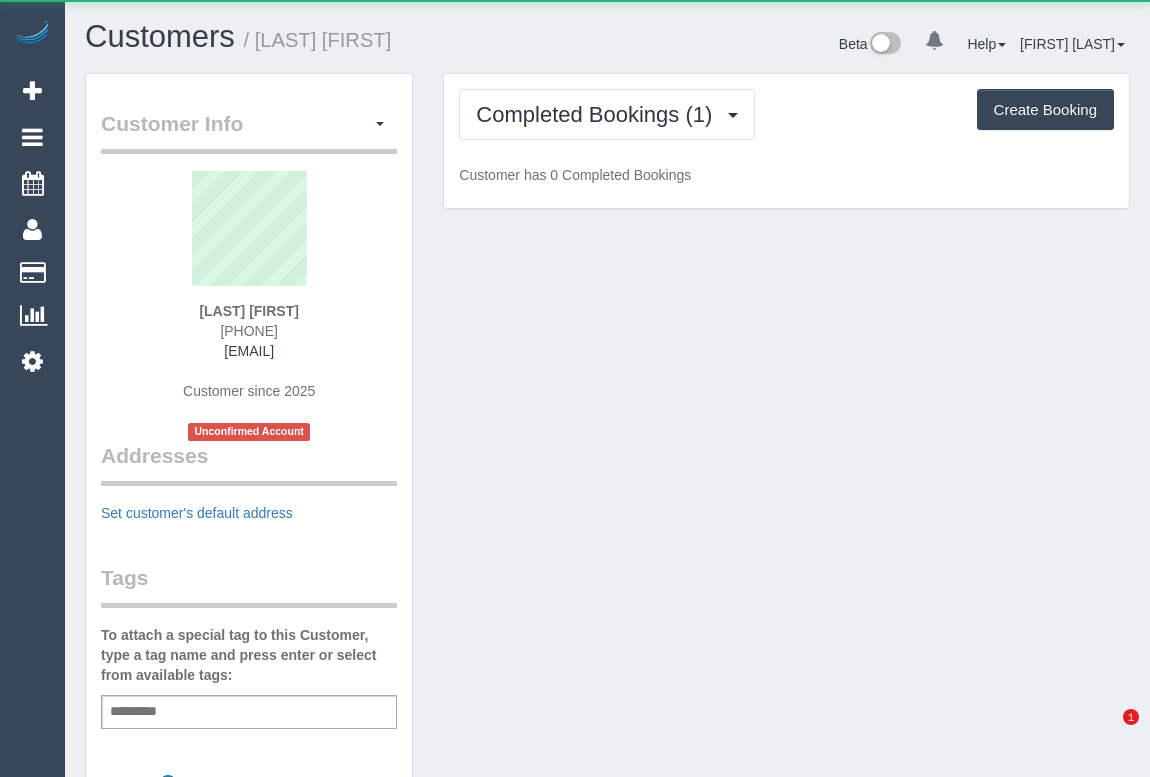 scroll, scrollTop: 0, scrollLeft: 0, axis: both 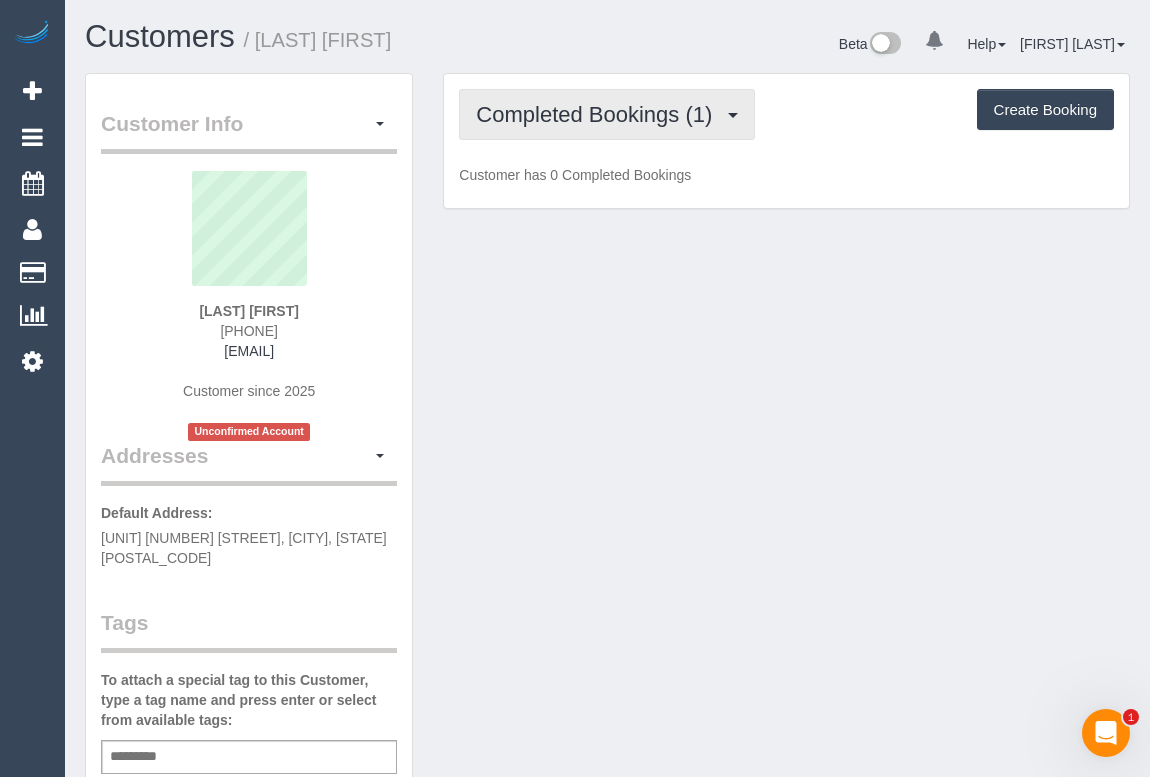 click on "Completed Bookings (1)" at bounding box center [599, 114] 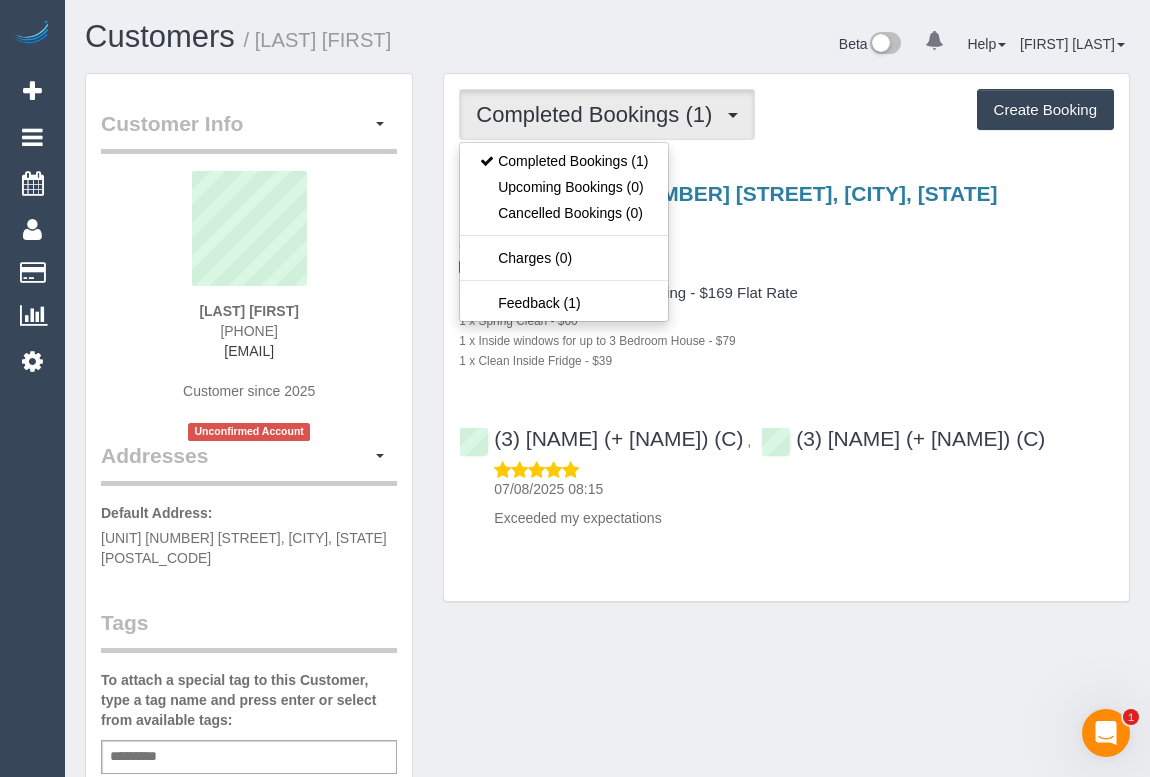 click on "One Bedroom Apt/Home Cleaning - $169 Flat Rate
1 x Spring Clean - $60
1 x Inside windows for up to 3 Bedroom House - $79
1 x Clean Inside Fridge  - $39" at bounding box center (786, 327) 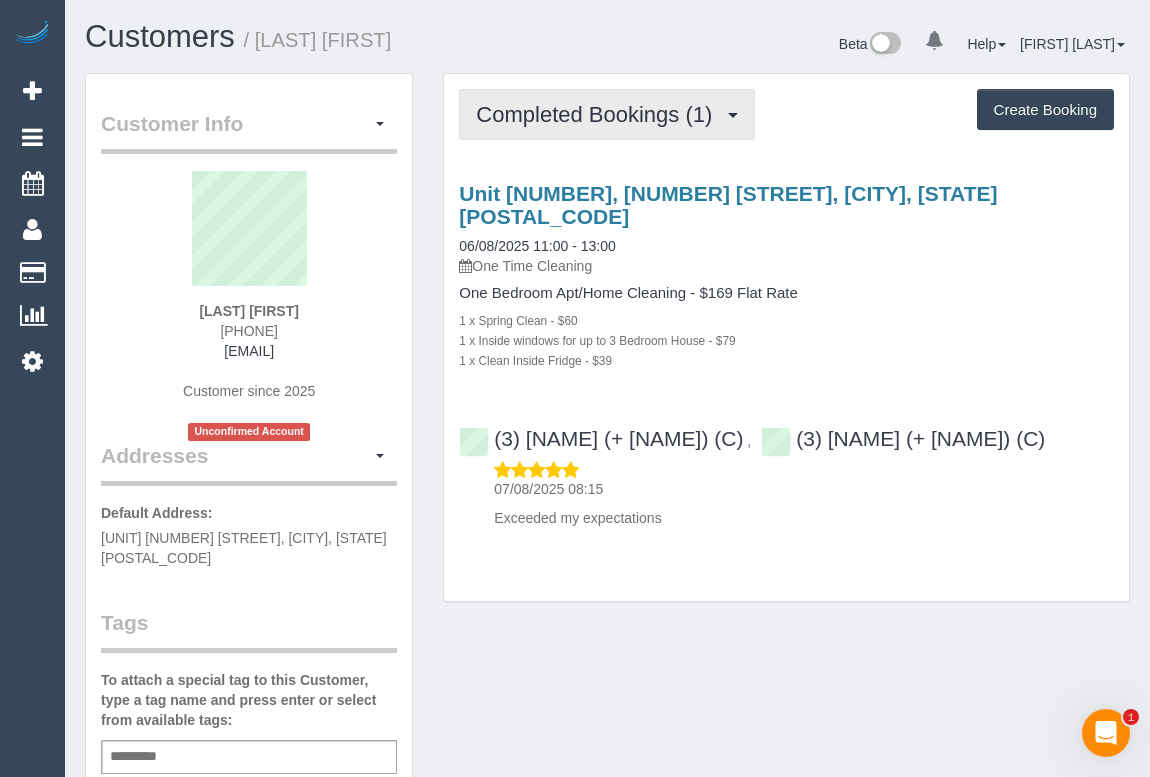click on "Completed Bookings (1)" at bounding box center [599, 114] 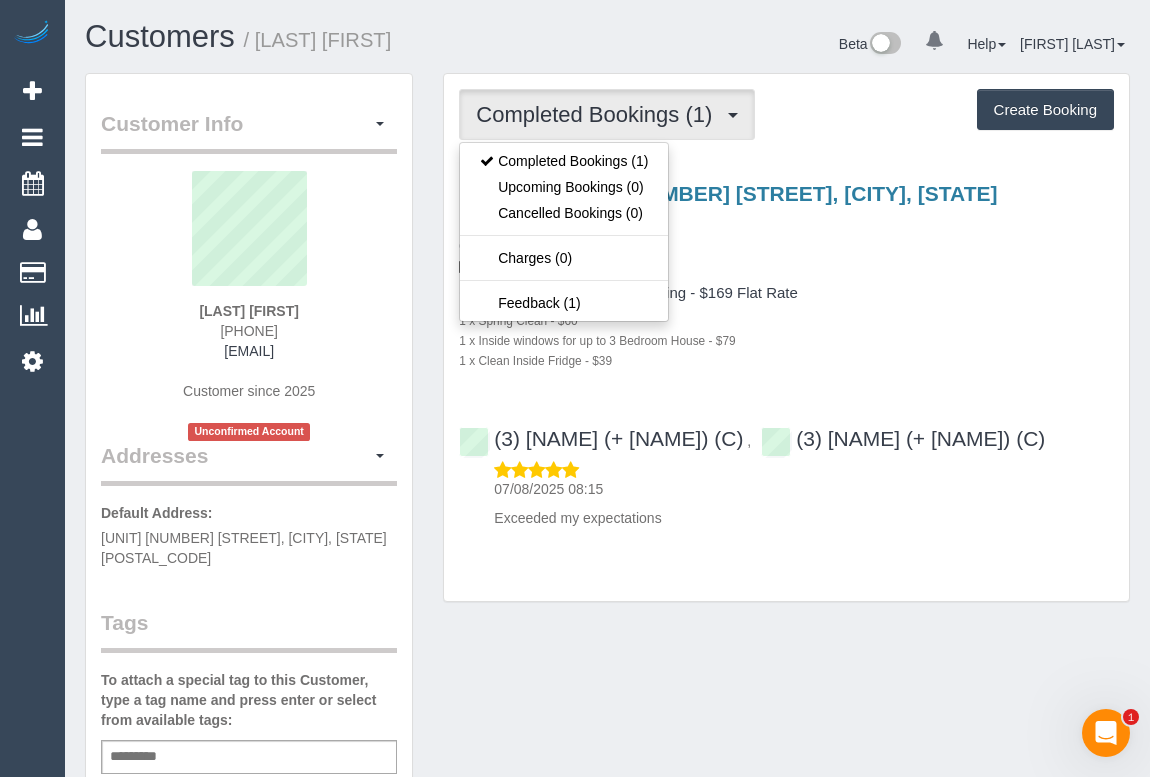click on "Customer Info
Edit Contact Info
Send Message
Email Preferences
Special Sales Tax
View Changes
Send Confirm Account email
Block this Customer
Archive Account
Delete Account
[LAST] [FIRST]" at bounding box center [607, 773] 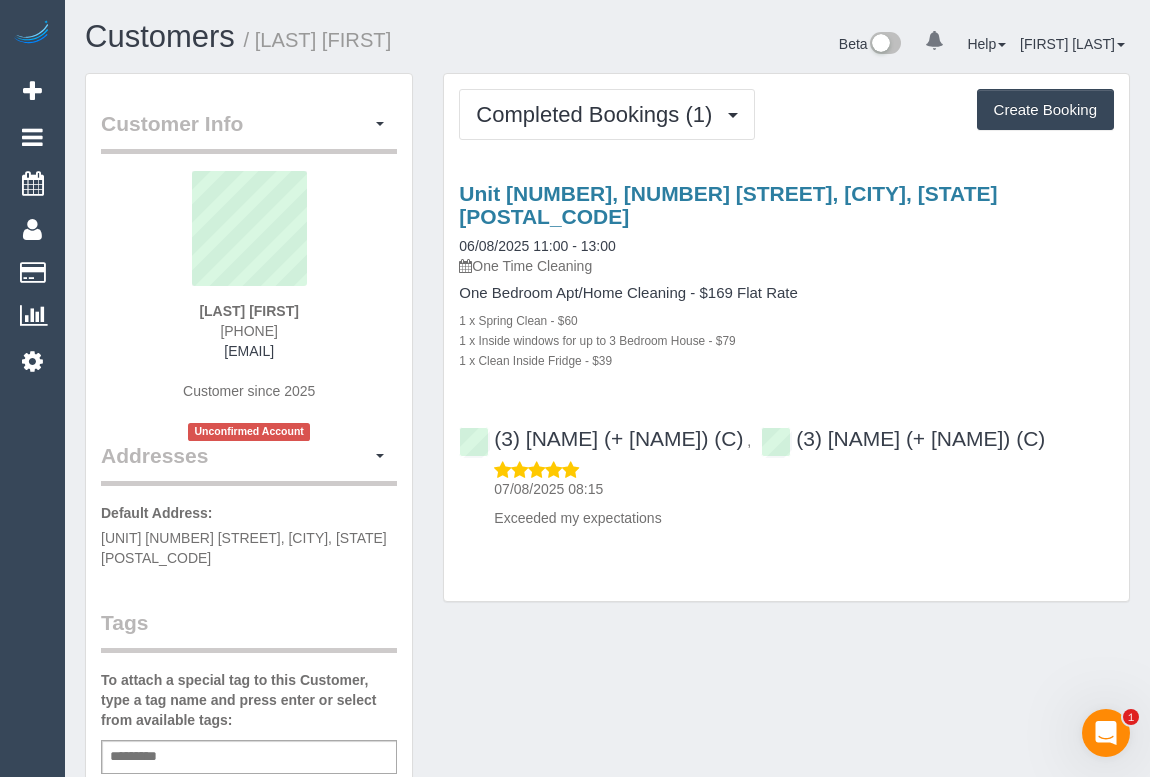click on "1 x Clean Inside Fridge  - $39" at bounding box center (786, 360) 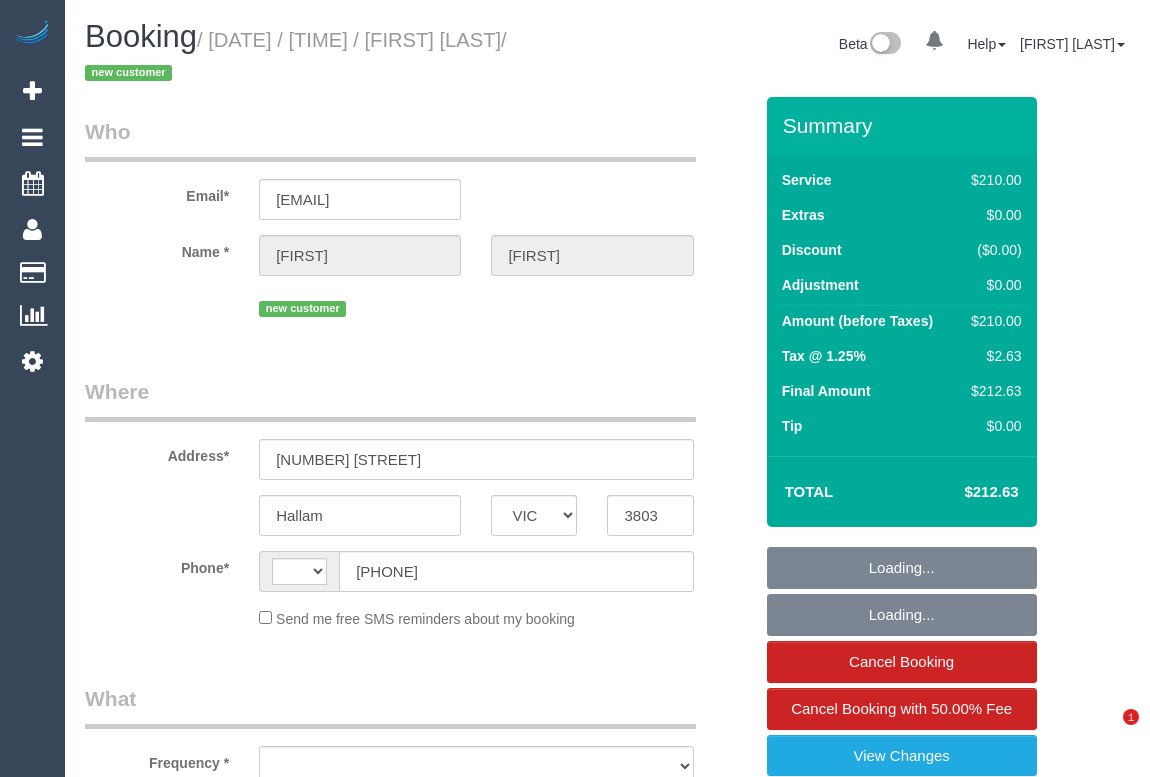 select on "VIC" 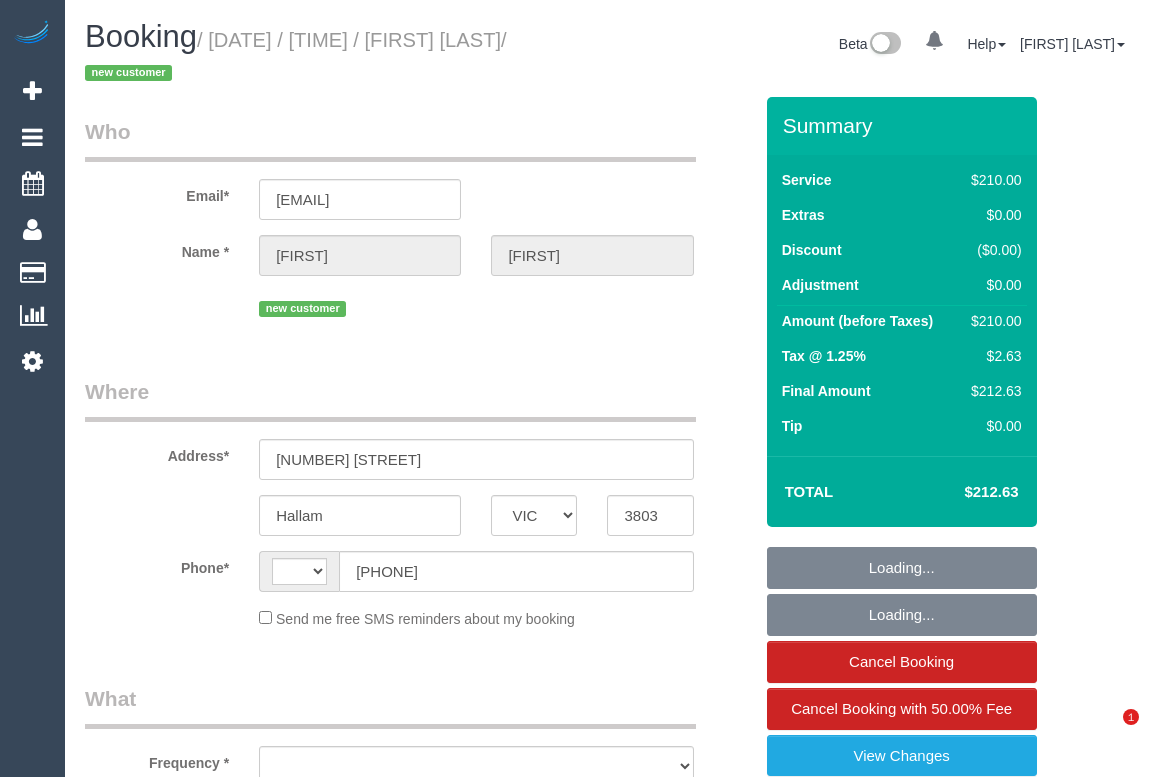 scroll, scrollTop: 0, scrollLeft: 0, axis: both 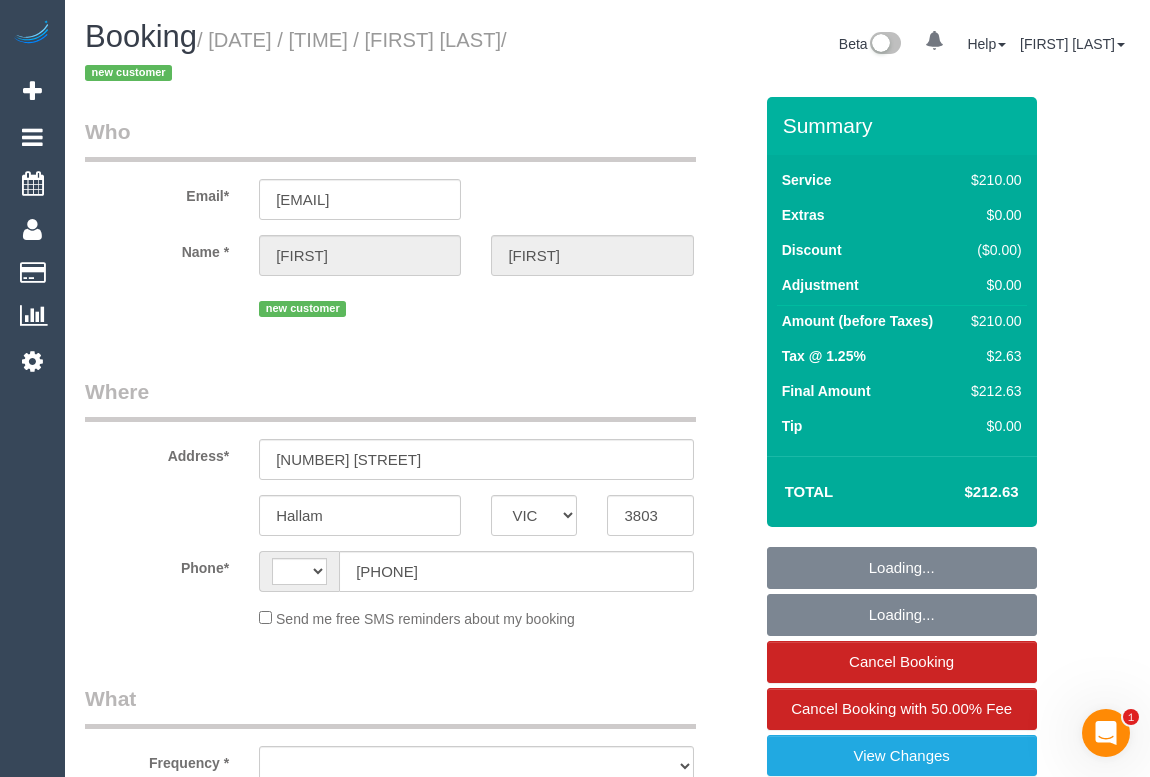 select on "object:353" 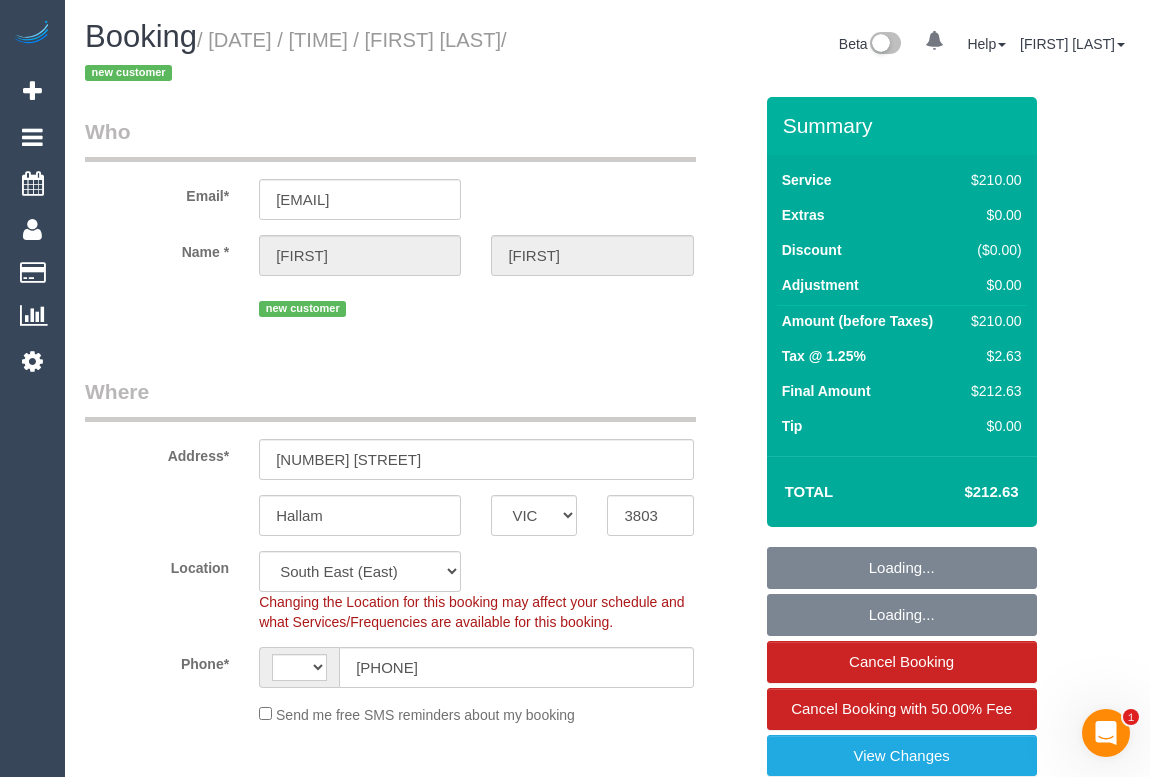 select on "string:AU" 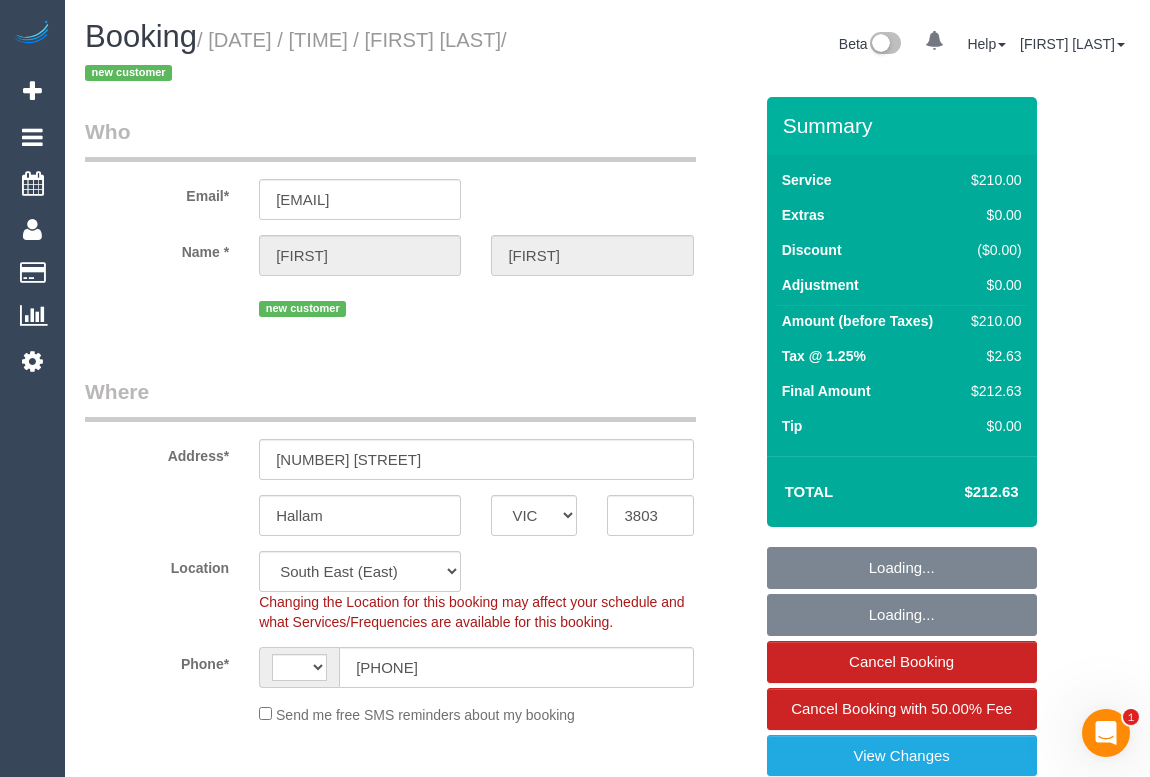 select on "180" 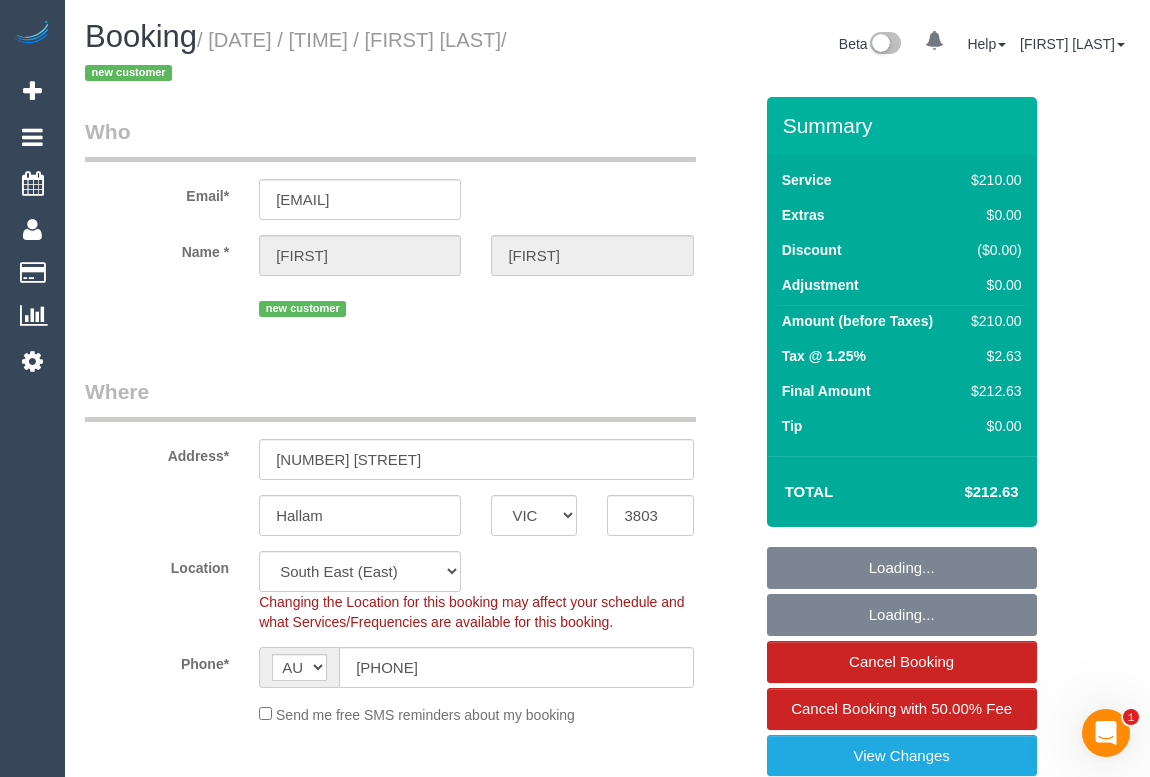 select on "object:915" 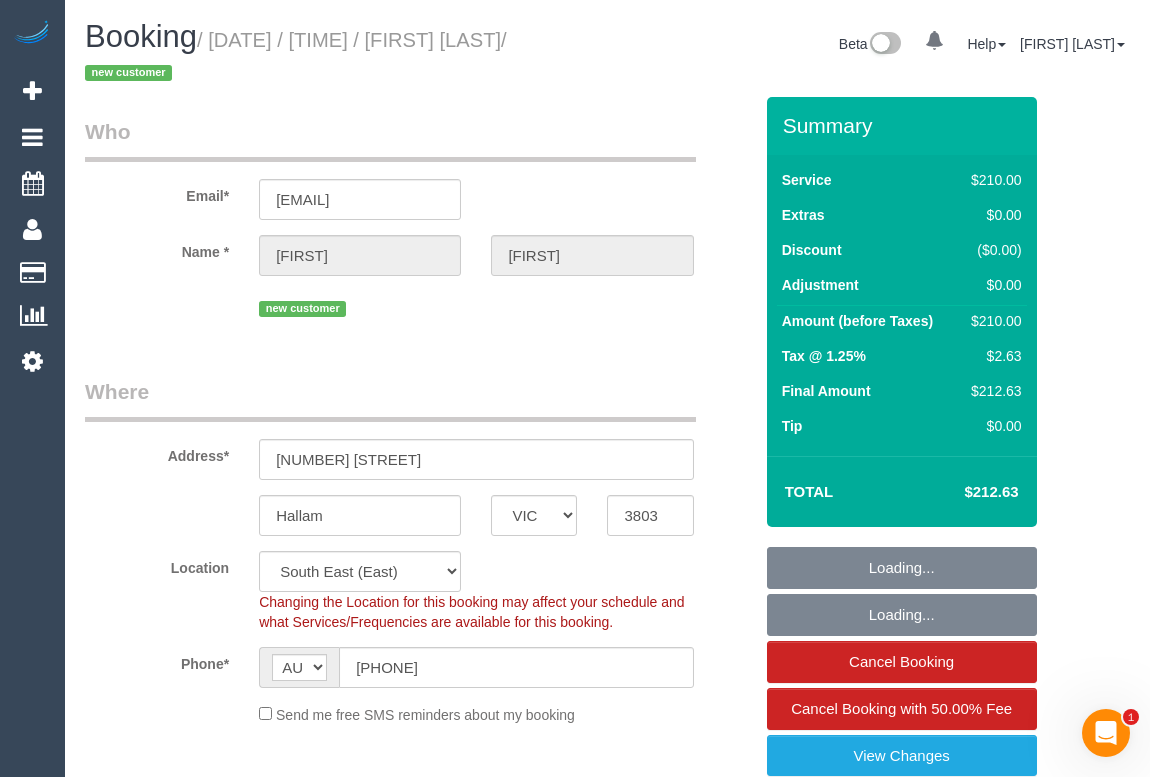 select on "spot1" 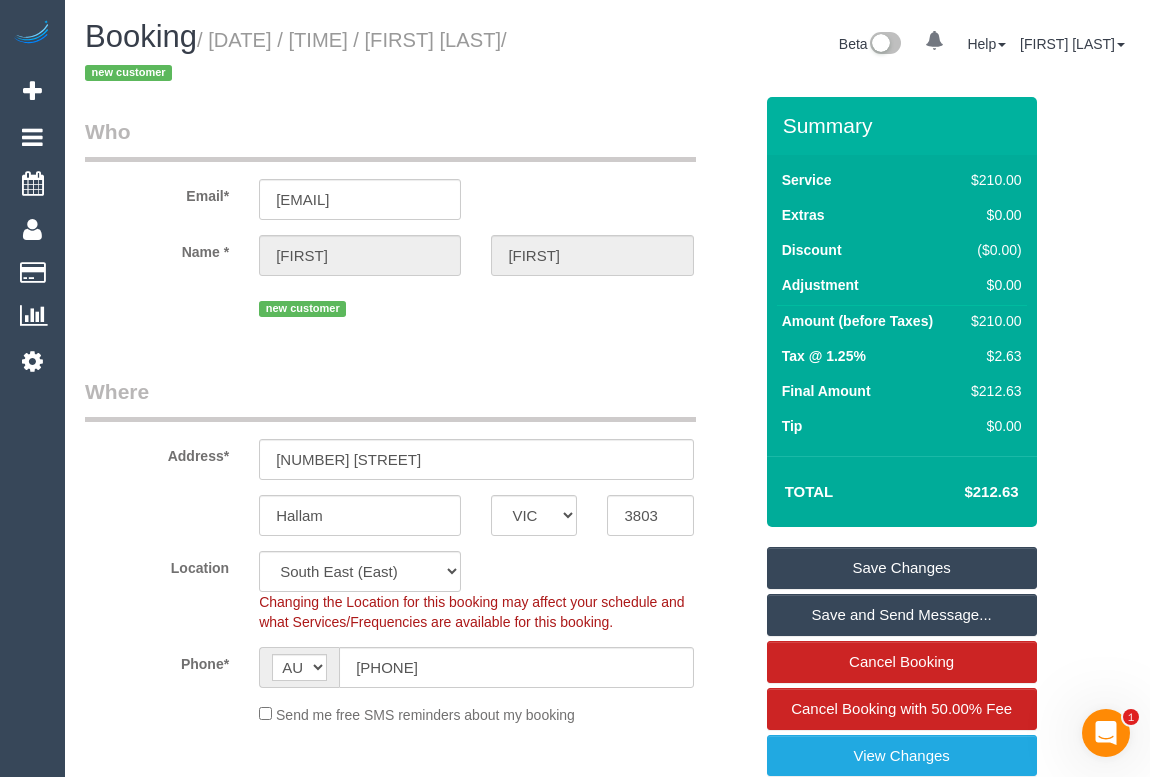 click on "Who
Email*
sadia_sayar90@hotmail.com
Name *
Sadi
Sayar
new customer
Where
Address*
4 Tilbavale Close
Hallam
ACT
NSW
NT
QLD
SA
TAS
VIC
WA
3803
Location
Office City East (North) East (South) Inner East Inner North (East) Inner North (West) Inner South East Inner West North (East) North (West) Outer East Outer North (East) Outer North (West) Outer South East Outer West South East (East) South East (West) West (North) West (South) ZG - Central ZG - East ZG - North ZG - South" at bounding box center (418, 2322) 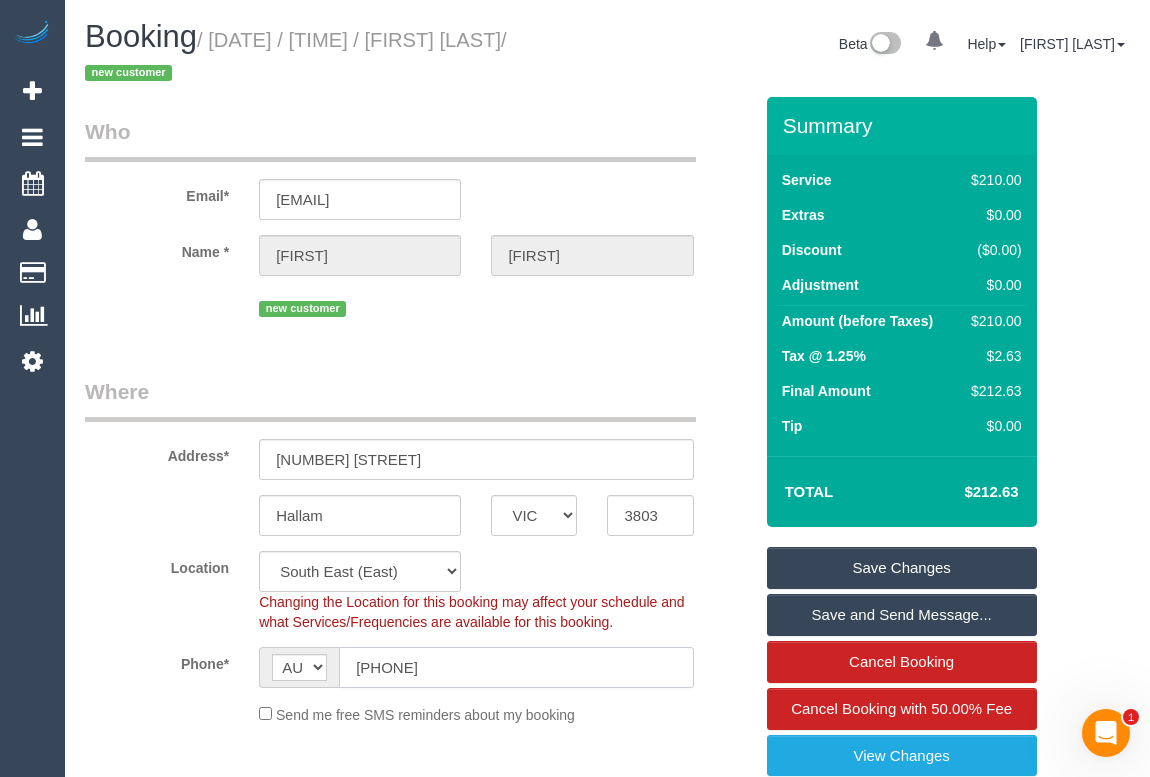drag, startPoint x: 469, startPoint y: 661, endPoint x: 250, endPoint y: 684, distance: 220.20445 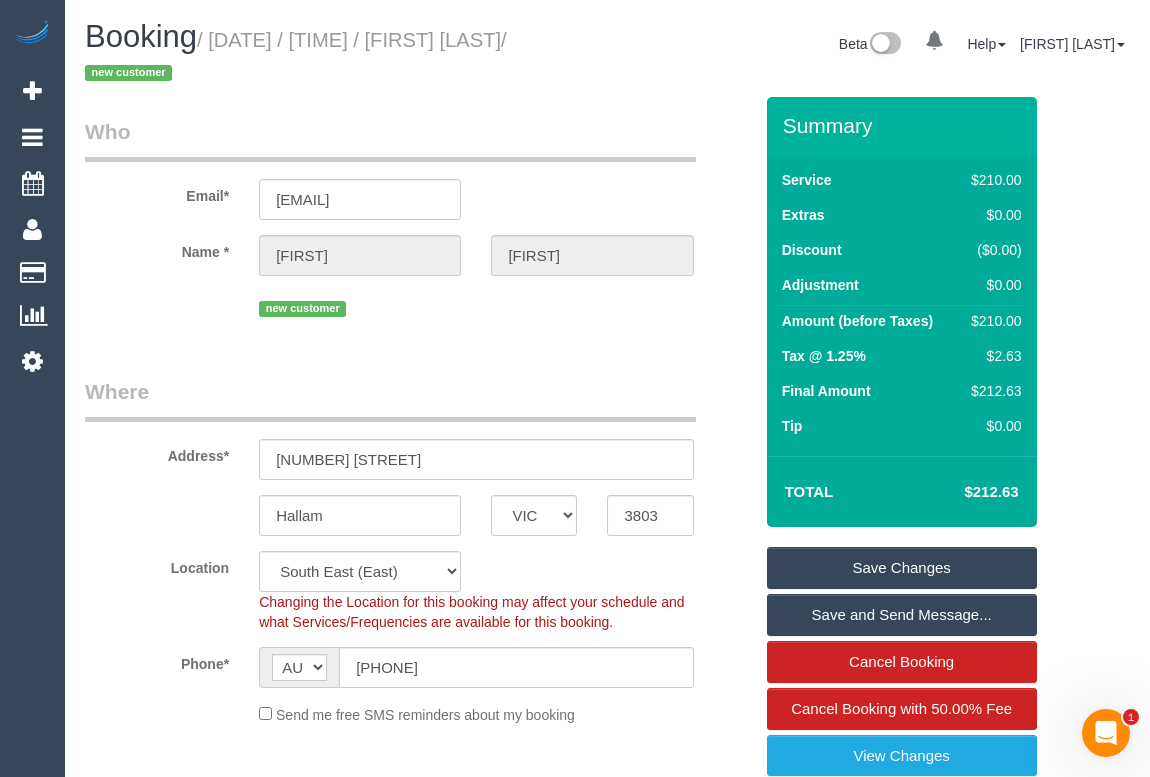 click on "Where" at bounding box center (390, 399) 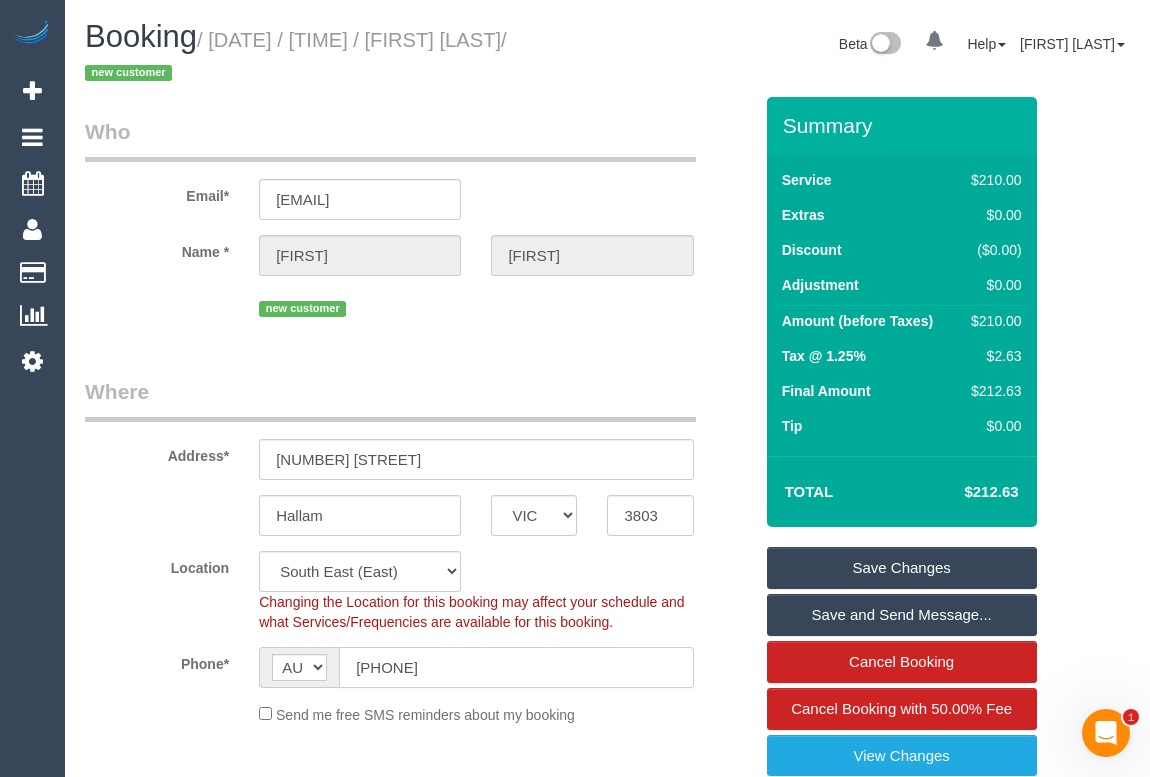 drag, startPoint x: 478, startPoint y: 673, endPoint x: 309, endPoint y: 670, distance: 169.02663 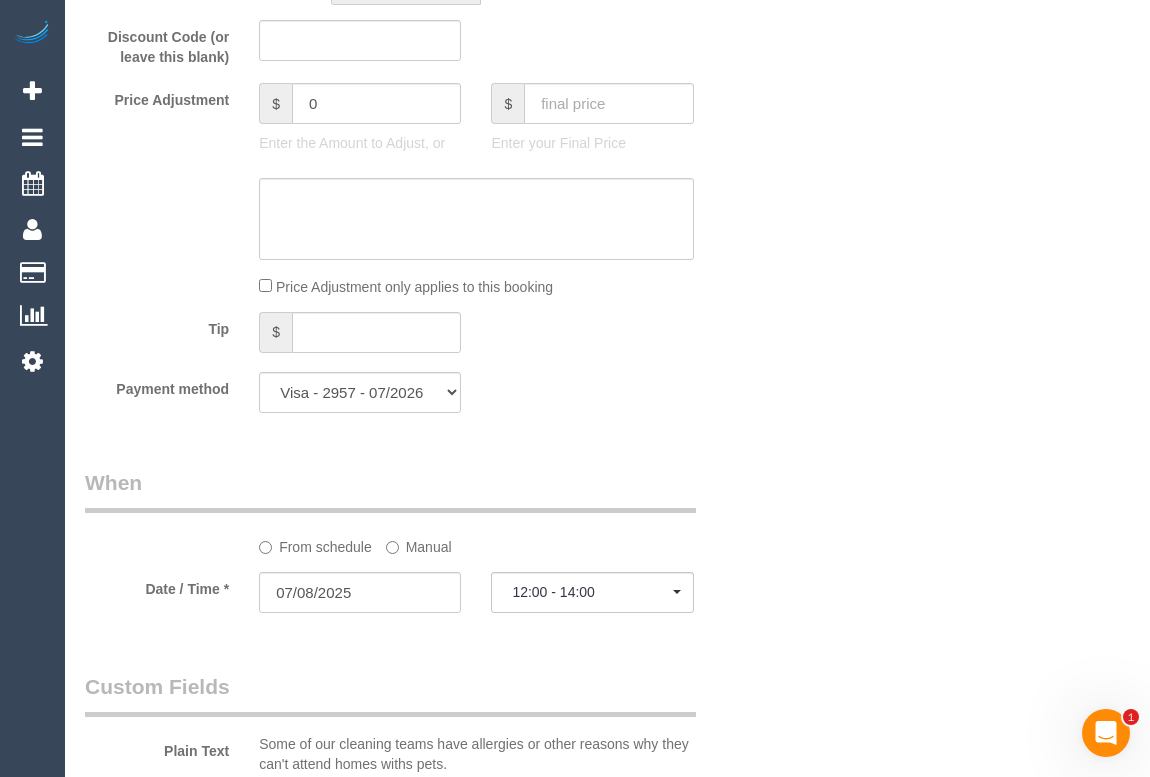 scroll, scrollTop: 2000, scrollLeft: 0, axis: vertical 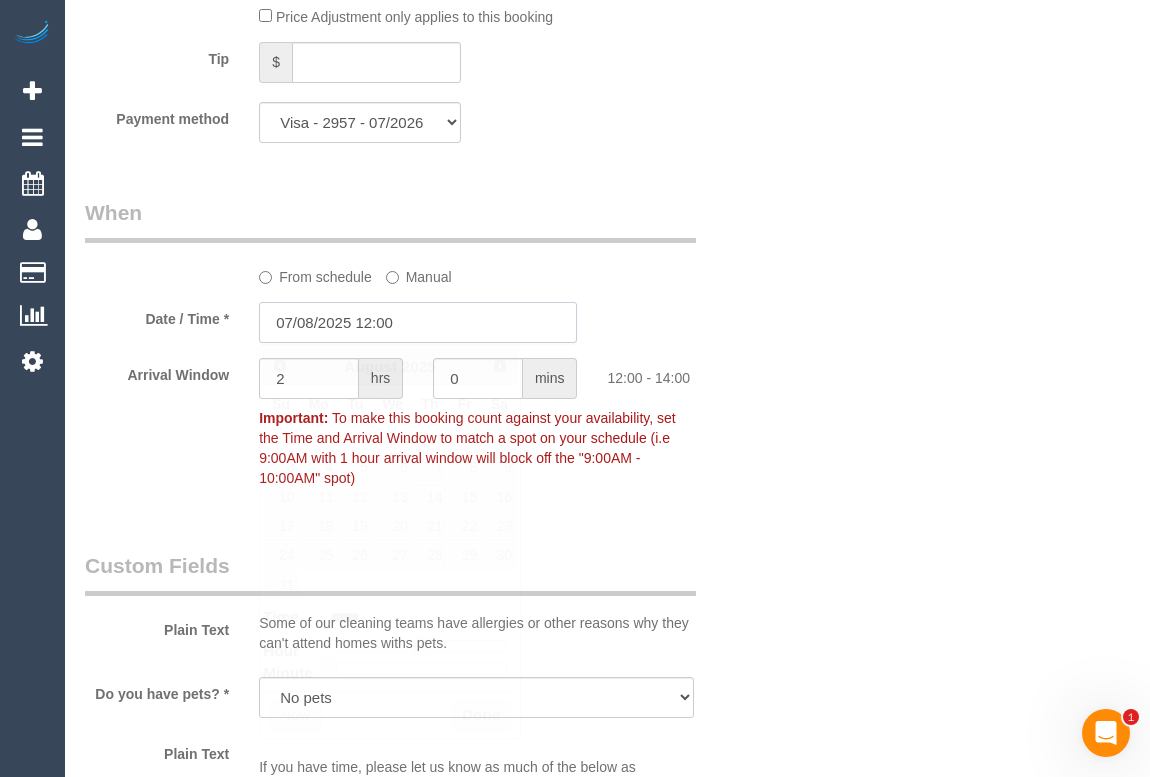 click on "07/08/2025 12:00" at bounding box center (418, 322) 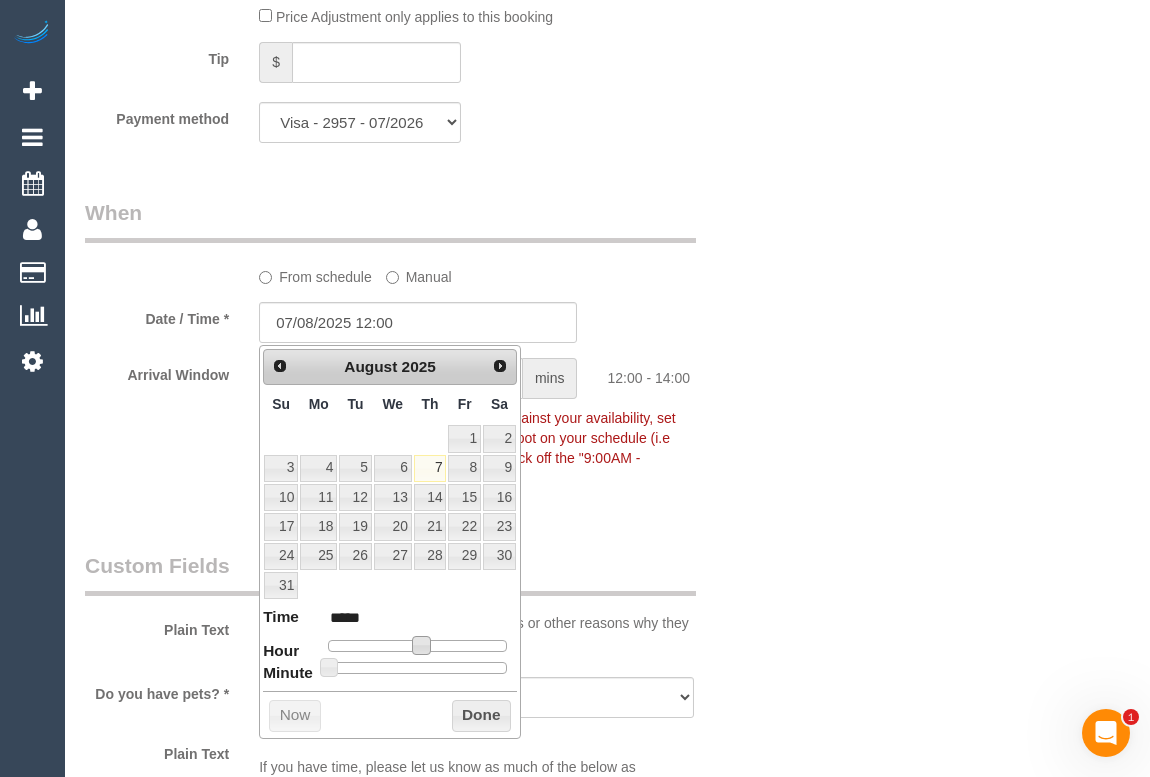 type on "07/08/2025 13:00" 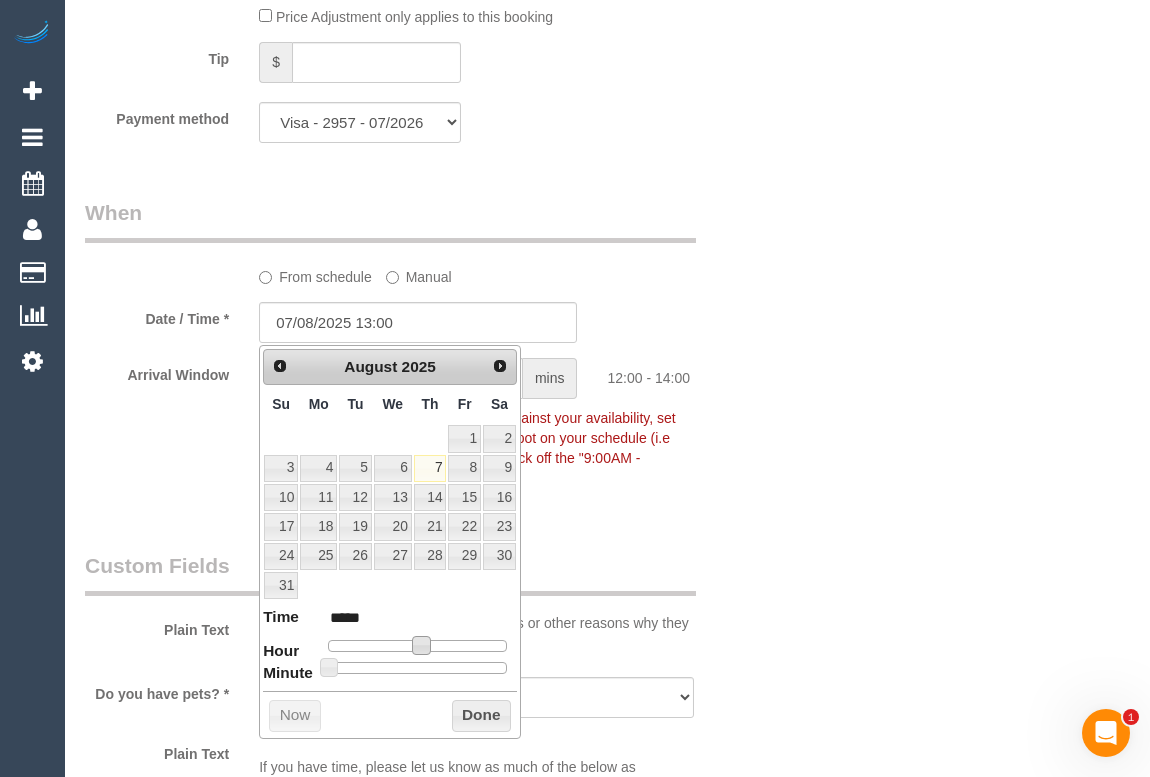 type on "[DATE] [TIME]" 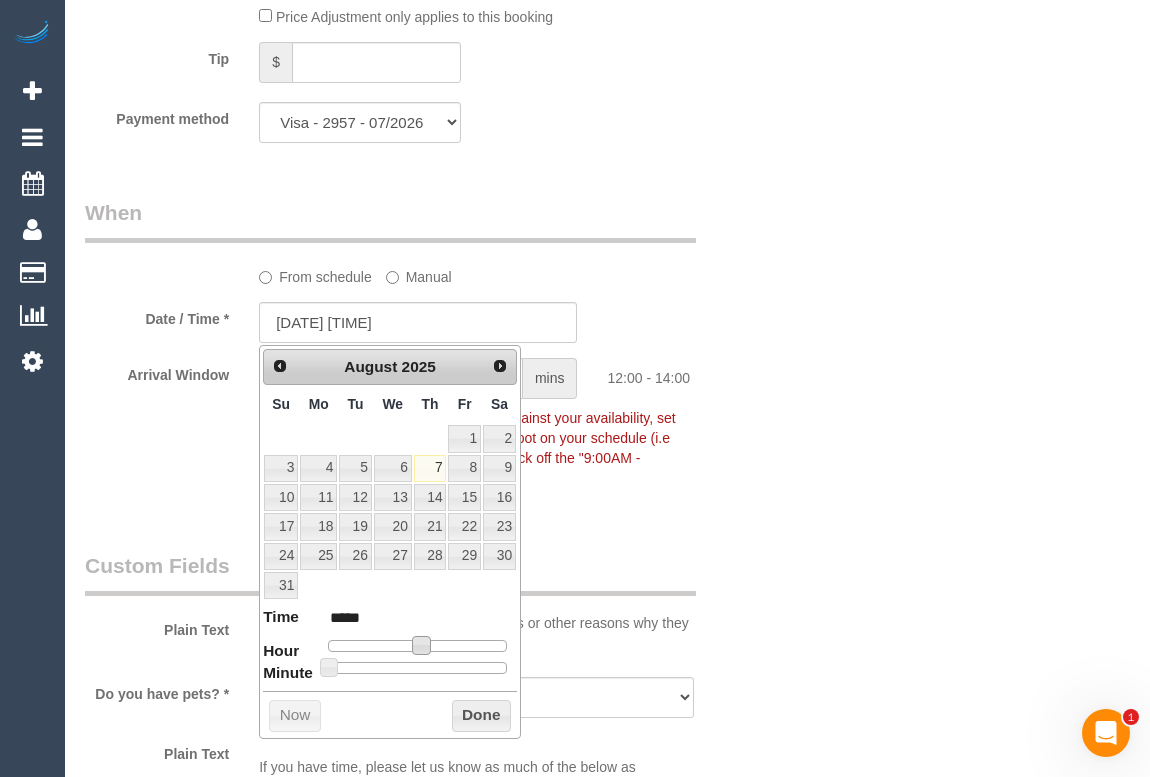 type on "07/08/2025 15:00" 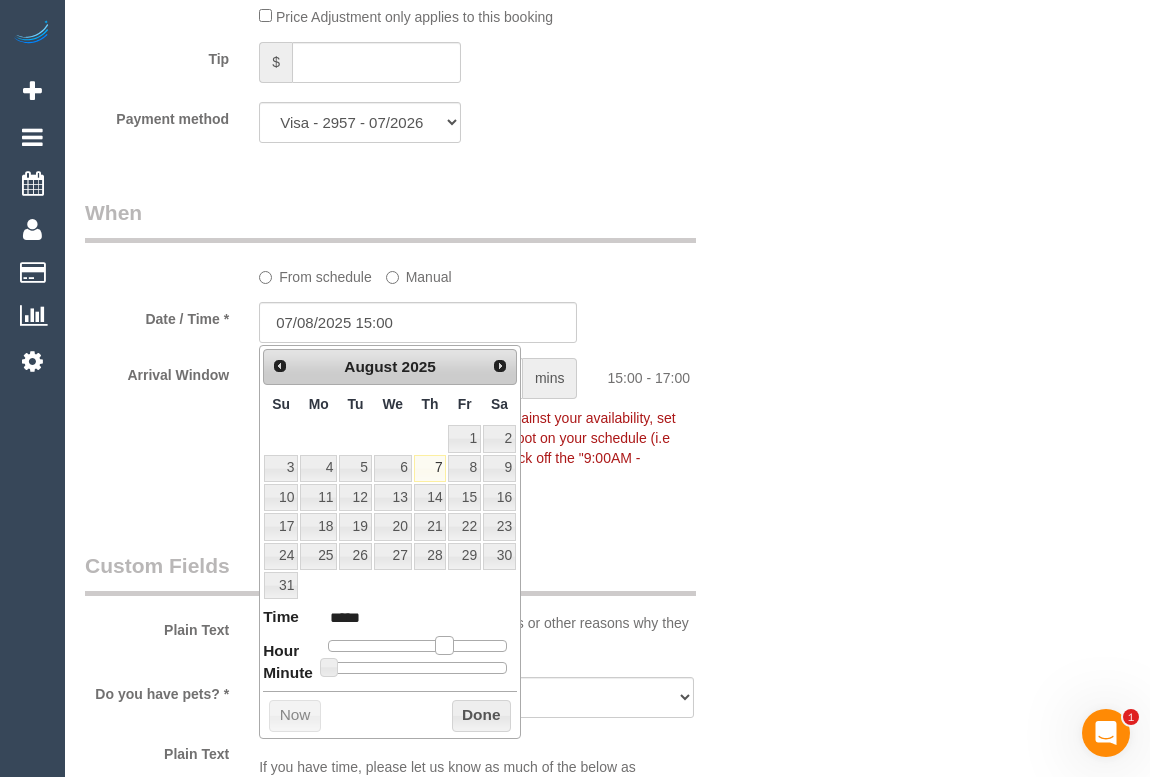 type on "[DATE] [TIME]" 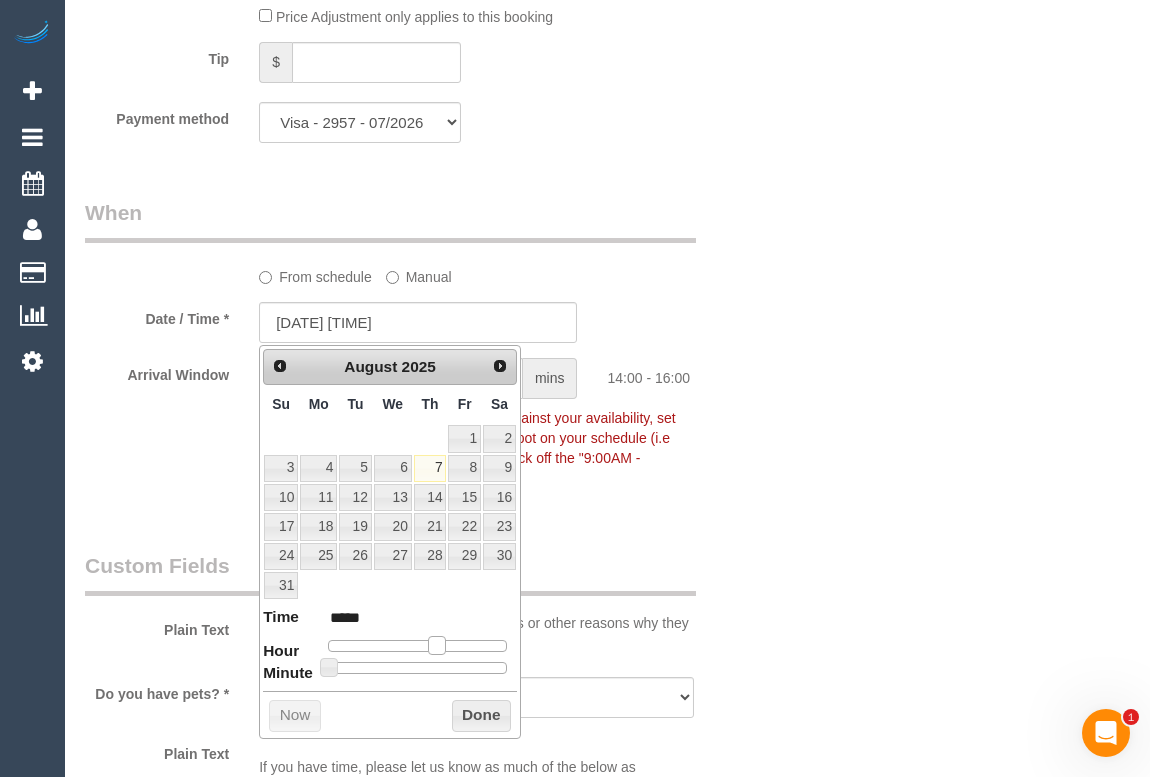 drag, startPoint x: 421, startPoint y: 639, endPoint x: 439, endPoint y: 639, distance: 18 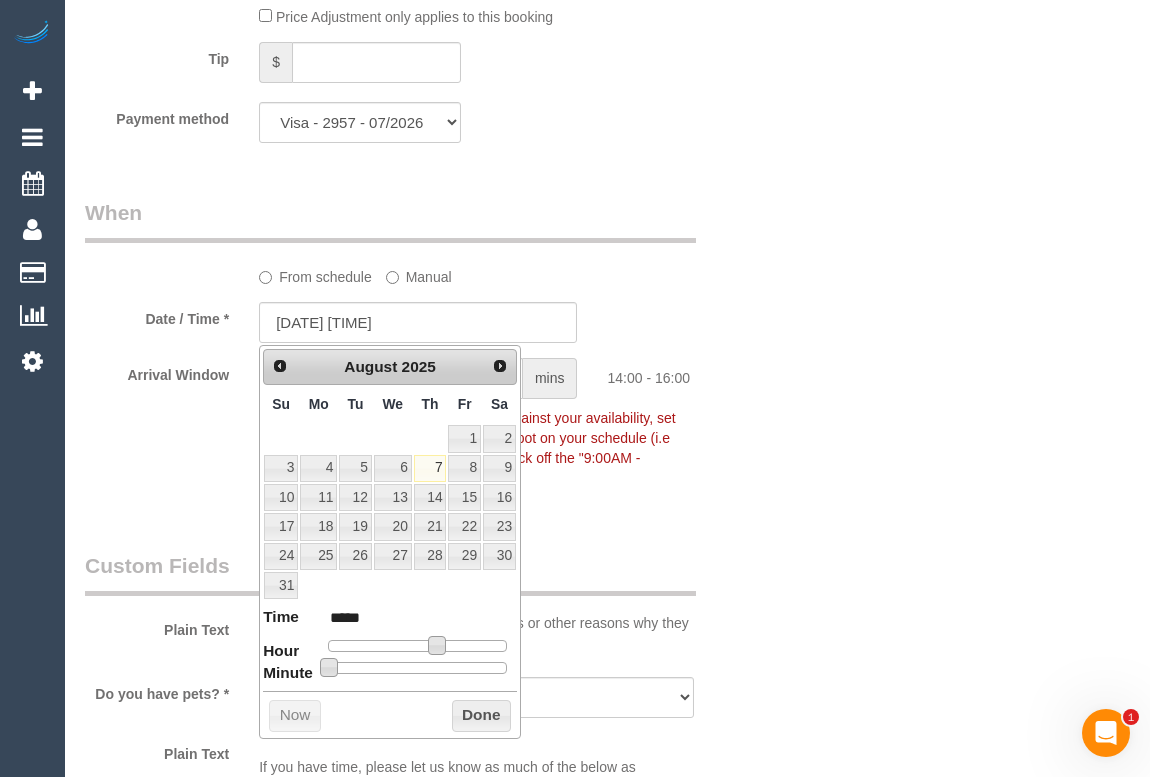 type on "07/08/2025 14:05" 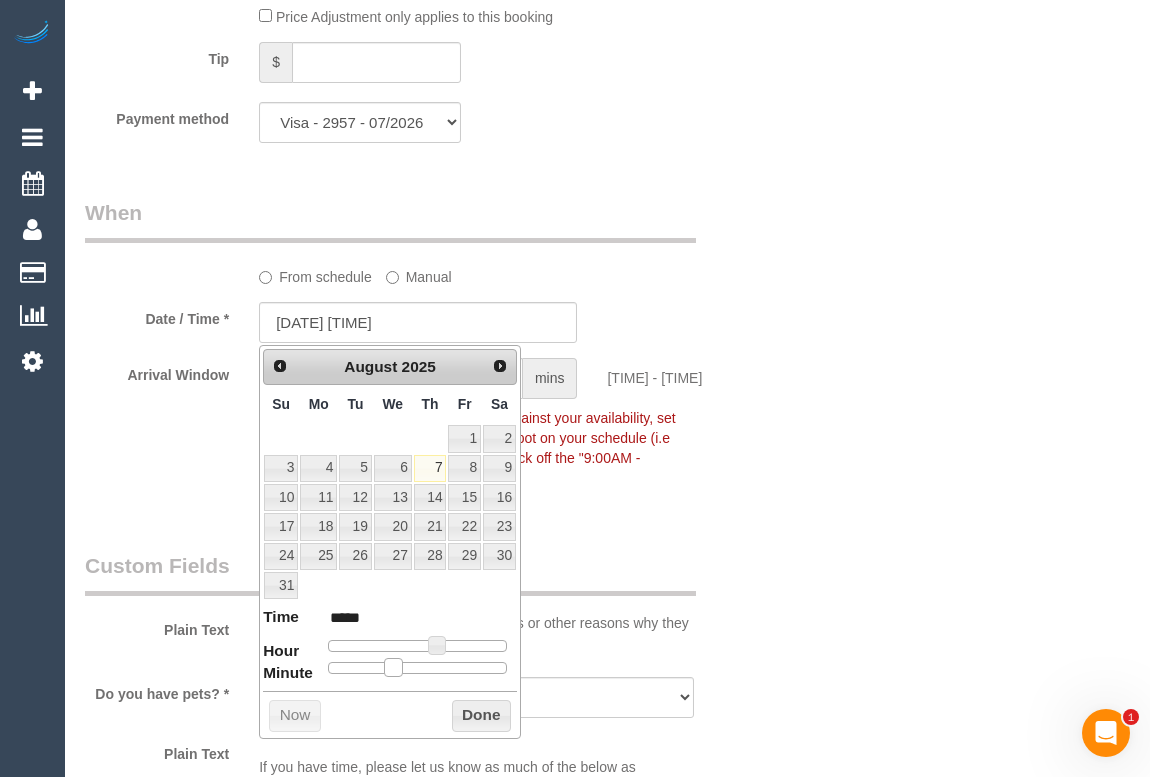 type on "07/08/2025 14:25" 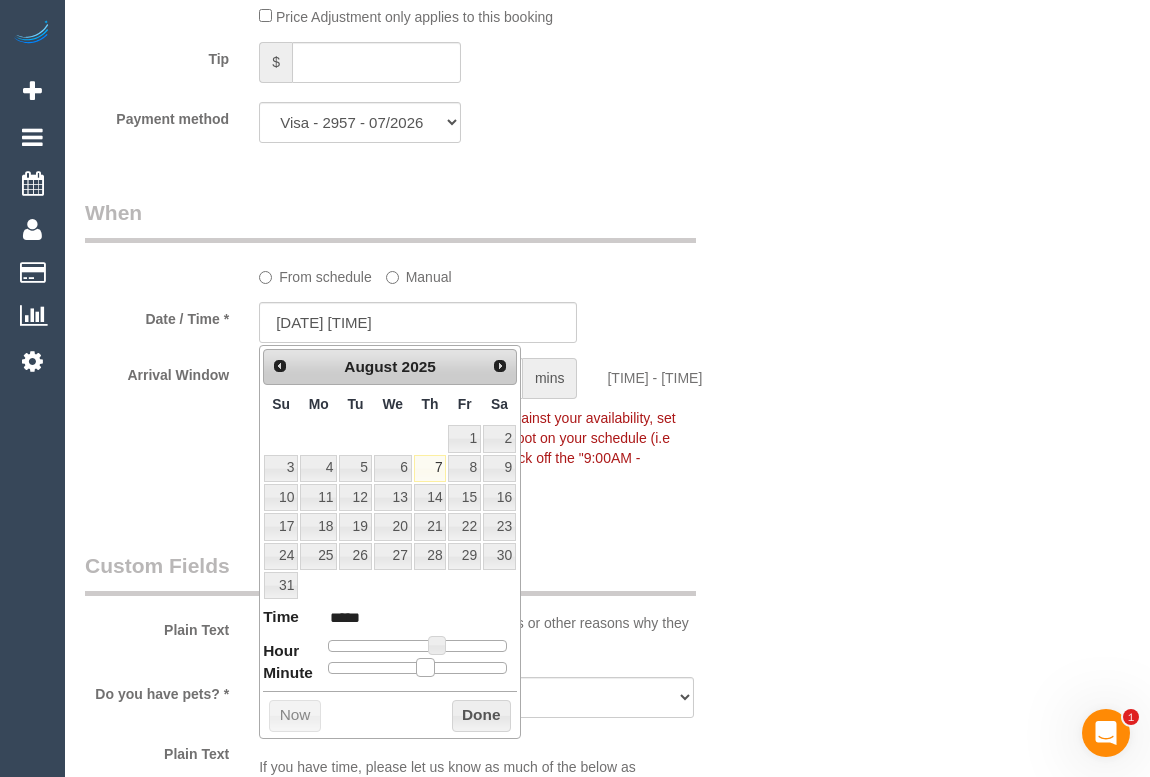 drag, startPoint x: 333, startPoint y: 663, endPoint x: 425, endPoint y: 666, distance: 92.0489 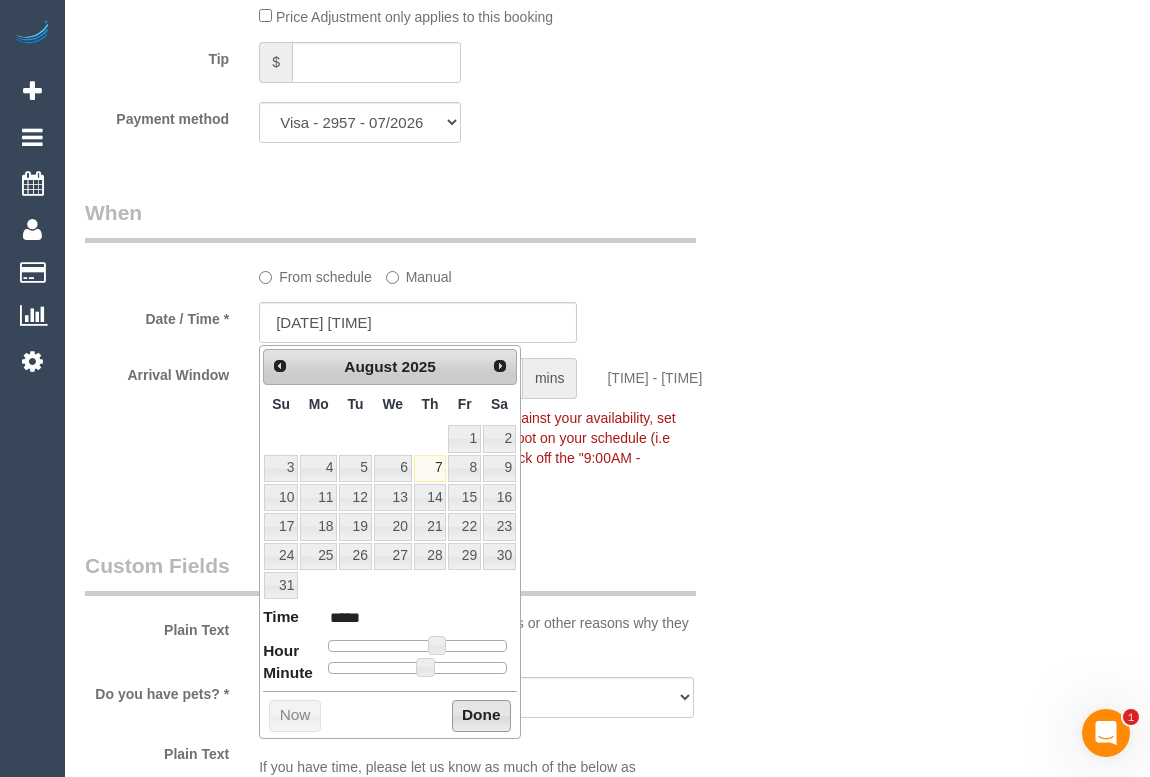 click on "Done" at bounding box center (481, 716) 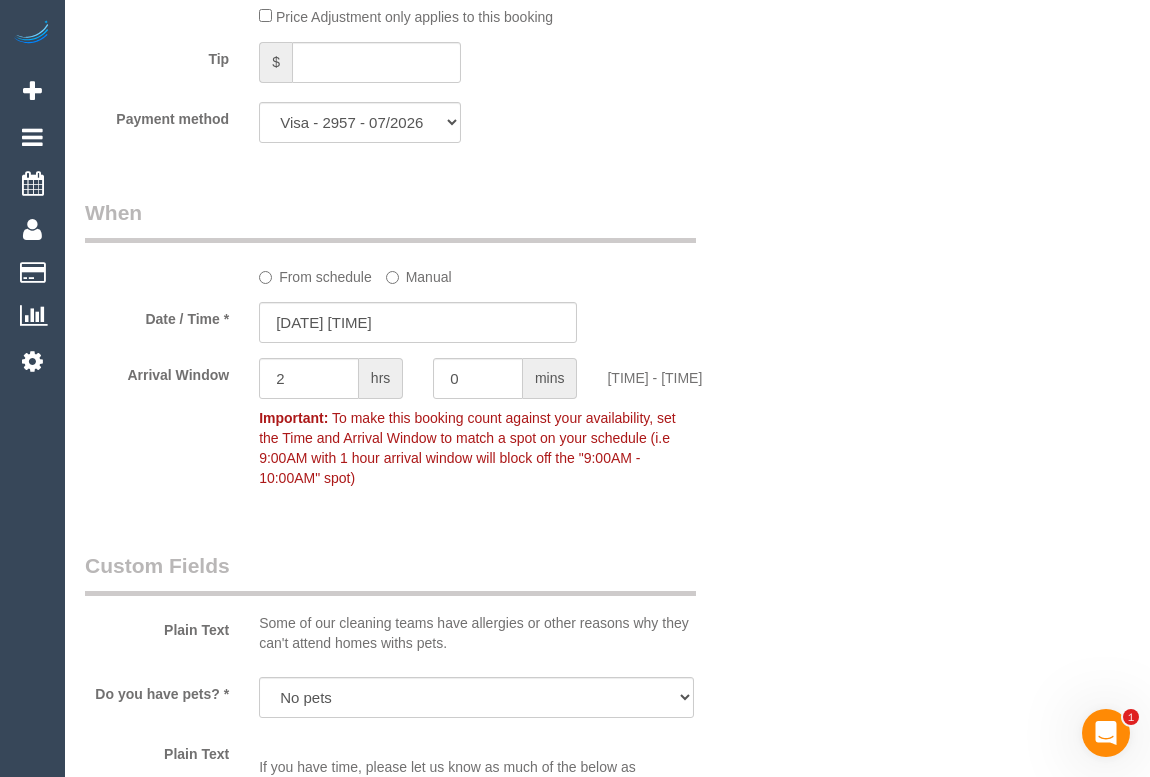 click on "Plain Text
Some of our cleaning teams have allergies or other reasons why they can't attend homes withs pets." at bounding box center [418, 606] 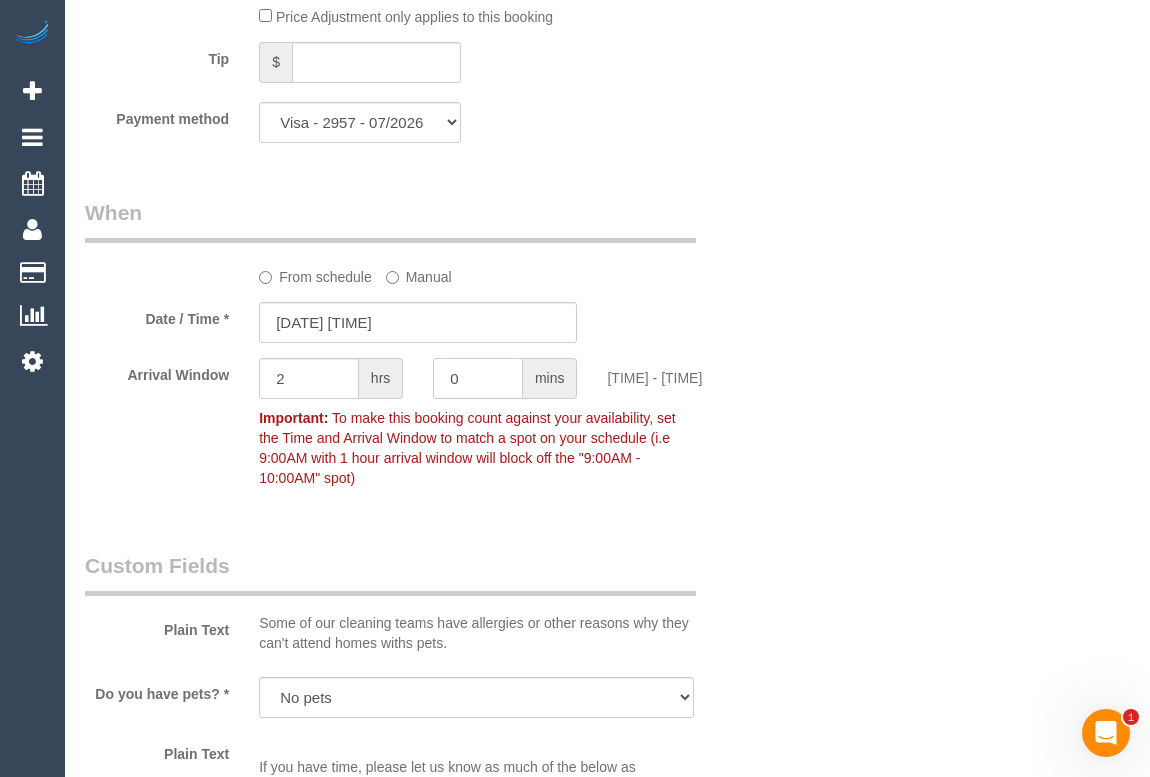 drag, startPoint x: 471, startPoint y: 387, endPoint x: 400, endPoint y: 370, distance: 73.00685 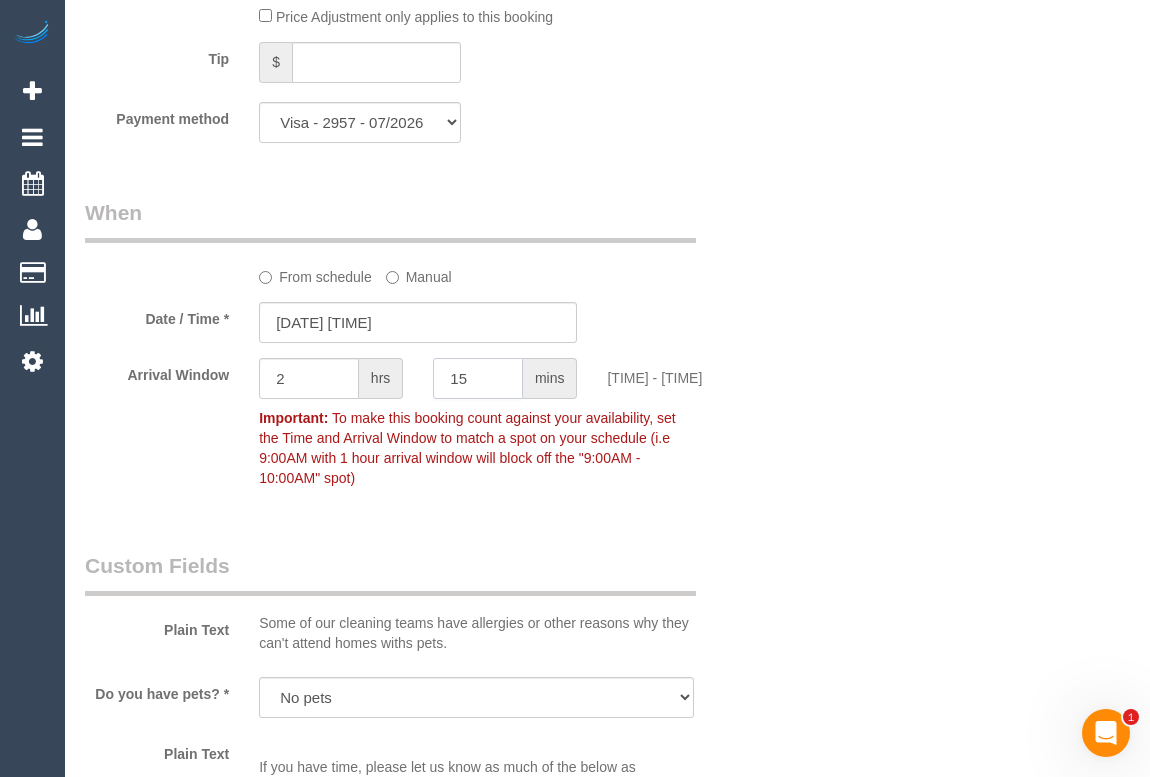 type on "15" 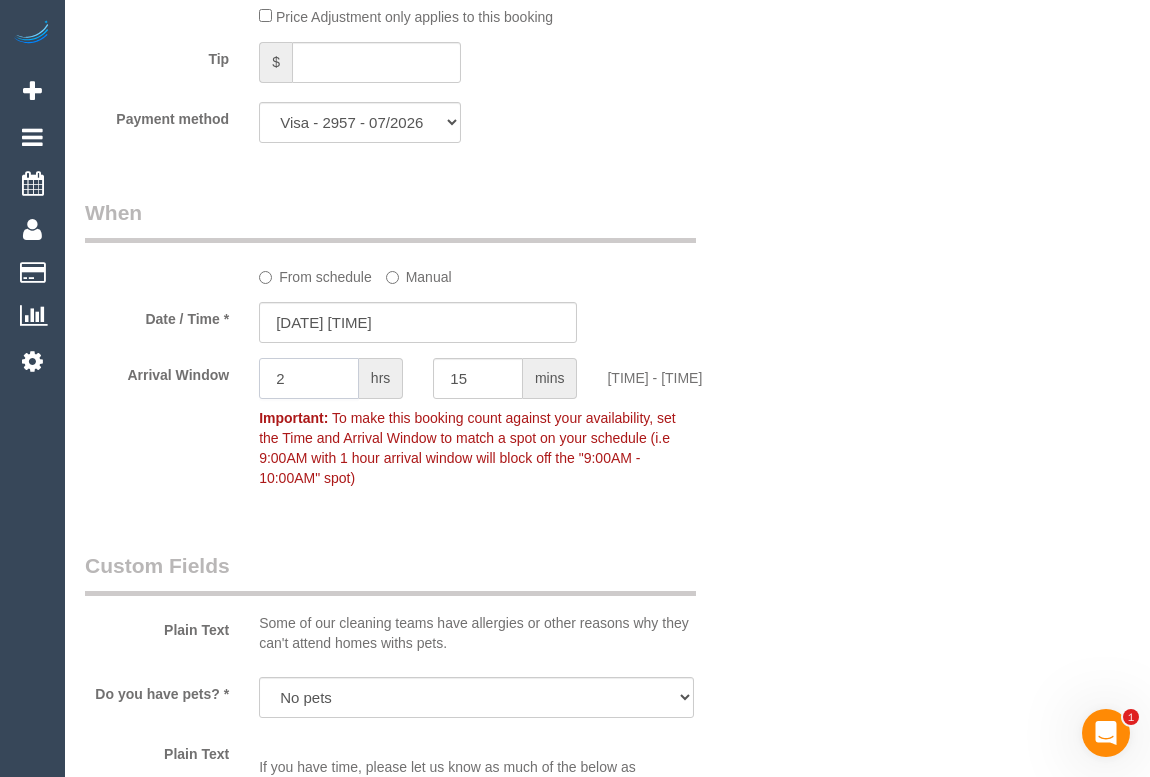 drag, startPoint x: 297, startPoint y: 372, endPoint x: 154, endPoint y: 393, distance: 144.53374 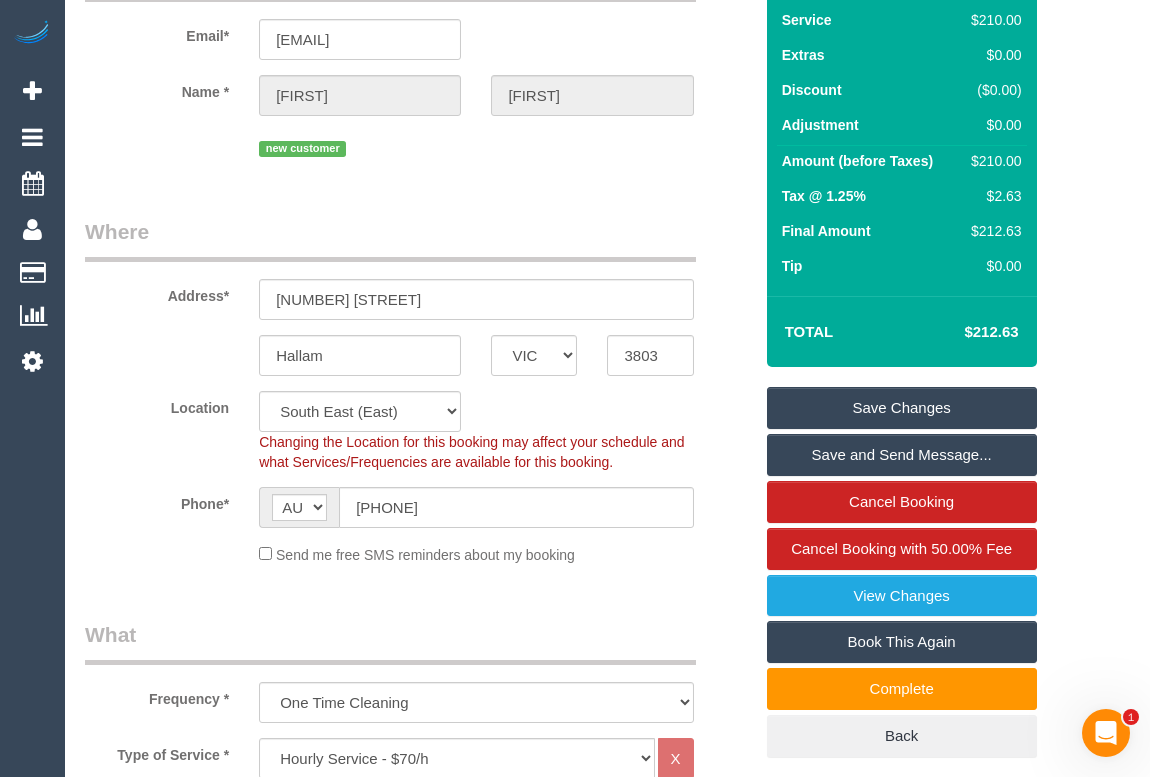 scroll, scrollTop: 90, scrollLeft: 0, axis: vertical 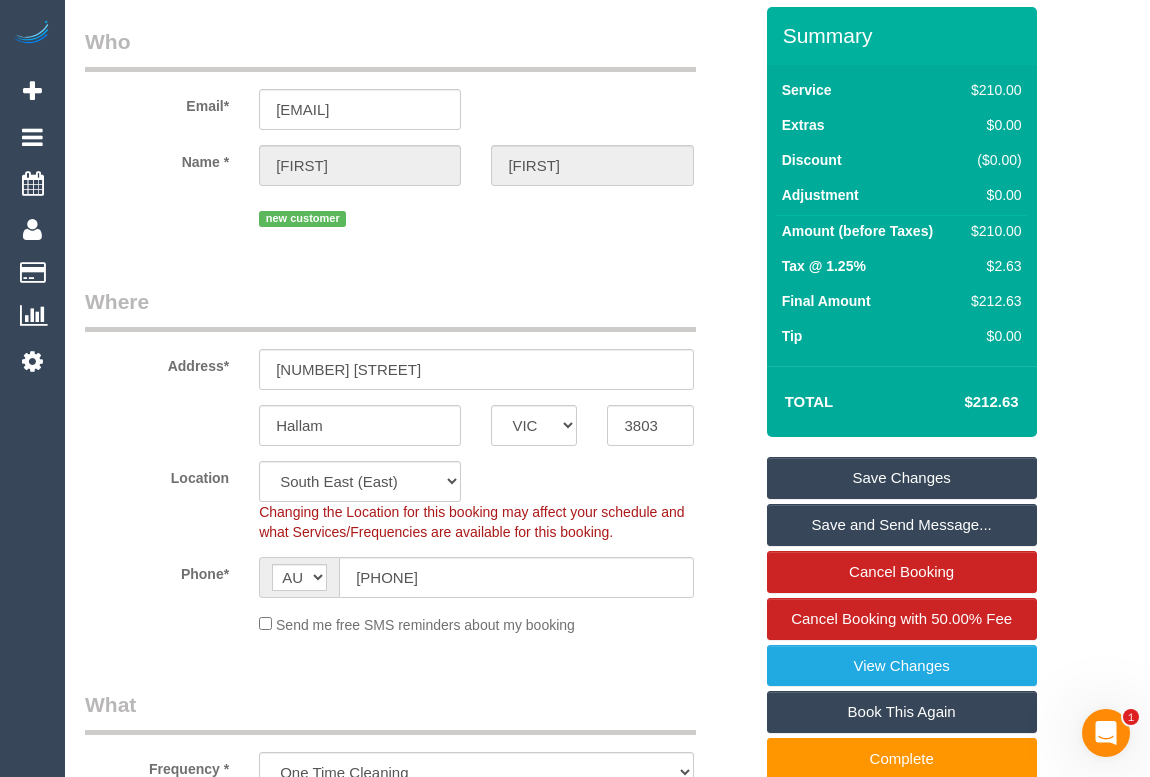 type on "0" 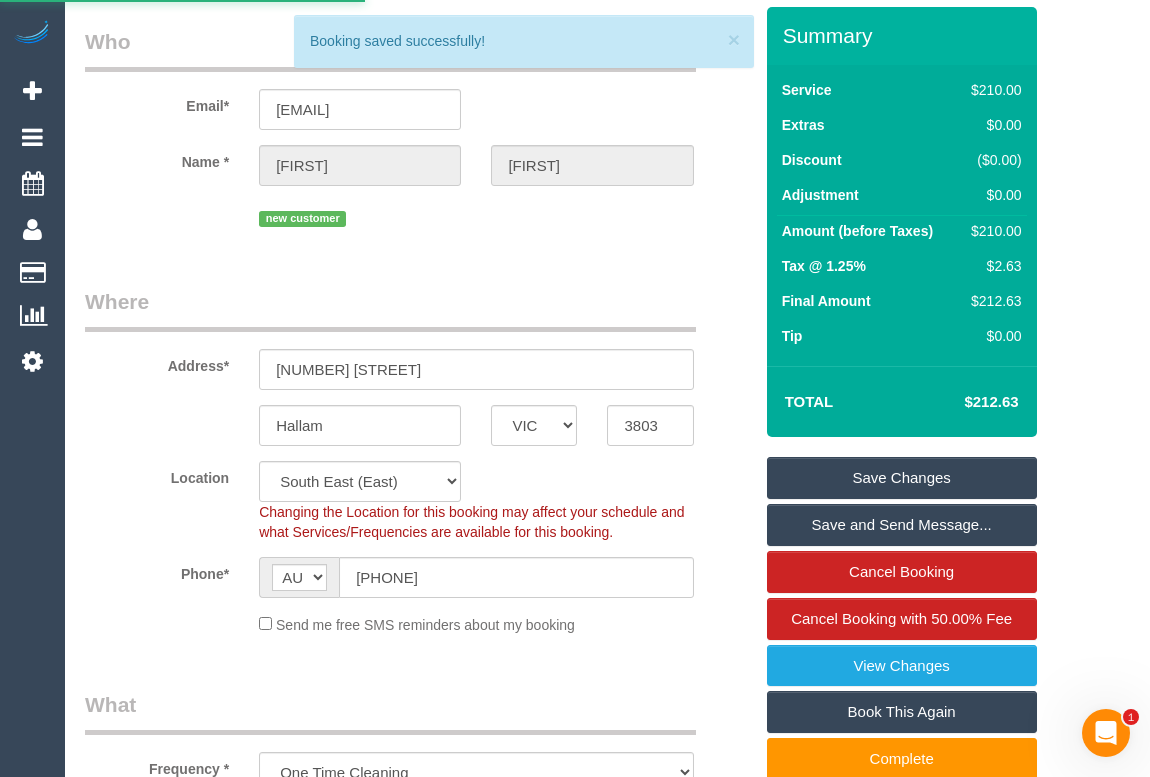 click on "Who
Email*
sadia_sayar90@hotmail.com
Name *
Sadi
Sayar
new customer
Where
Address*
4 Tilbavale Close
Hallam
ACT
NSW
NT
QLD
SA
TAS
VIC
WA
3803
Location
Office City East (North) East (South) Inner East Inner North (East) Inner North (West) Inner South East Inner West North (East) North (West) Outer East Outer North (East) Outer North (West) Outer South East Outer West South East (East) South East (West) West (North) West (South) ZG - Central ZG - East ZG - North ZG - South" at bounding box center (418, 2307) 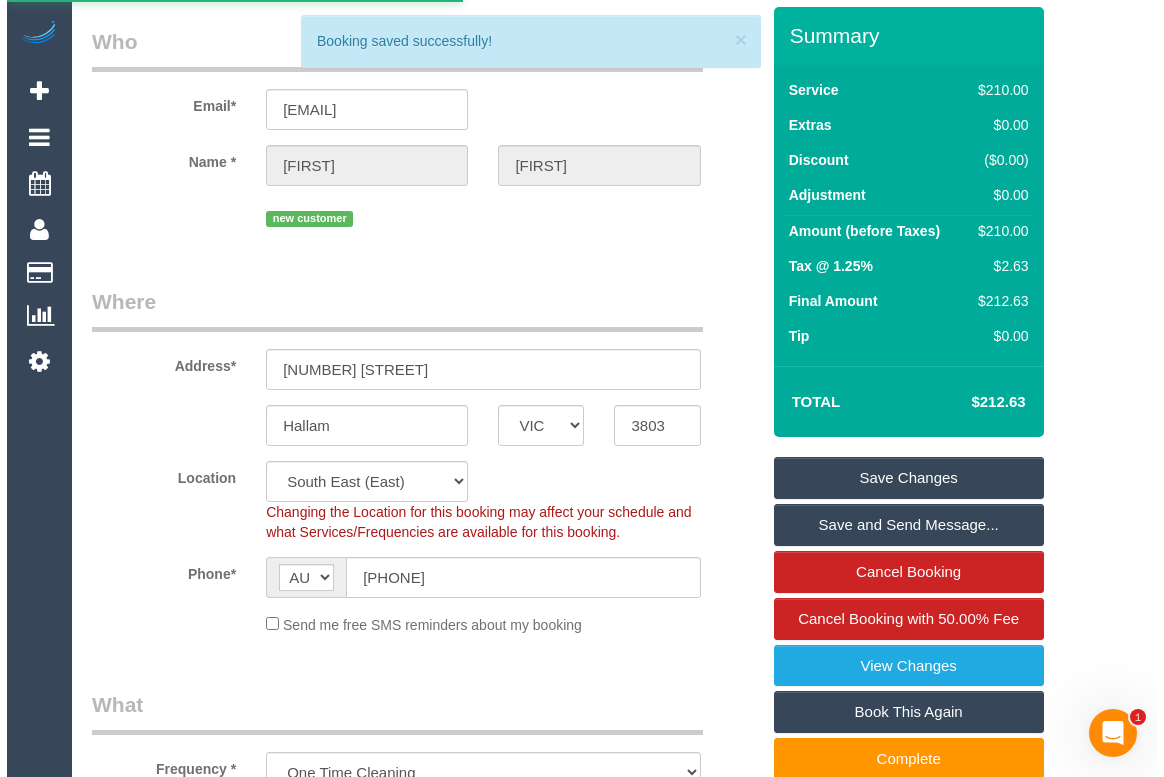 scroll, scrollTop: 0, scrollLeft: 0, axis: both 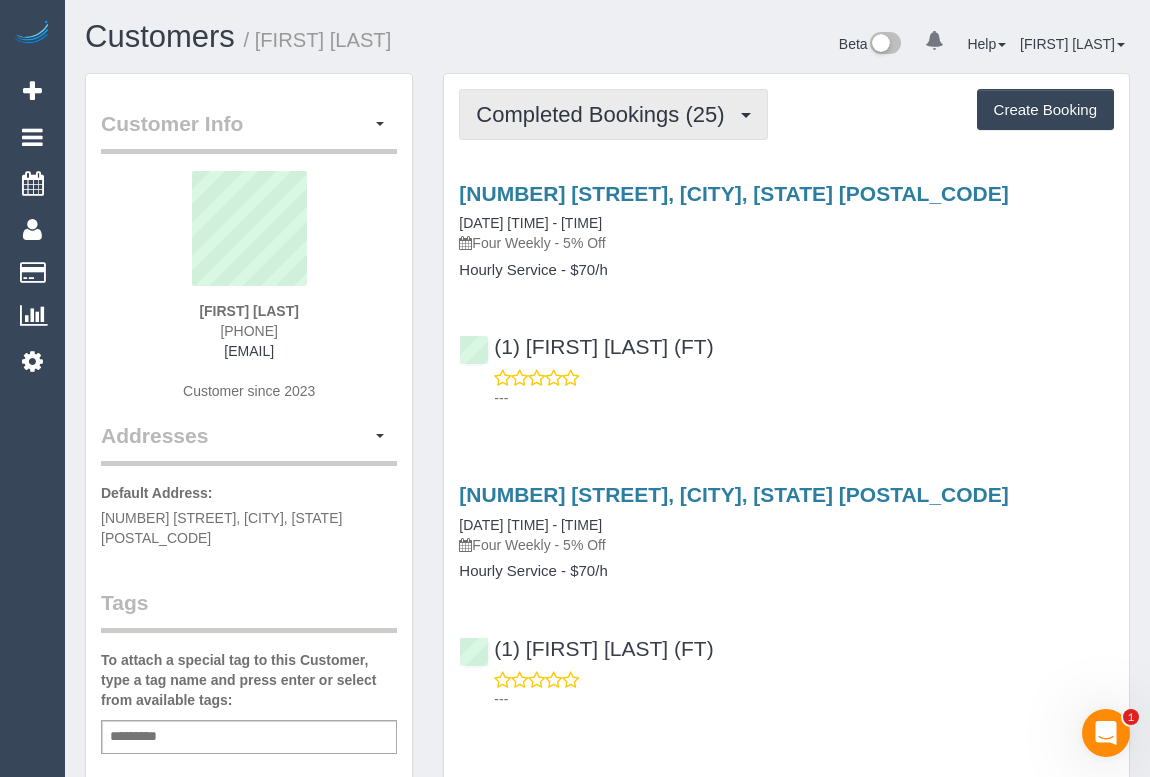 click on "Completed Bookings (25)" at bounding box center (605, 114) 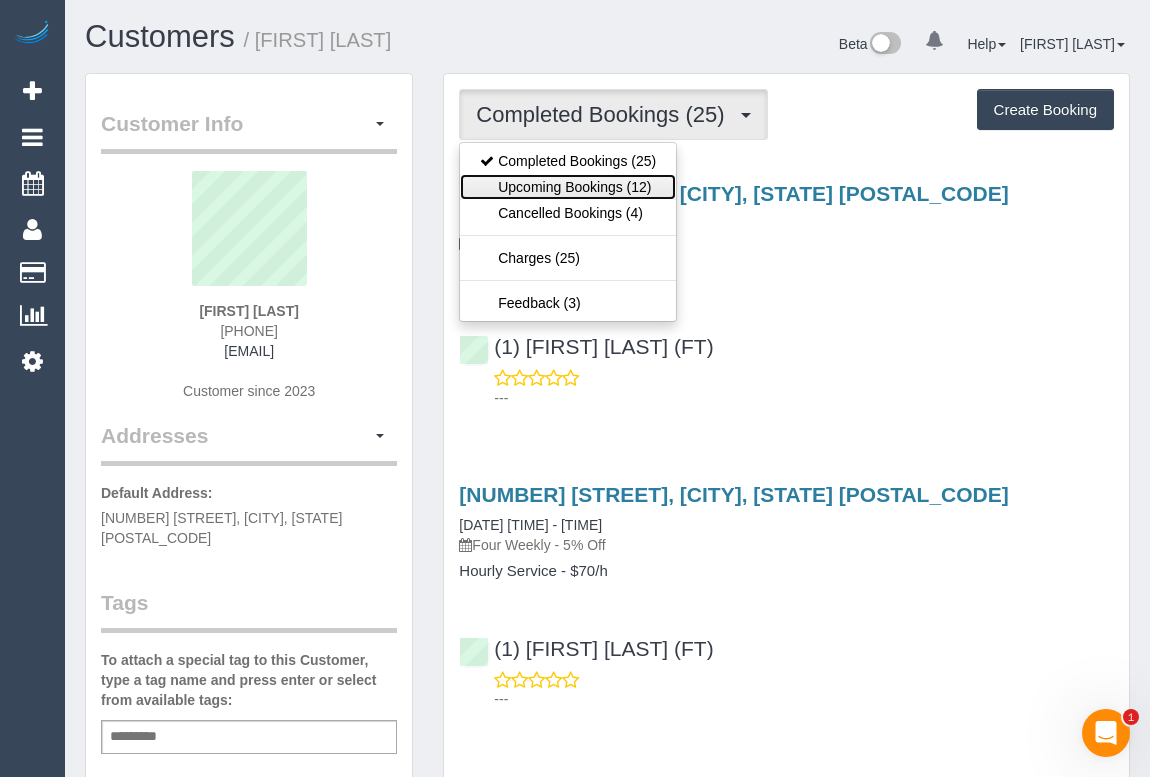 click on "Upcoming Bookings (12)" at bounding box center [568, 187] 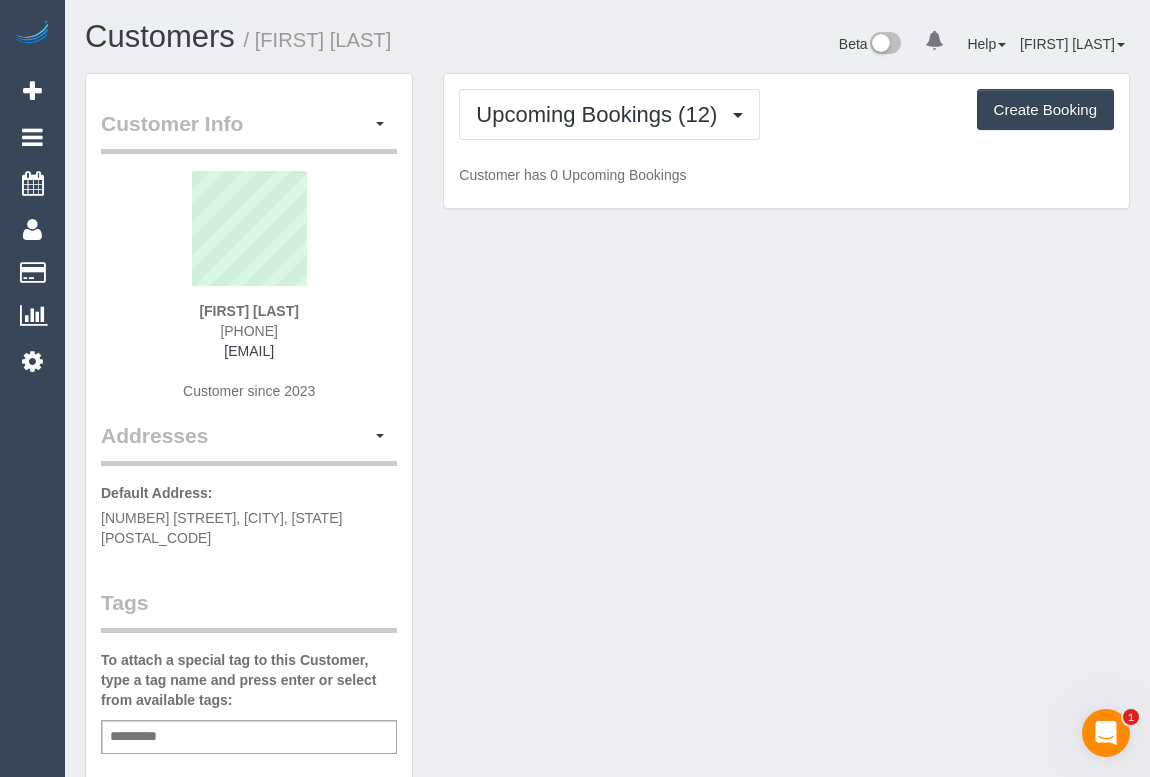 click on "Customer Info
Edit Contact Info
Send Message
Email Preferences
Special Sales Tax
View Changes
Mark as Unconfirmed
Block this Customer
Archive Account
Delete Account
[FIRST] [LAST]
[PHONE]" at bounding box center (607, 793) 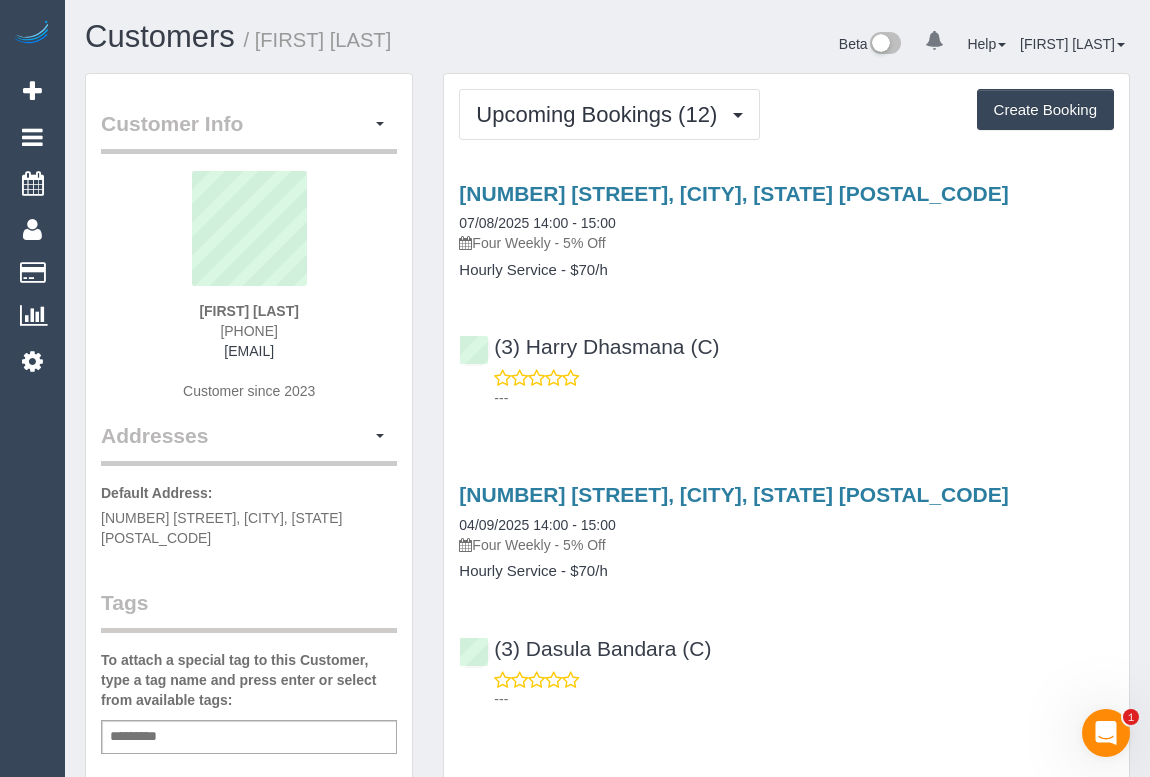drag, startPoint x: 252, startPoint y: 330, endPoint x: 291, endPoint y: 330, distance: 39 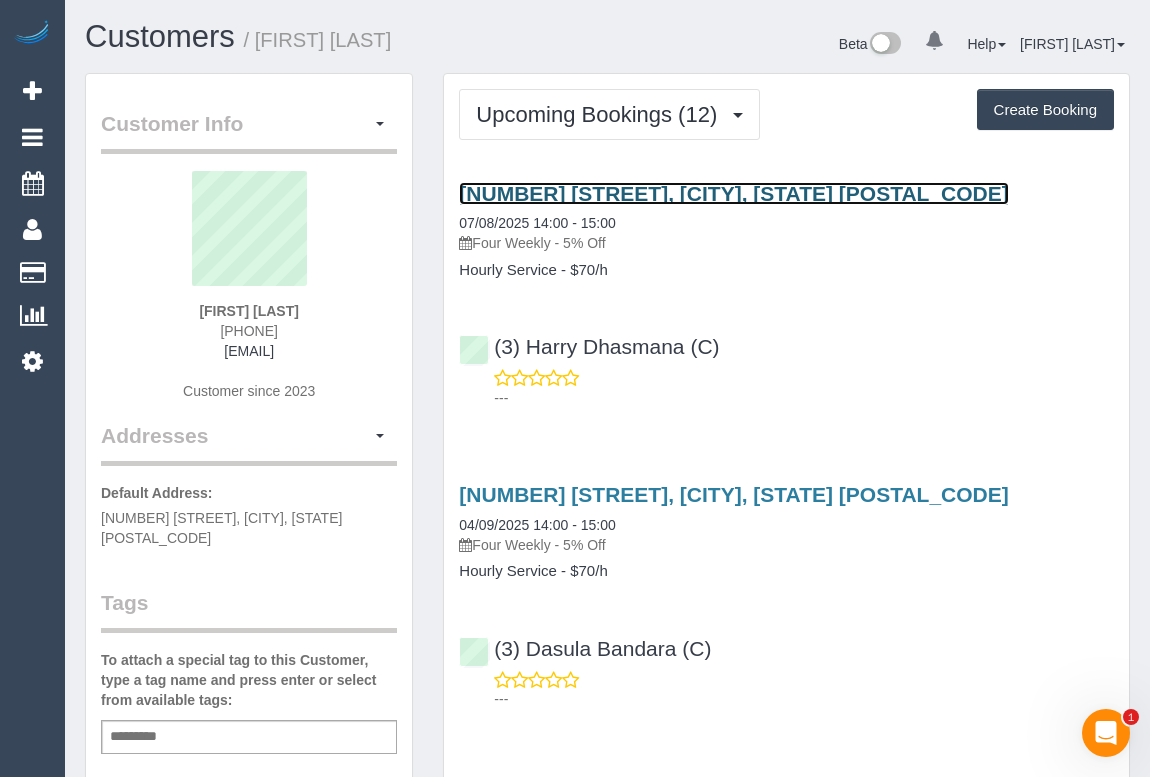click on "[NUMBER] [STREET], [CITY], [STATE] [POSTAL_CODE]" at bounding box center (733, 193) 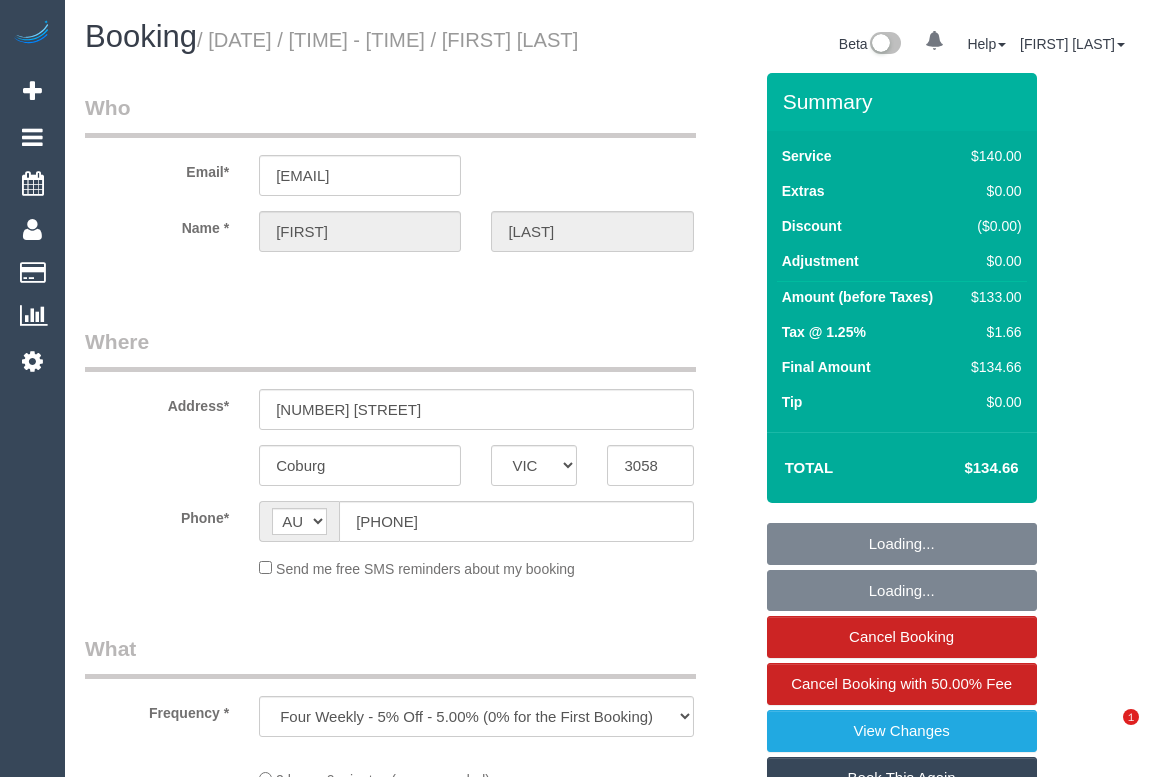 select on "VIC" 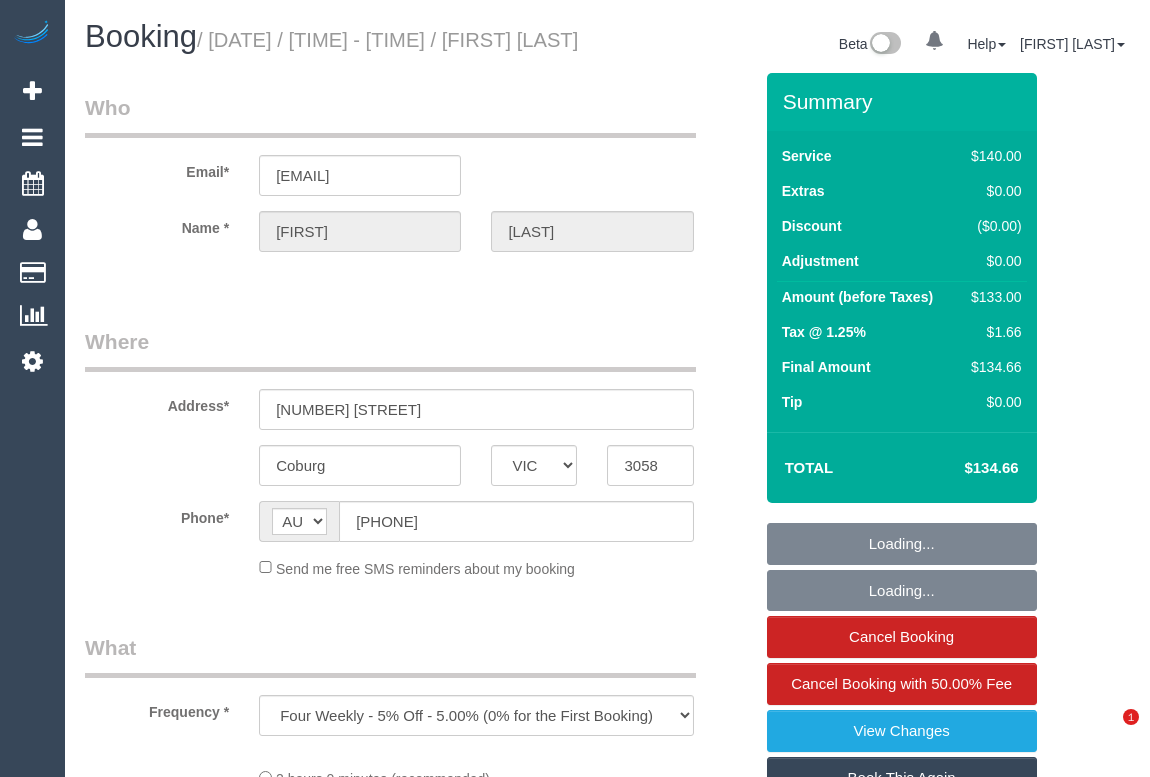 scroll, scrollTop: 0, scrollLeft: 0, axis: both 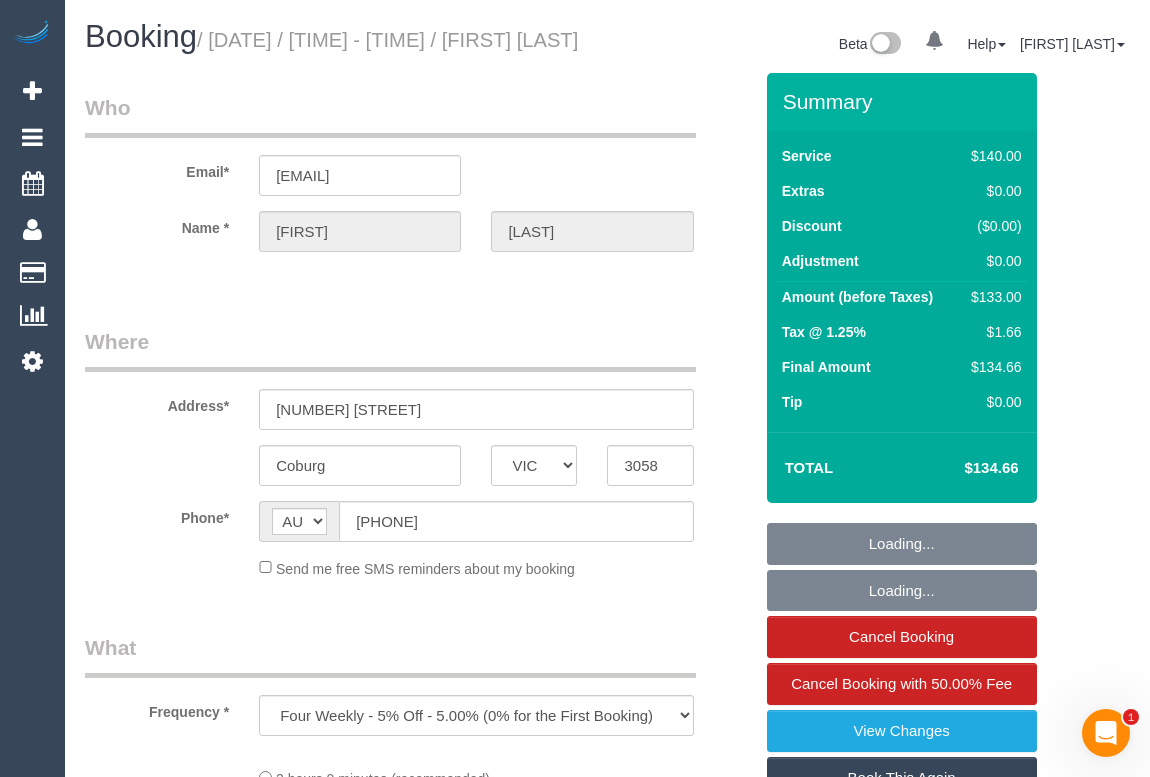 select on "string:stripe-pm_1OJVUi2GScqysDRVDdJloMeR" 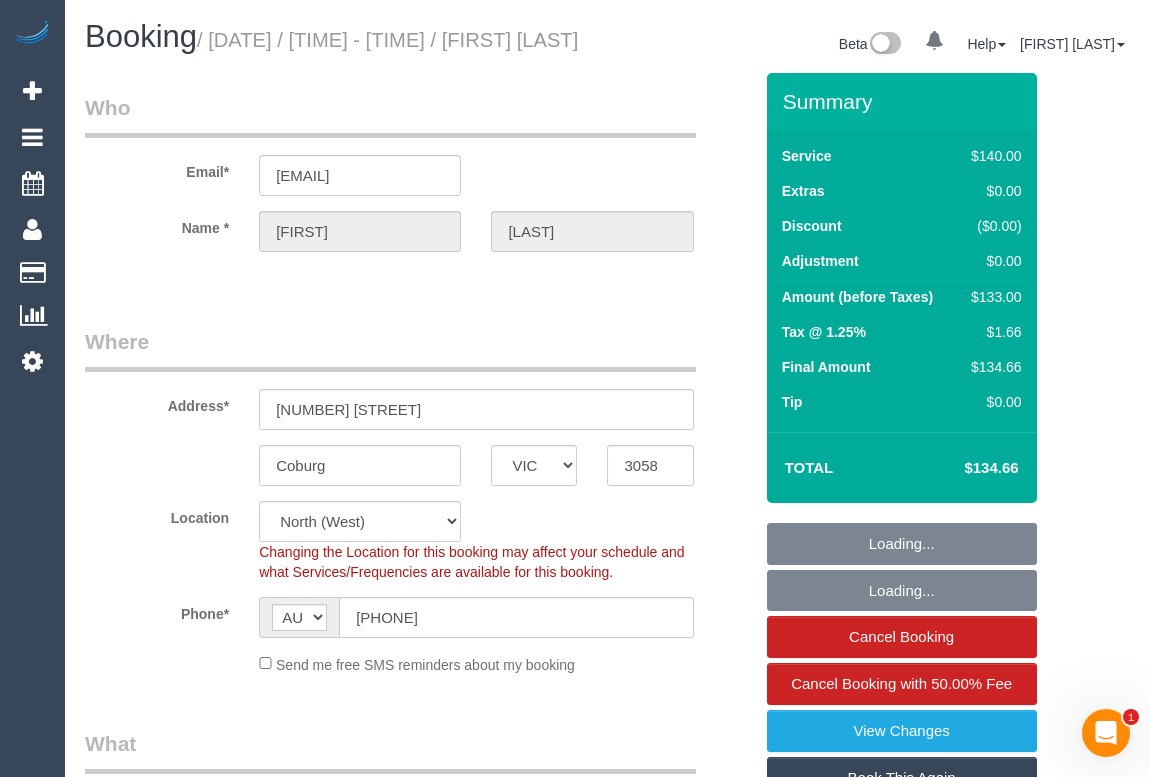 select on "object:724" 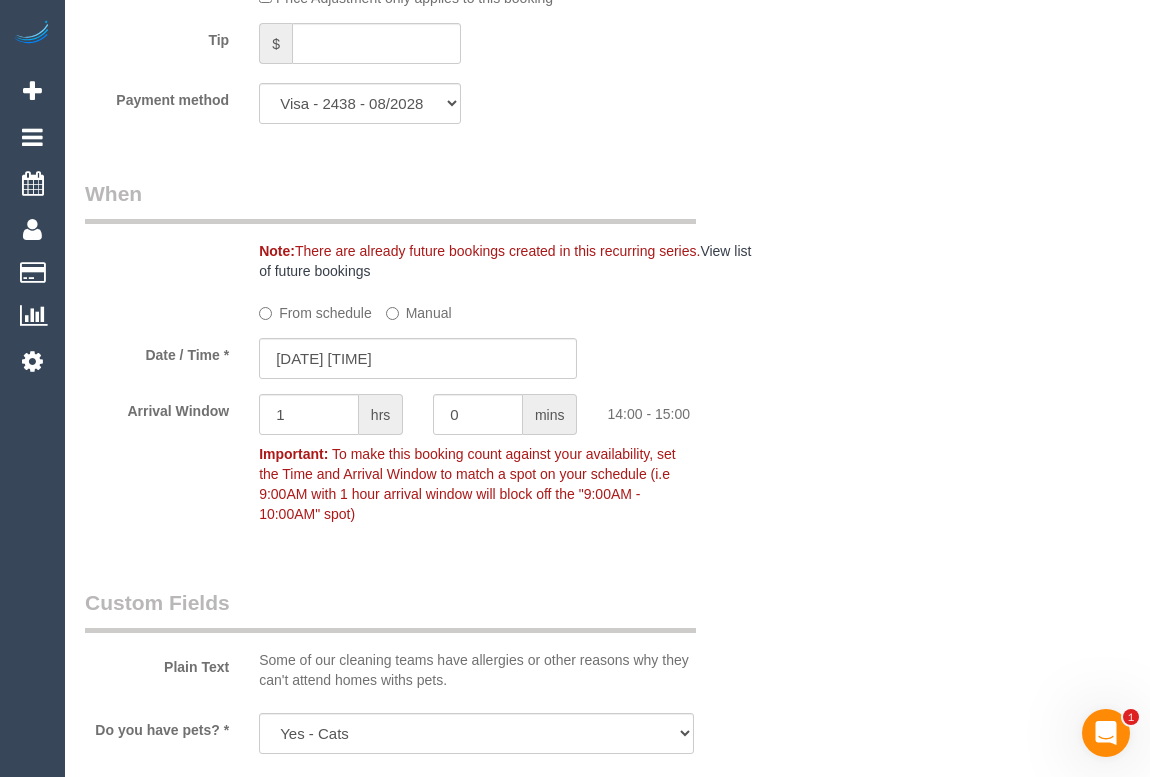scroll, scrollTop: 2000, scrollLeft: 0, axis: vertical 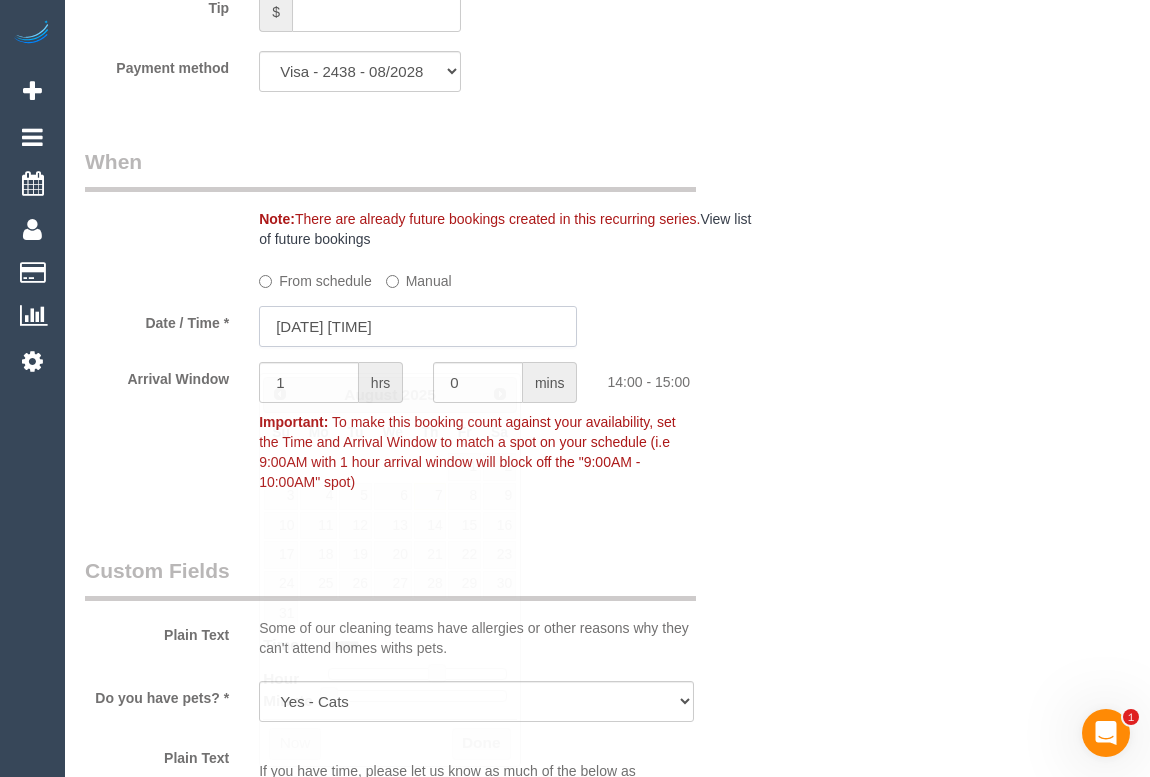 click on "07/08/2025 14:00" at bounding box center (418, 326) 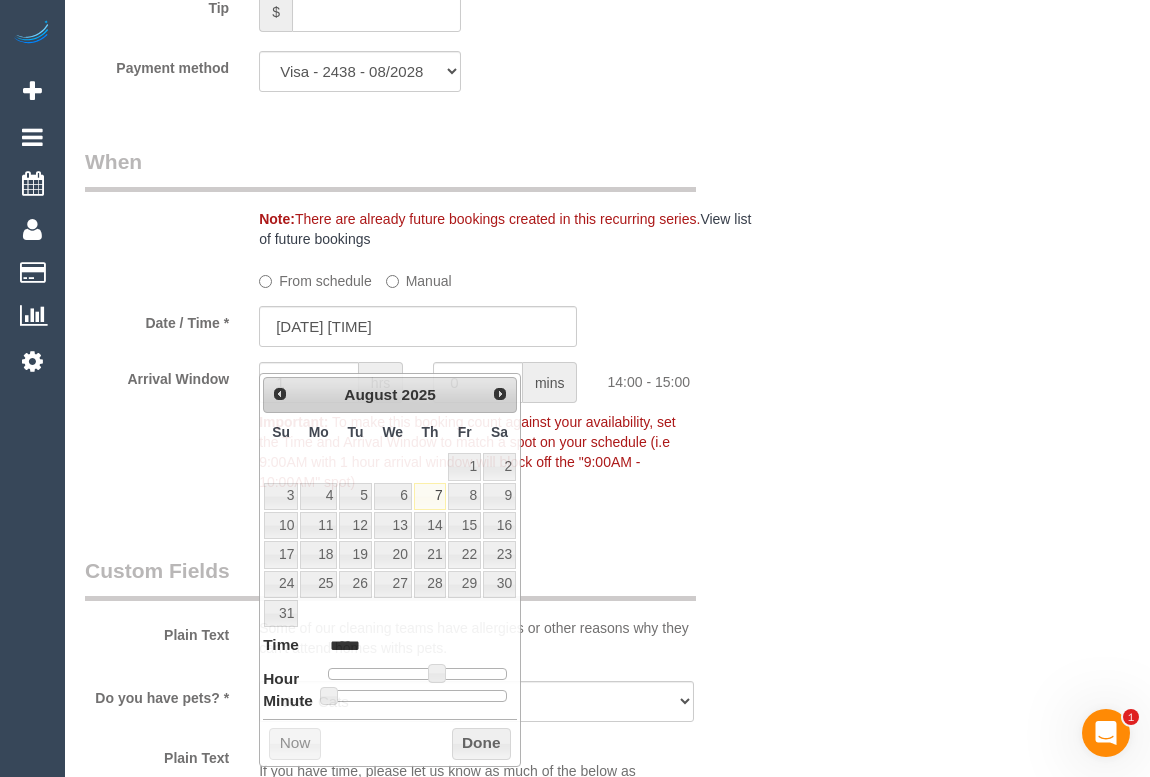 click on "Who
Email*
milanka.visser@gmail.com
Name *
Milanka
Visser
Where
Address*
26 Watchtower Rd
Coburg
ACT
NSW
NT
QLD
SA
TAS
VIC
WA
3058
Location
Office City East (North) East (South) Inner East Inner North (East) Inner North (West) Inner South East Inner West North (East) North (West) Outer East Outer North (East) Outer North (West) Outer South East Outer West South East (East) South East (West) West (North) West (South) ZG - Central ZG - East ZG - North ZG - South
AF" at bounding box center [418, 182] 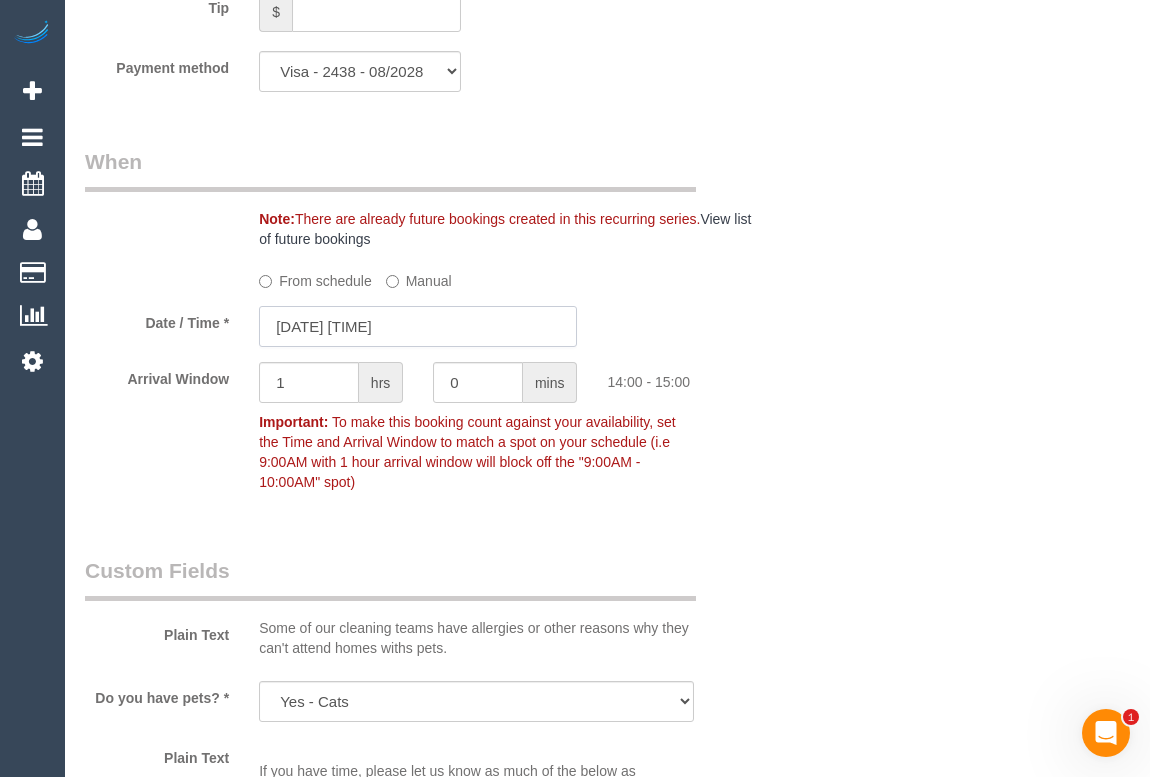 click on "07/08/2025 14:00" at bounding box center [418, 326] 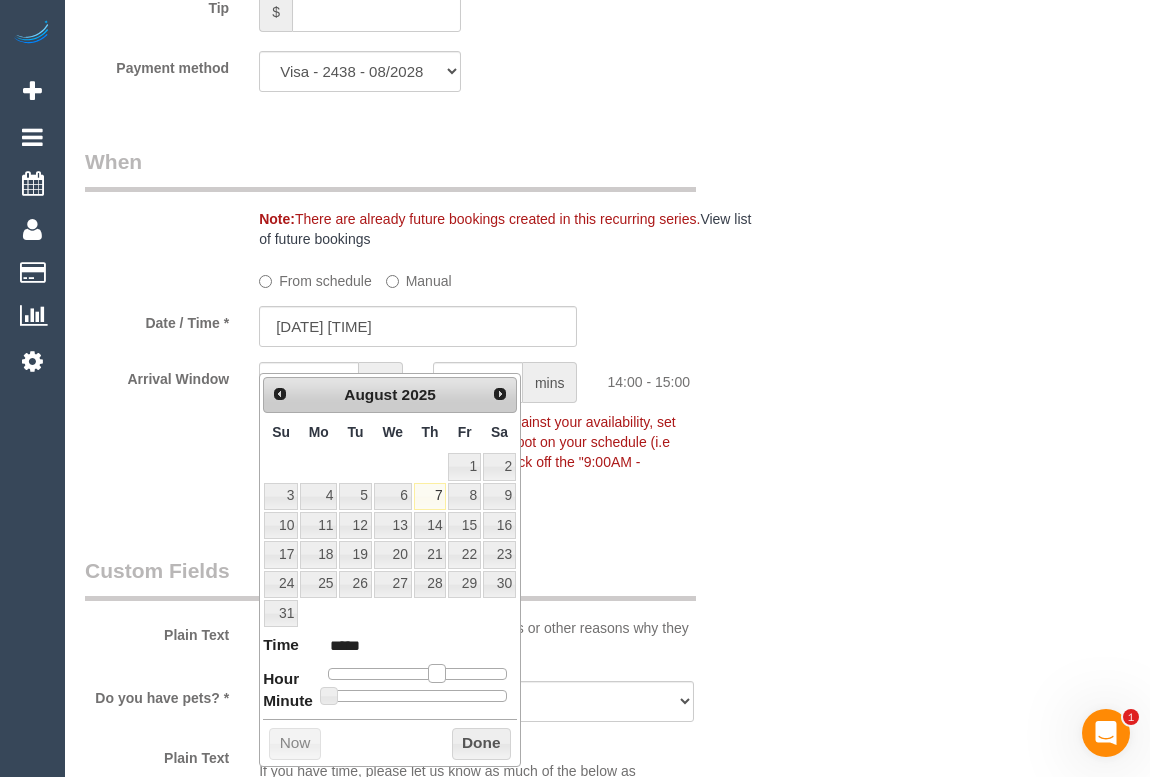 type on "07/08/2025 15:00" 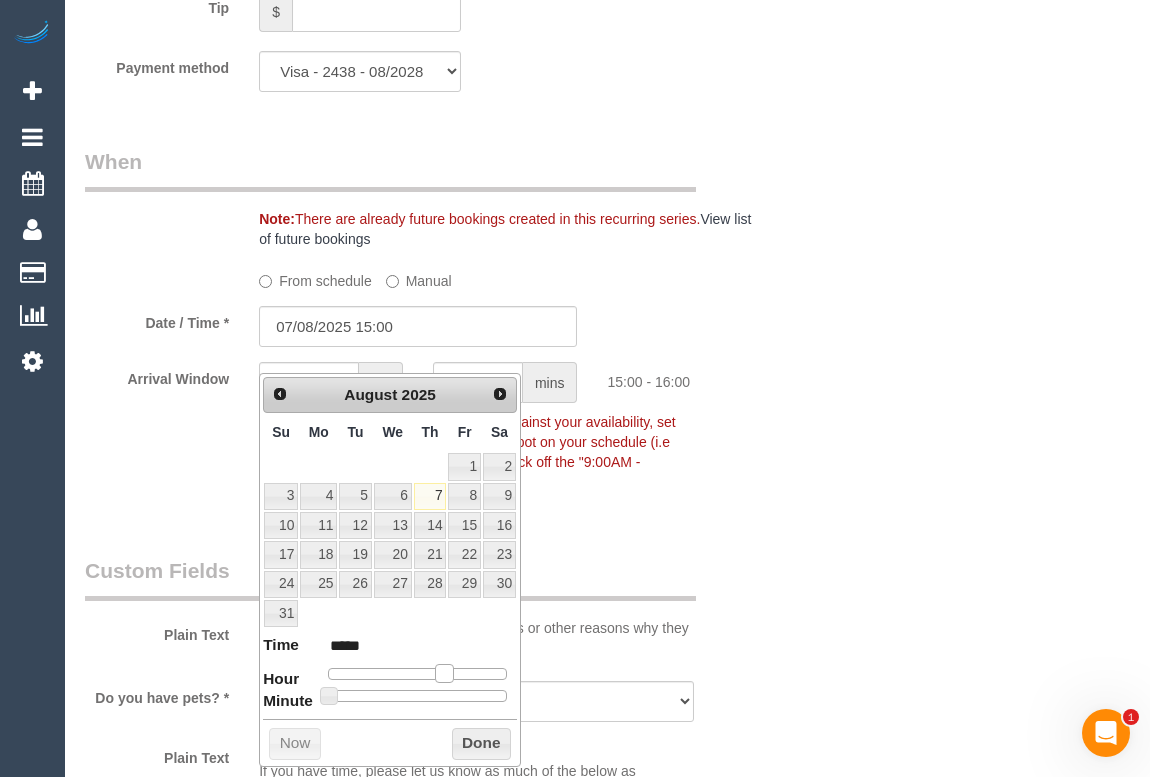 click at bounding box center (444, 673) 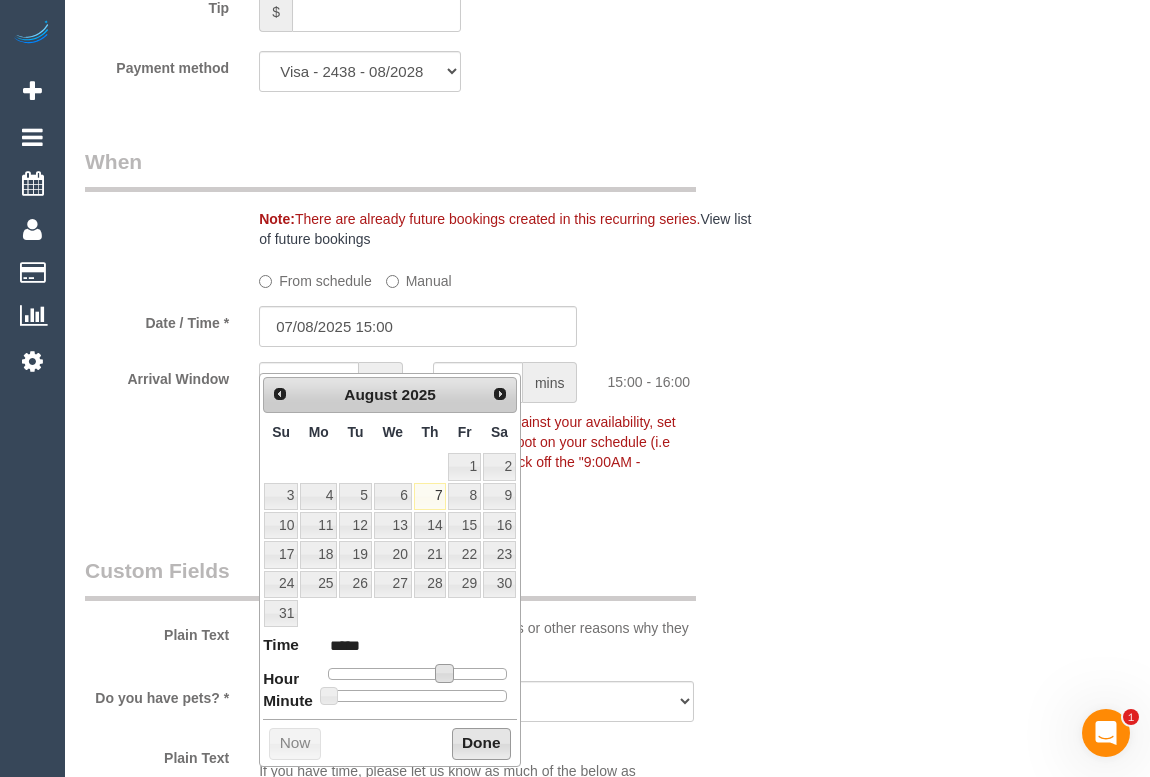 click on "Done" at bounding box center [481, 744] 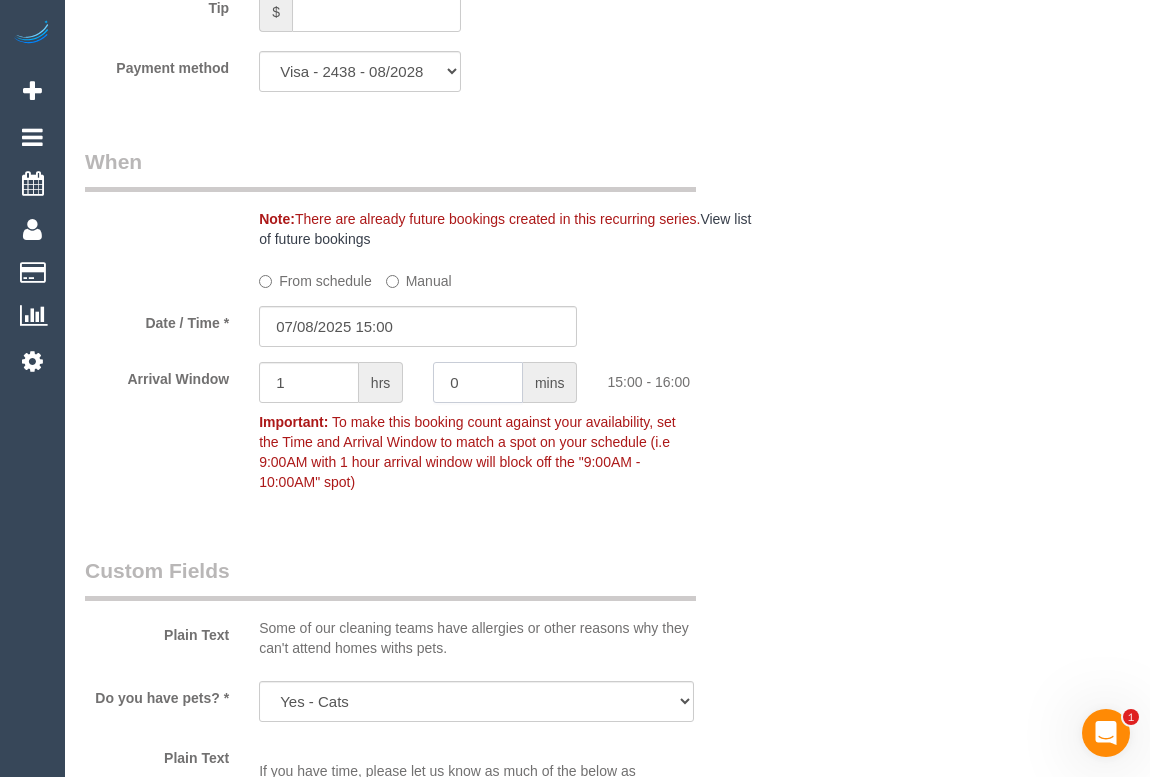 drag, startPoint x: 482, startPoint y: 409, endPoint x: 405, endPoint y: 389, distance: 79.555016 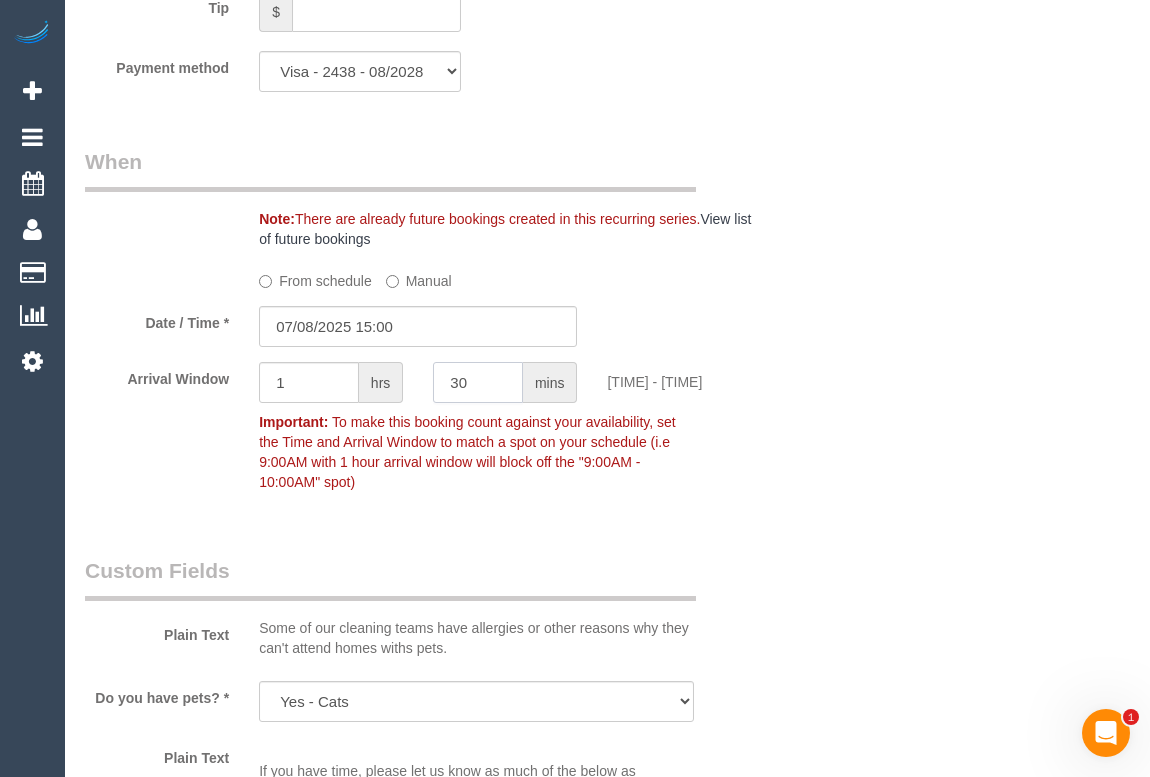type on "30" 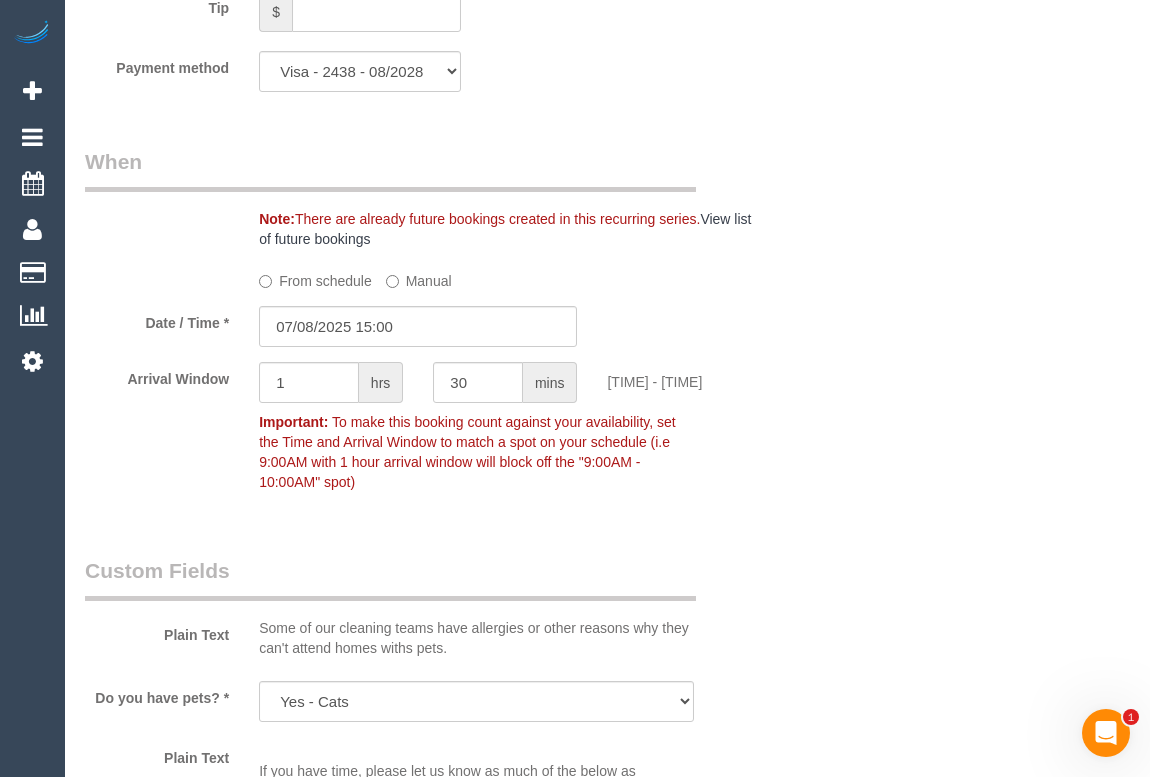 click on "Who
Email*
milanka.visser@gmail.com
Name *
Milanka
Visser
Where
Address*
26 Watchtower Rd
Coburg
ACT
NSW
NT
QLD
SA
TAS
VIC
WA
3058
Location
Office City East (North) East (South) Inner East Inner North (East) Inner North (West) Inner South East Inner West North (East) North (West) Outer East Outer North (East) Outer North (West) Outer South East Outer West South East (East) South East (West) West (North) West (South) ZG - Central ZG - East ZG - North ZG - South
AF" at bounding box center (607, 182) 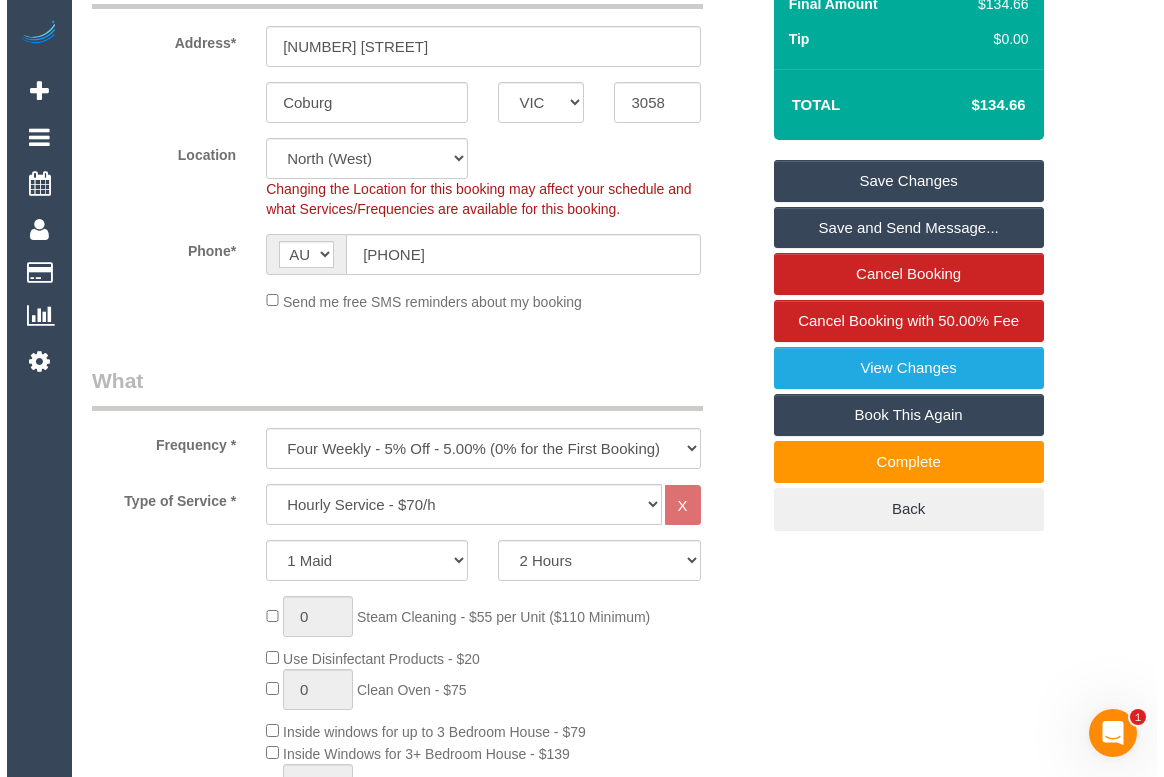 scroll, scrollTop: 0, scrollLeft: 0, axis: both 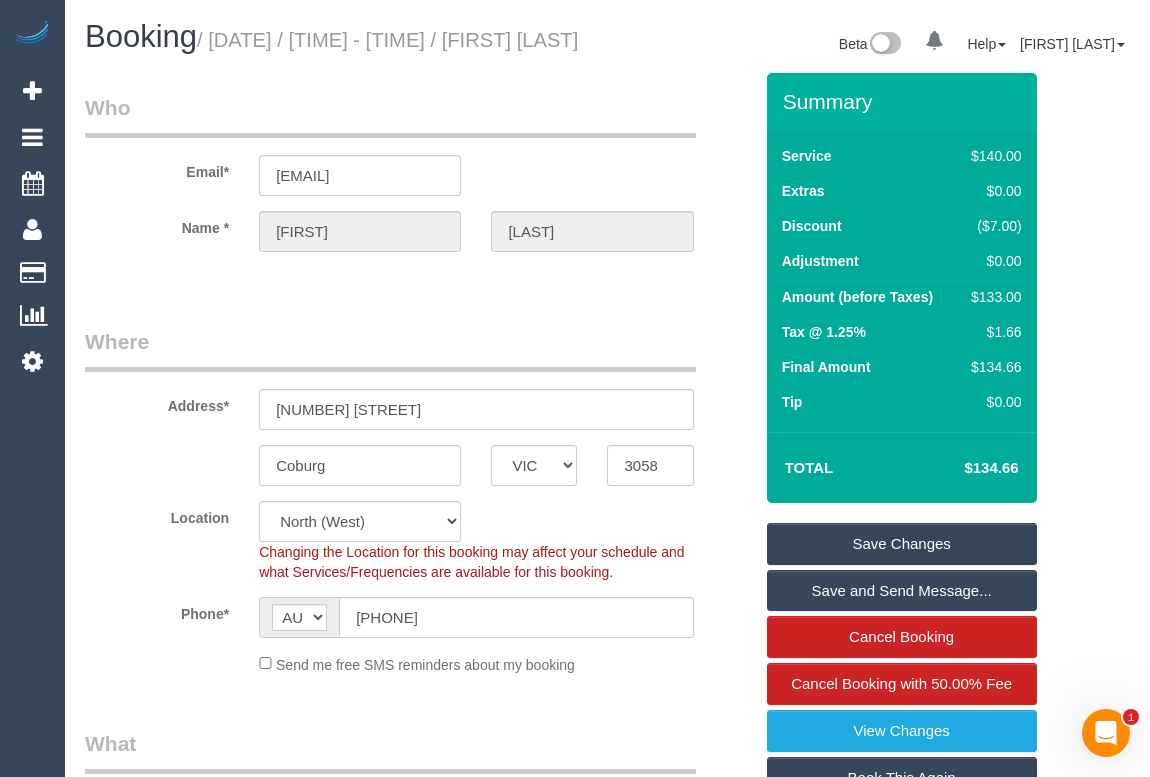 click on "Save Changes" at bounding box center (902, 544) 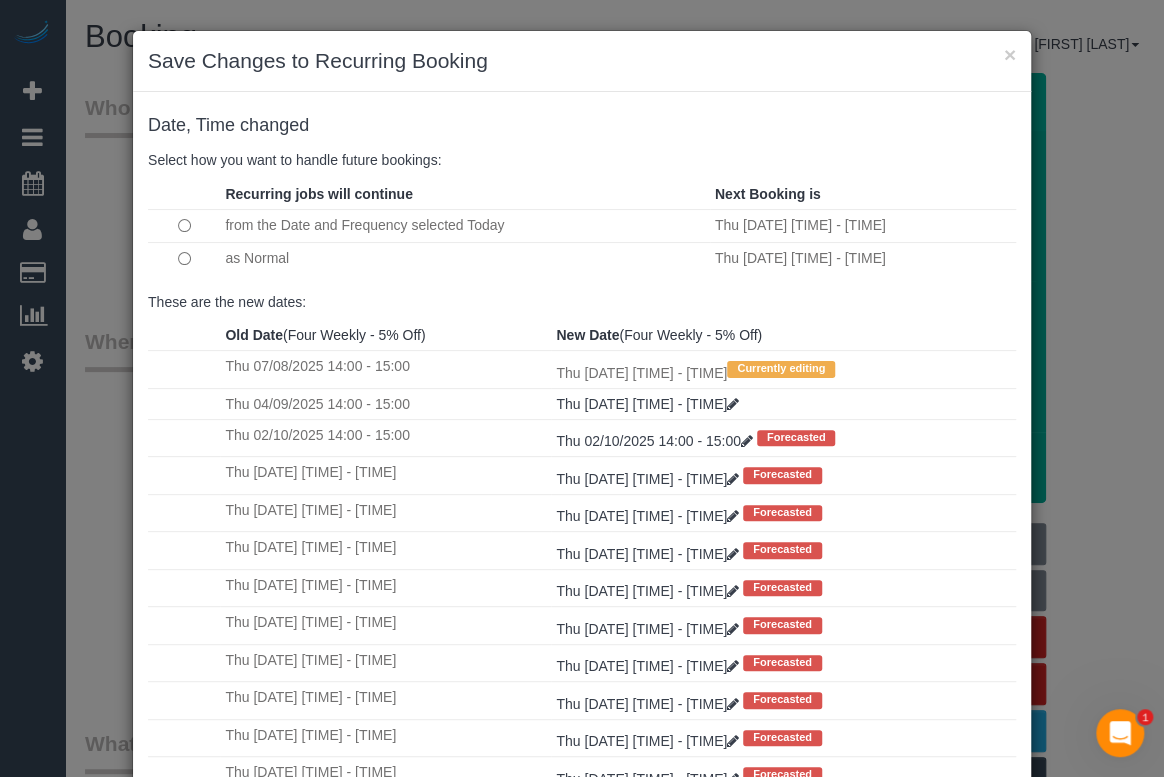 click at bounding box center (184, 258) 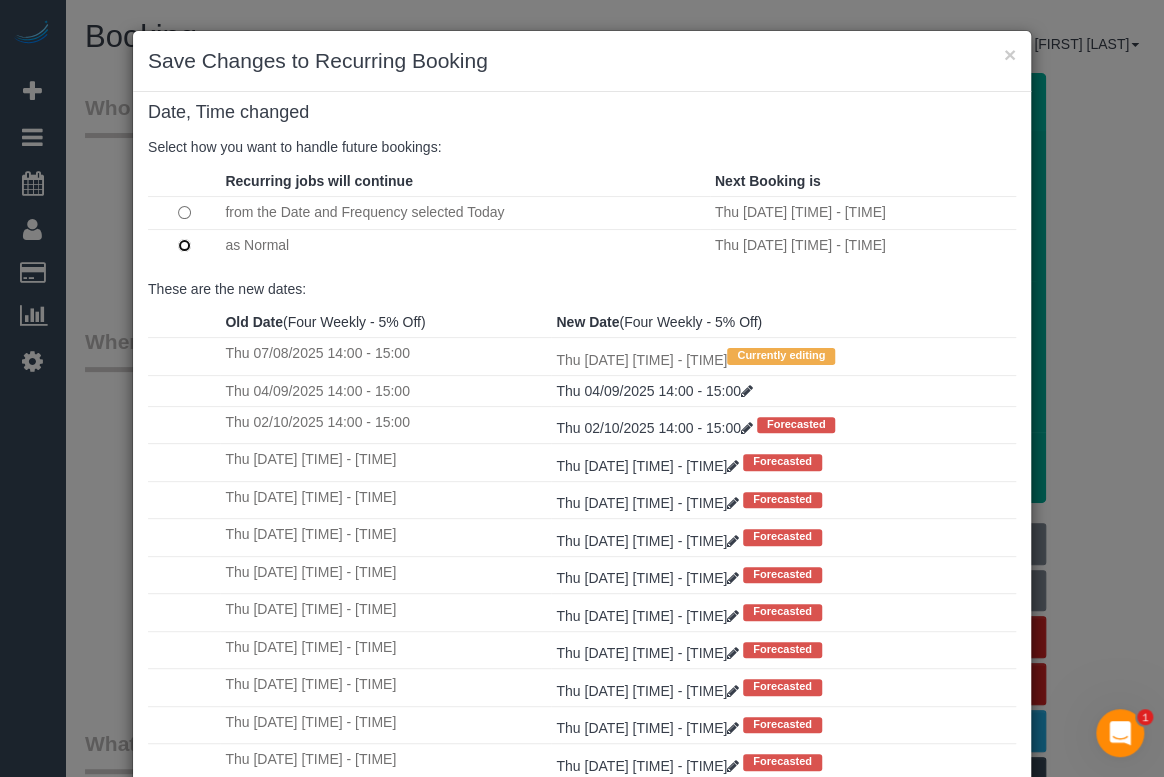 scroll, scrollTop: 38, scrollLeft: 0, axis: vertical 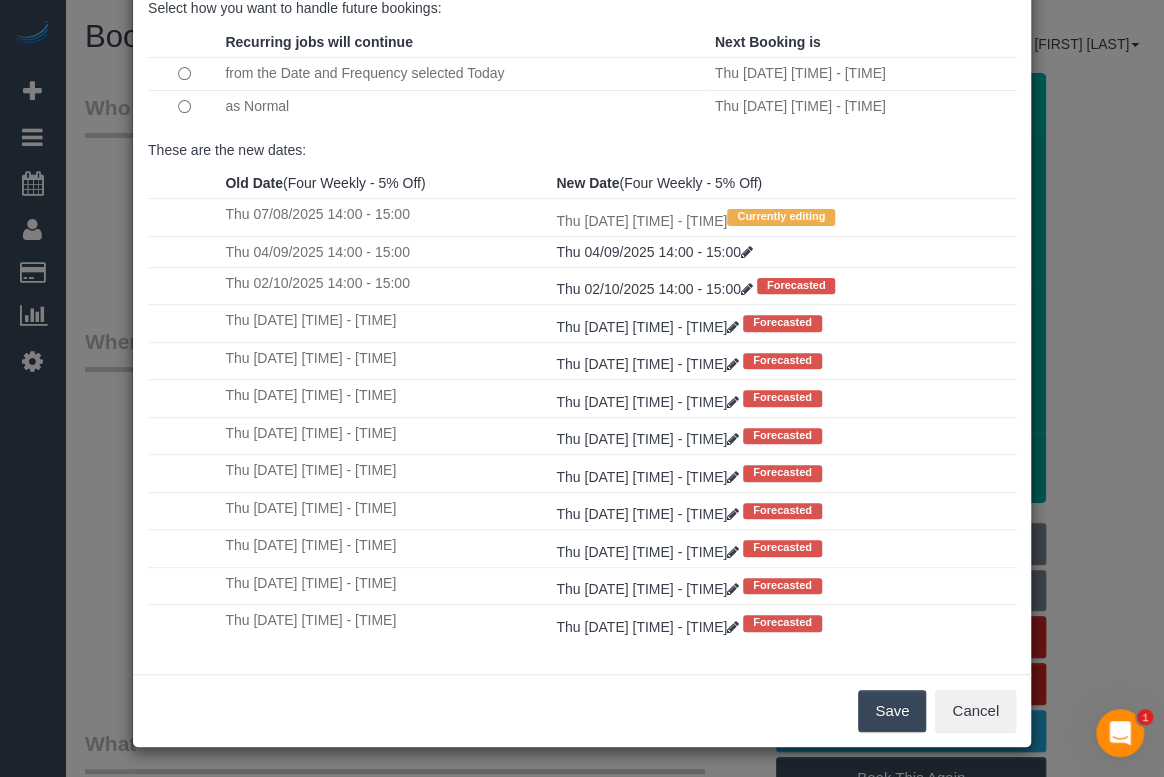 click on "Save" at bounding box center (892, 711) 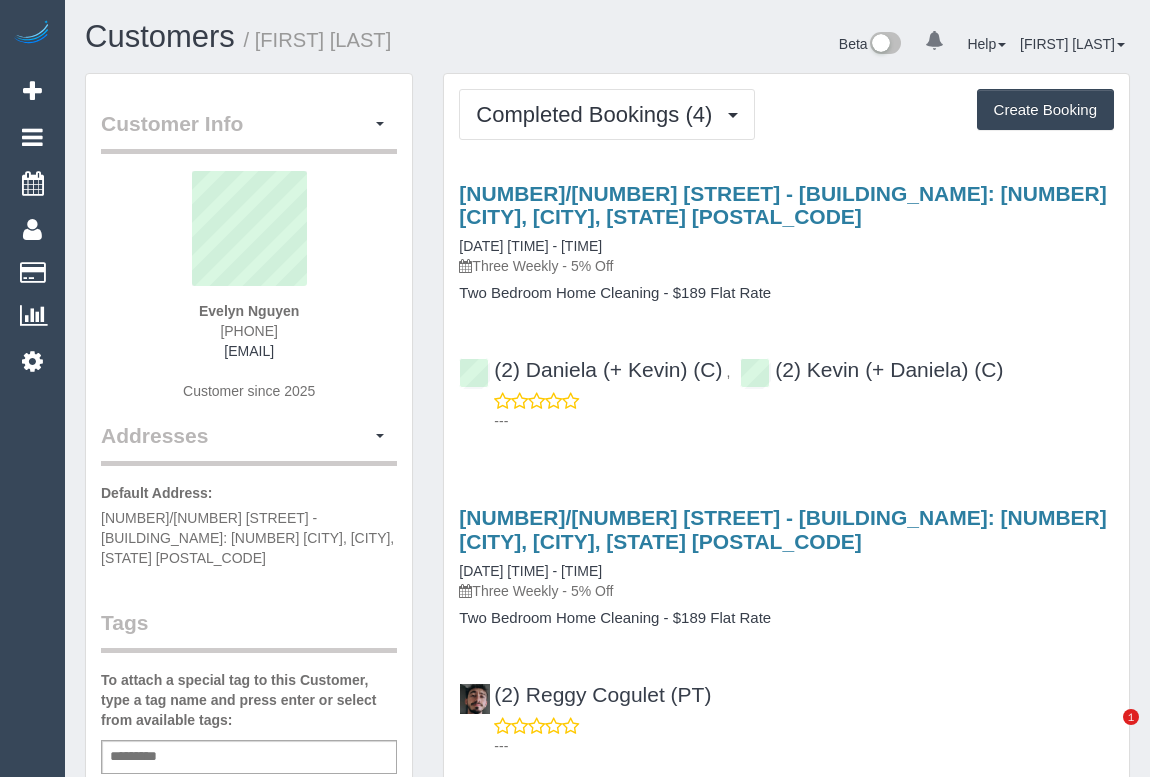scroll, scrollTop: 0, scrollLeft: 0, axis: both 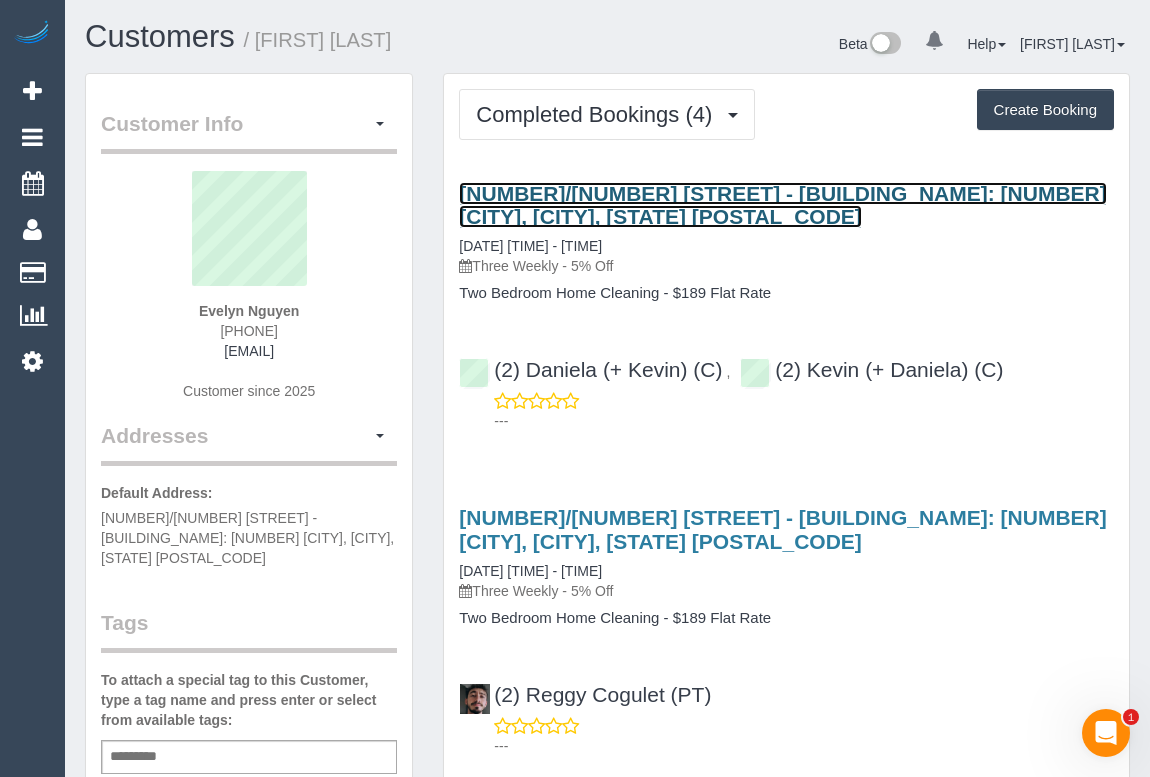 click on "[NUMBER]/[NUMBER] [STREET] - [BUILDING_NAME]: [NUMBER] [CITY], [CITY], [STATE] [POSTAL_CODE]" at bounding box center [782, 205] 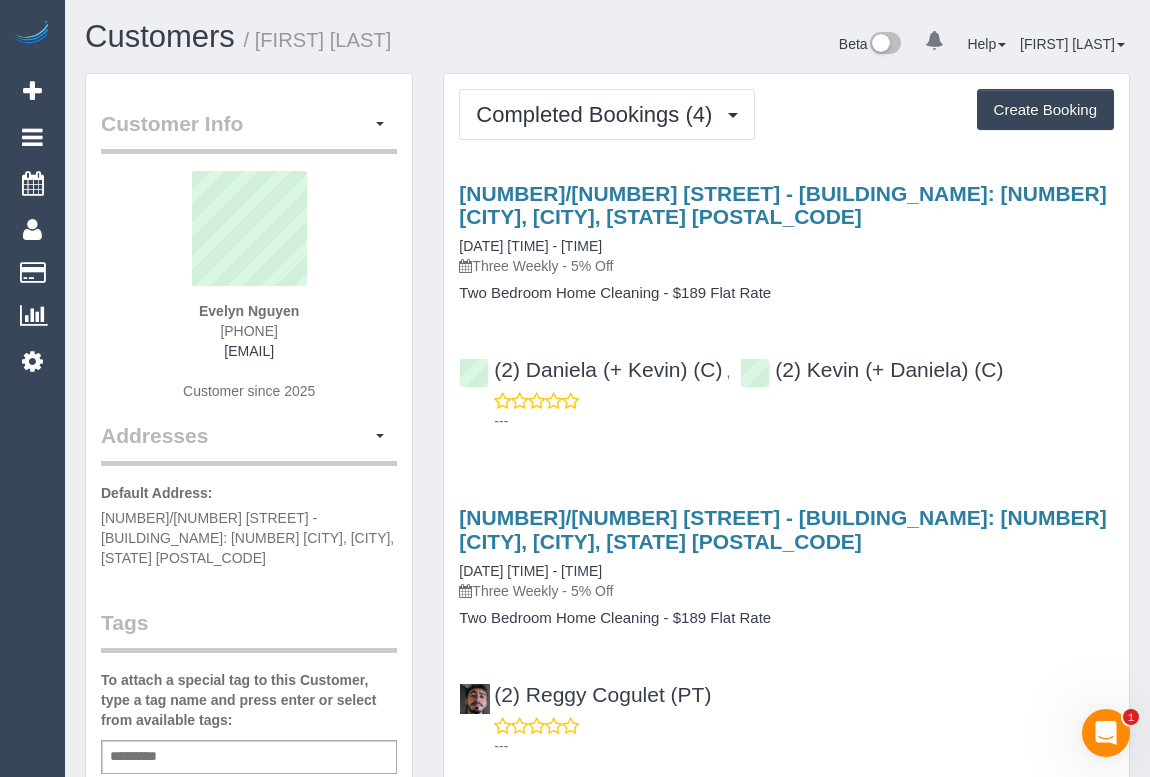 drag, startPoint x: 180, startPoint y: 313, endPoint x: 307, endPoint y: 315, distance: 127.01575 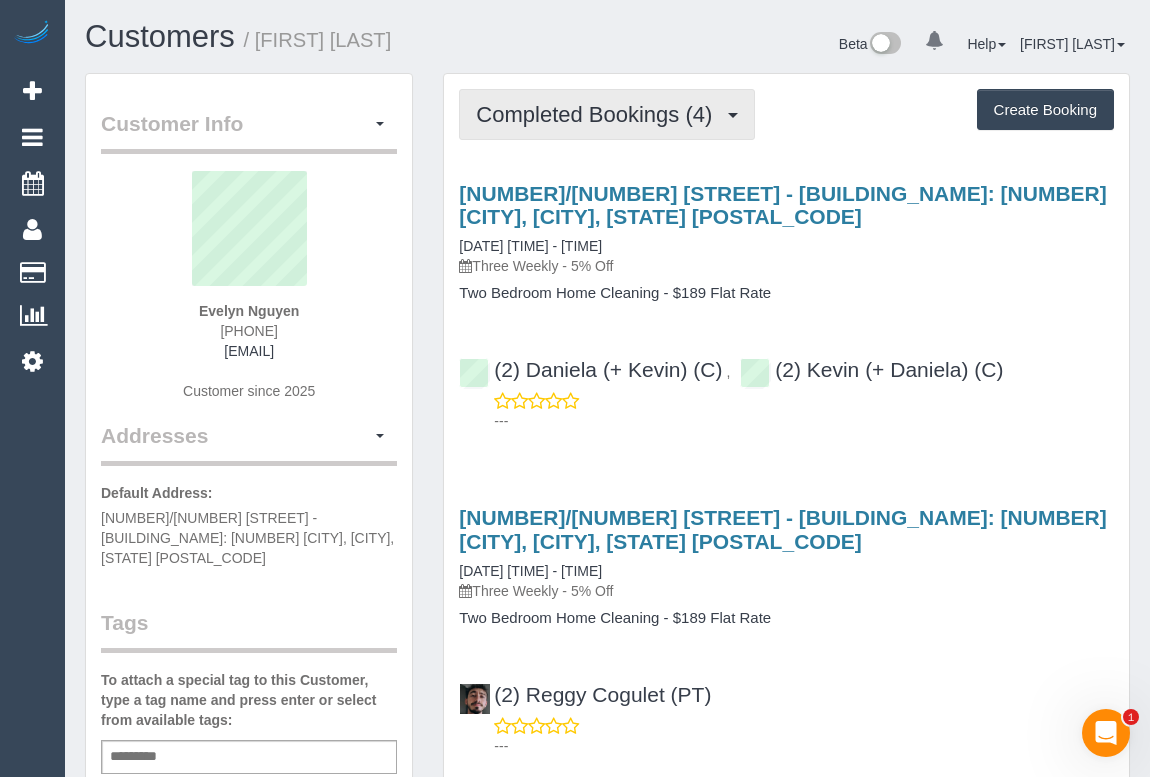 drag, startPoint x: 573, startPoint y: 104, endPoint x: 571, endPoint y: 119, distance: 15.132746 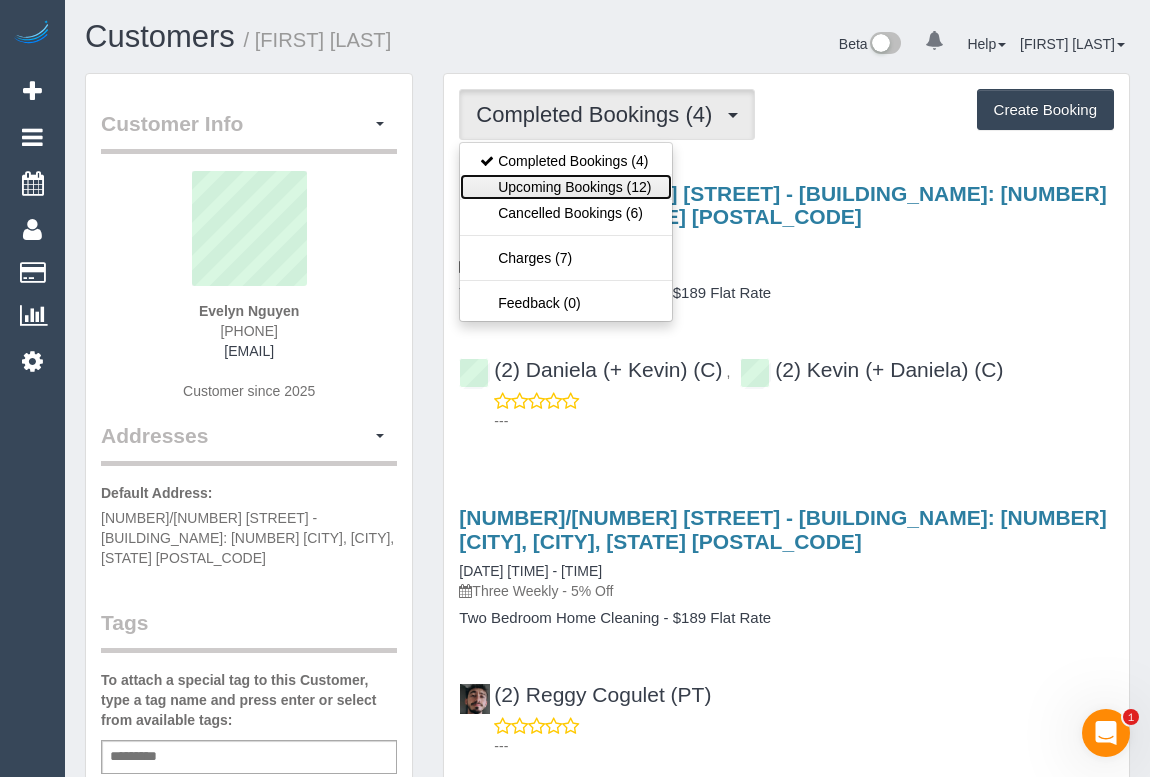 click on "Upcoming Bookings (12)" at bounding box center (565, 187) 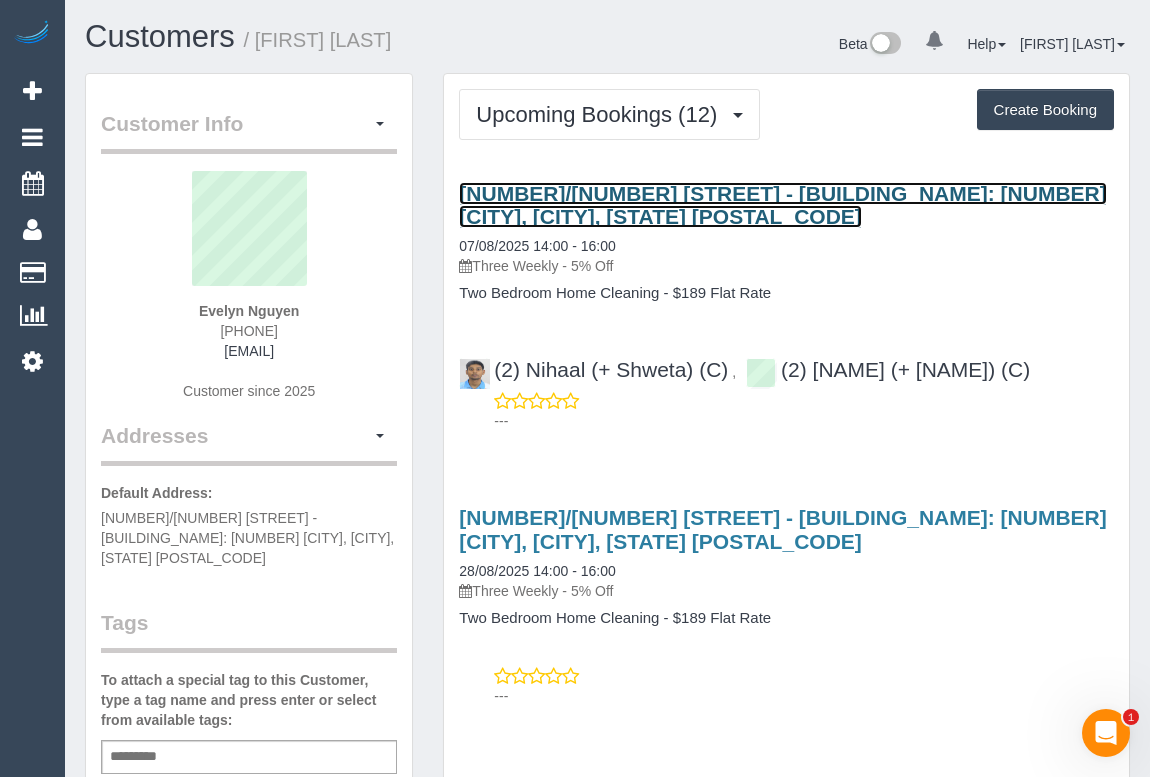click on "3104/28 Timothy Lane - Building Name: 380 Melbourne, Melbourne, VIC 3000" at bounding box center [782, 205] 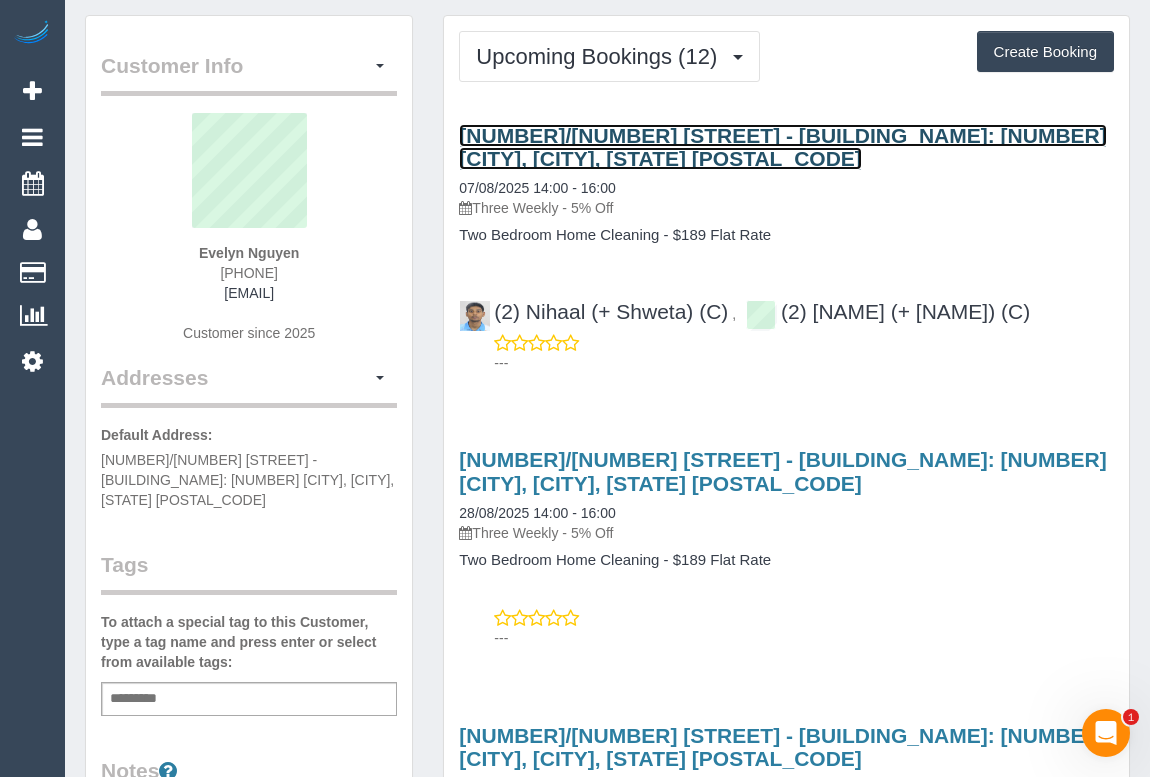 scroll, scrollTop: 90, scrollLeft: 0, axis: vertical 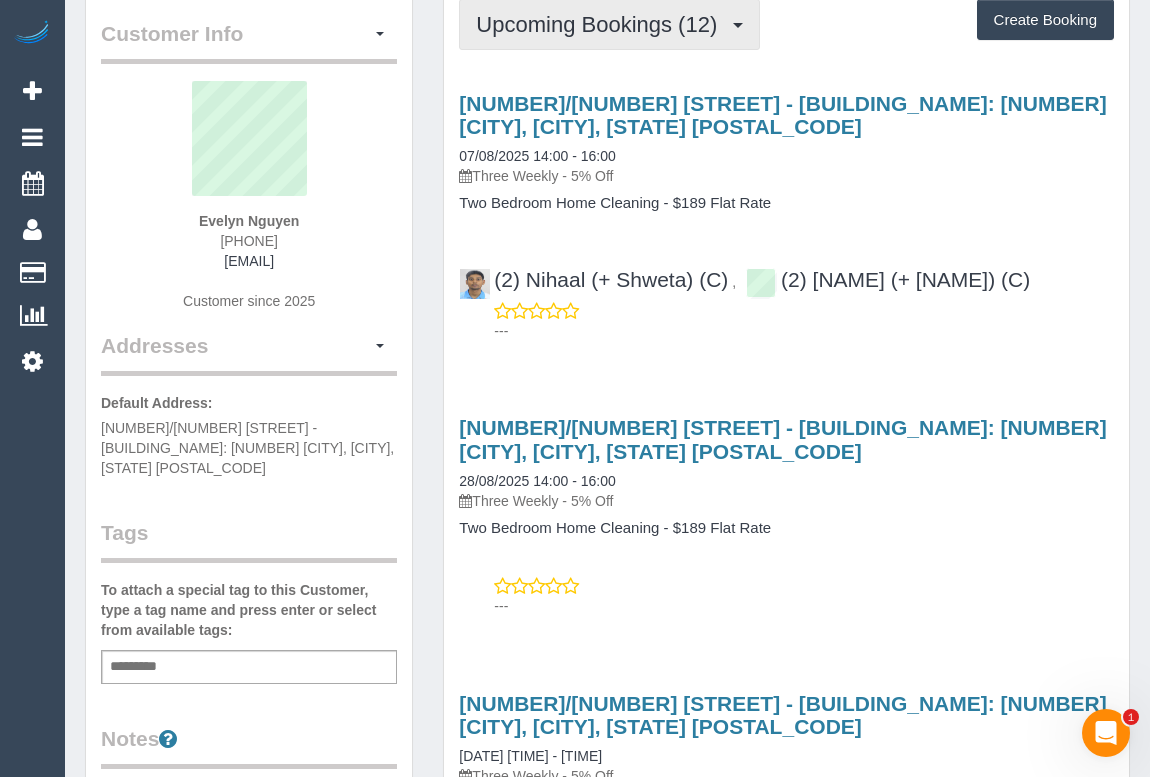 click on "Upcoming Bookings (12)" at bounding box center (601, 24) 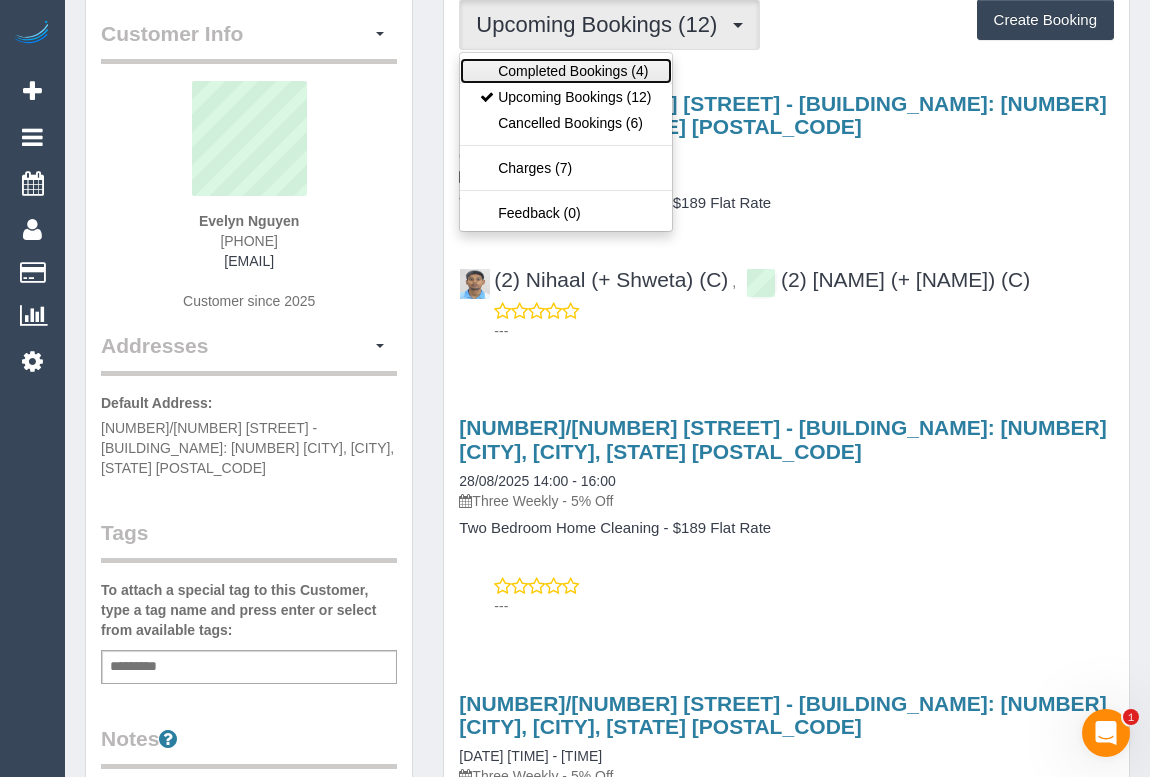 click on "Completed Bookings (4)" at bounding box center (565, 71) 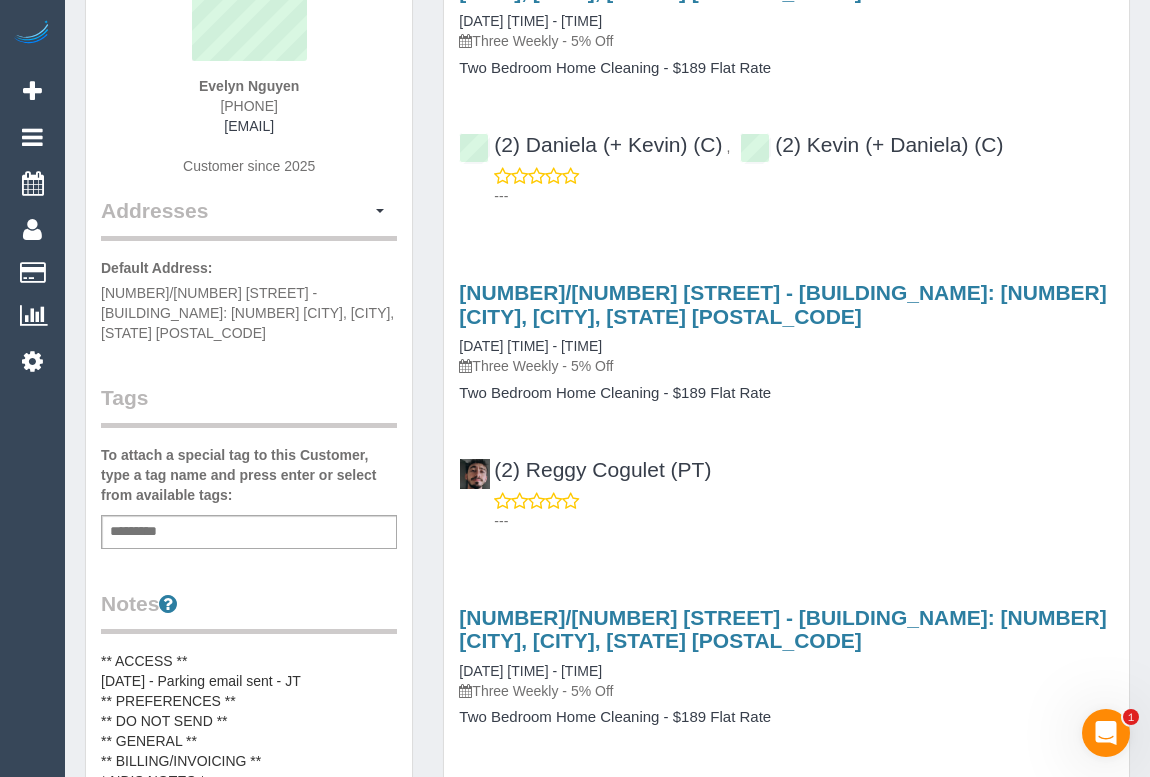 scroll, scrollTop: 0, scrollLeft: 0, axis: both 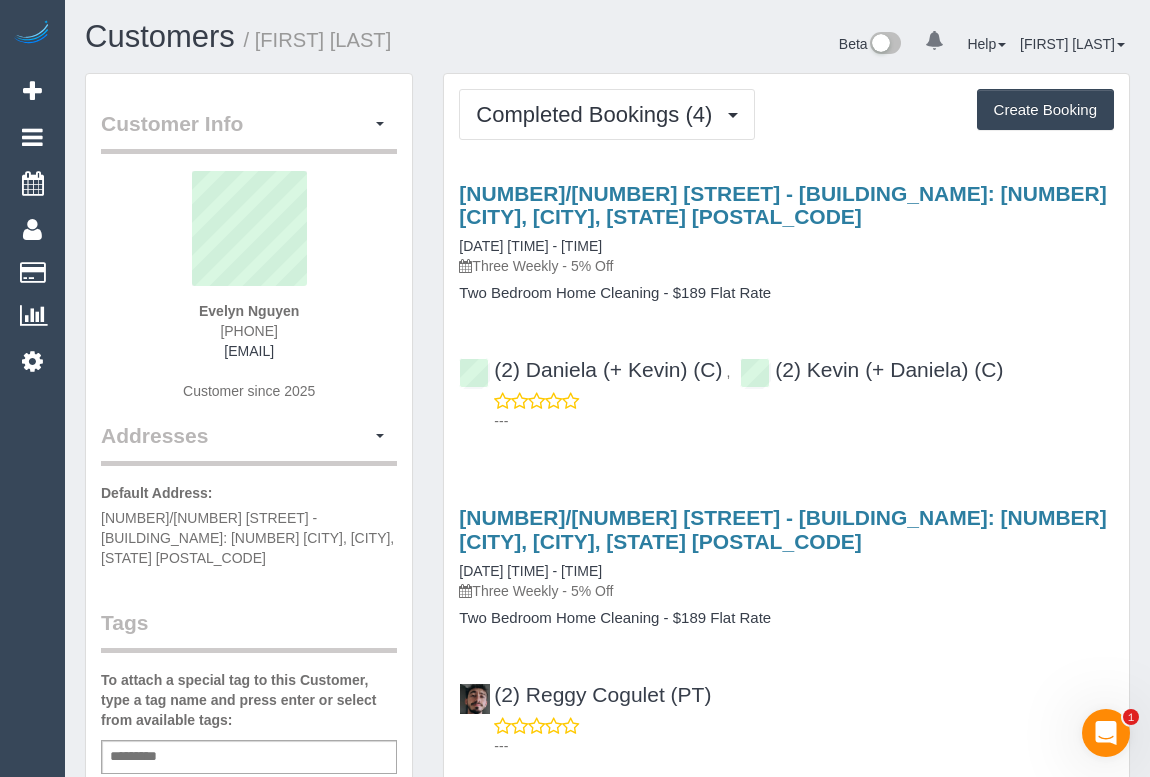 drag, startPoint x: 205, startPoint y: 329, endPoint x: 324, endPoint y: 328, distance: 119.0042 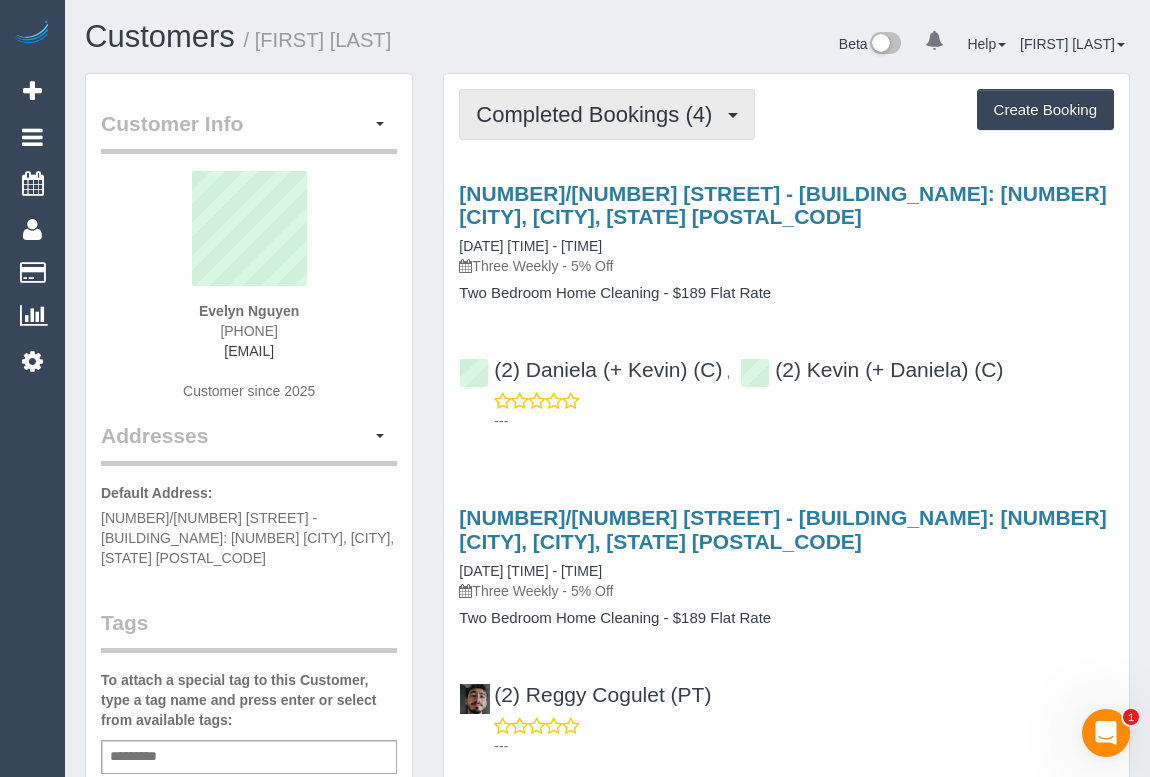 drag, startPoint x: 595, startPoint y: 112, endPoint x: 600, endPoint y: 140, distance: 28.442924 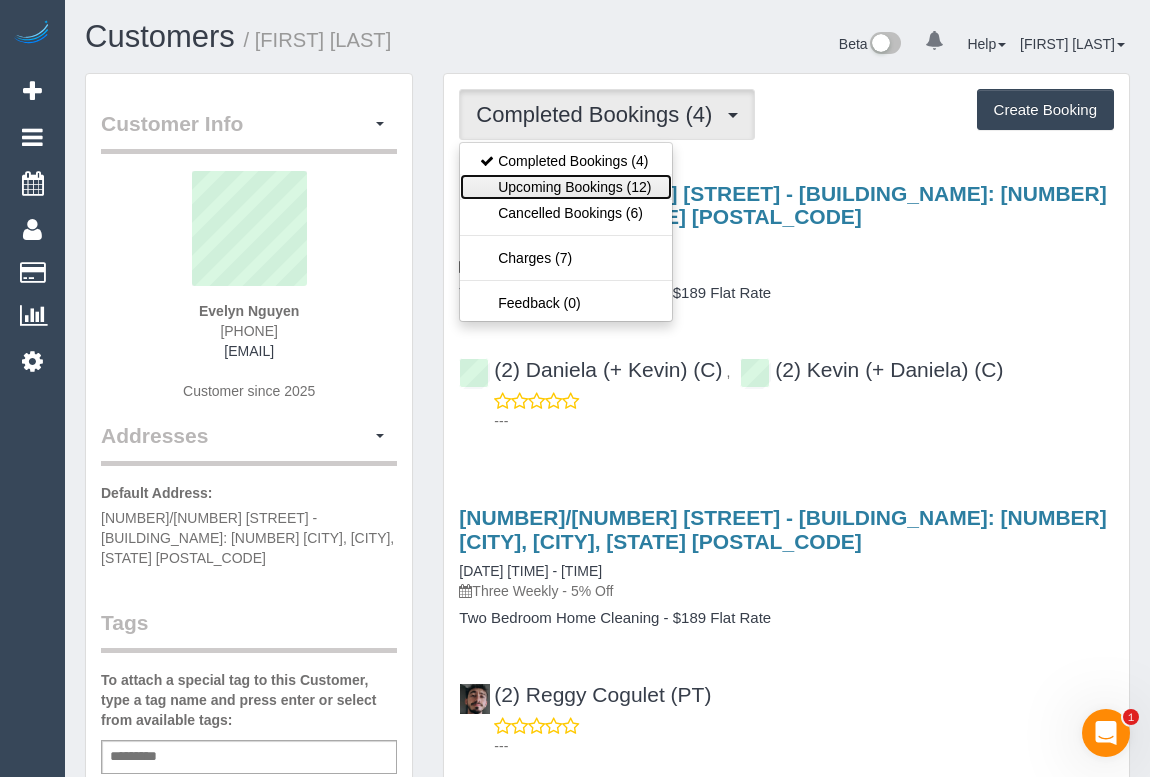 click on "Upcoming Bookings (12)" at bounding box center [565, 187] 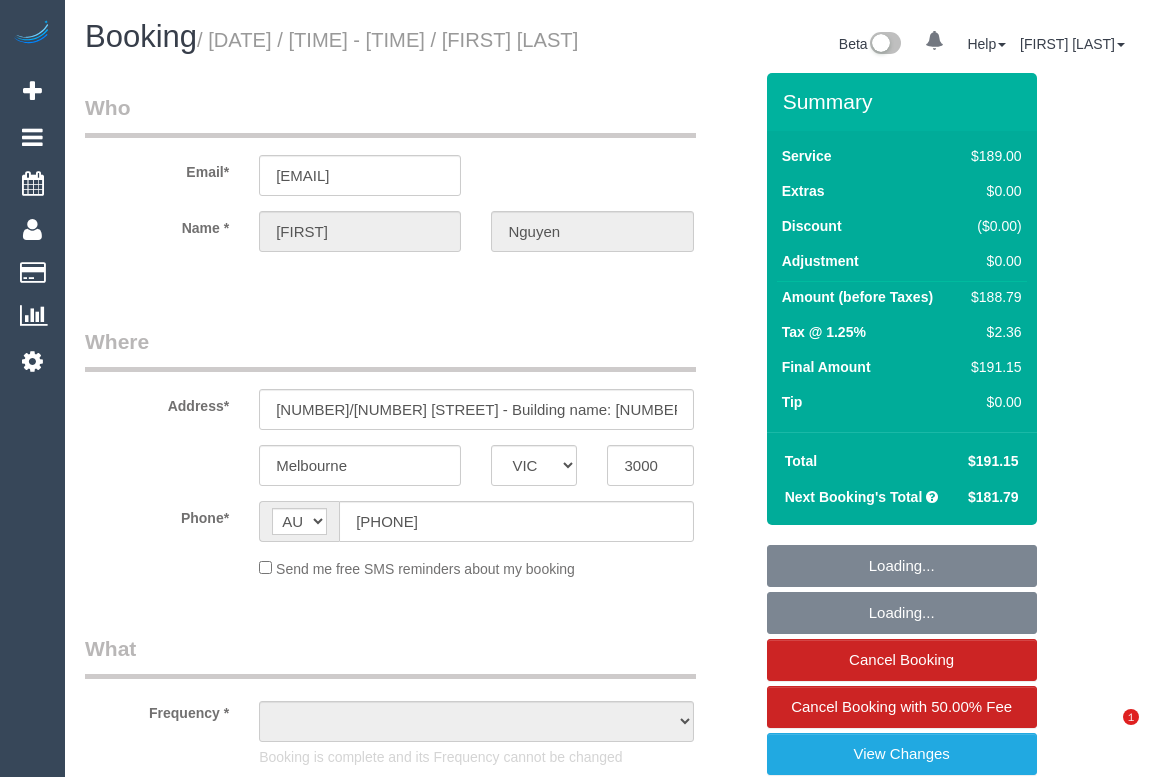 select on "VIC" 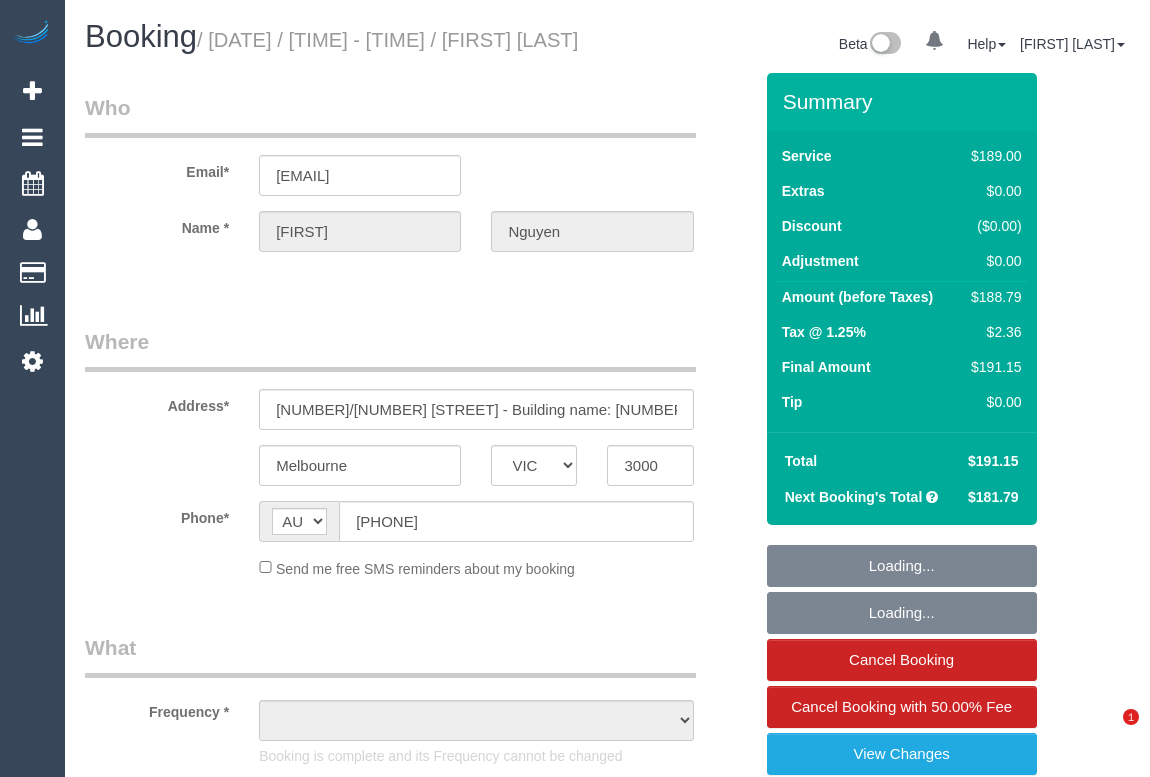 scroll, scrollTop: 0, scrollLeft: 0, axis: both 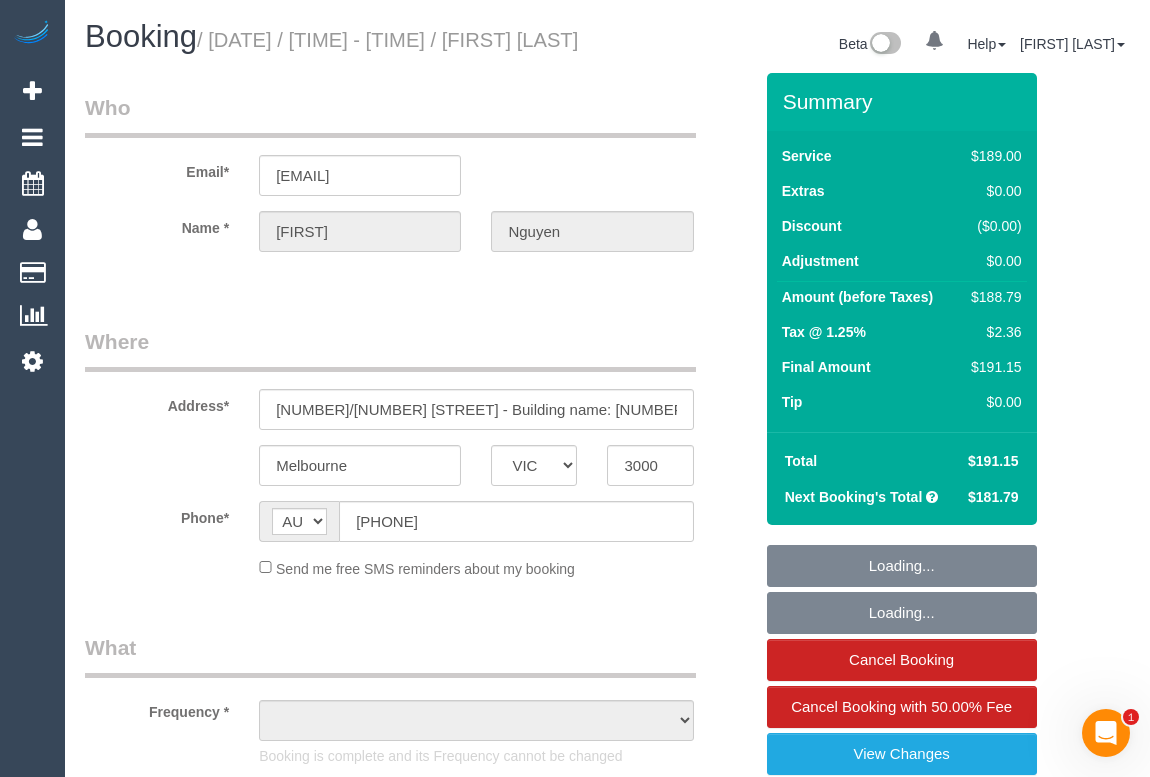 select on "string:stripe-pm_1R4UuA2GScqysDRV5eIcah3m" 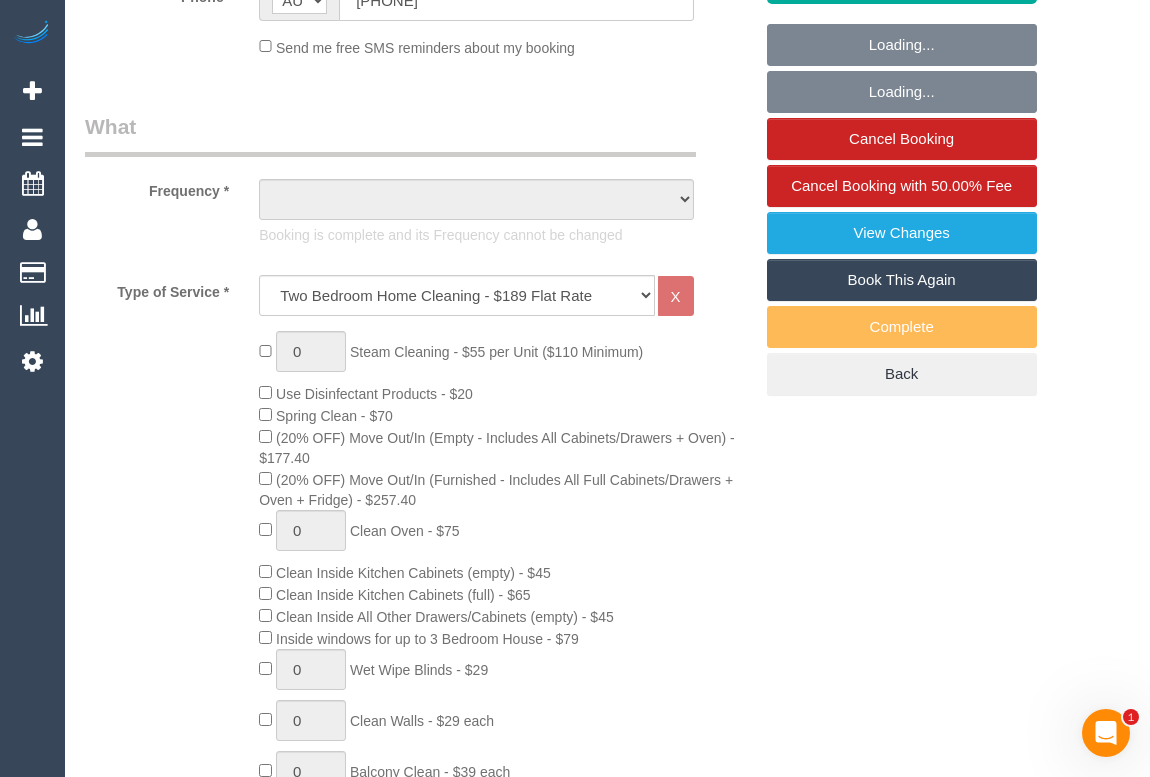 select on "object:664" 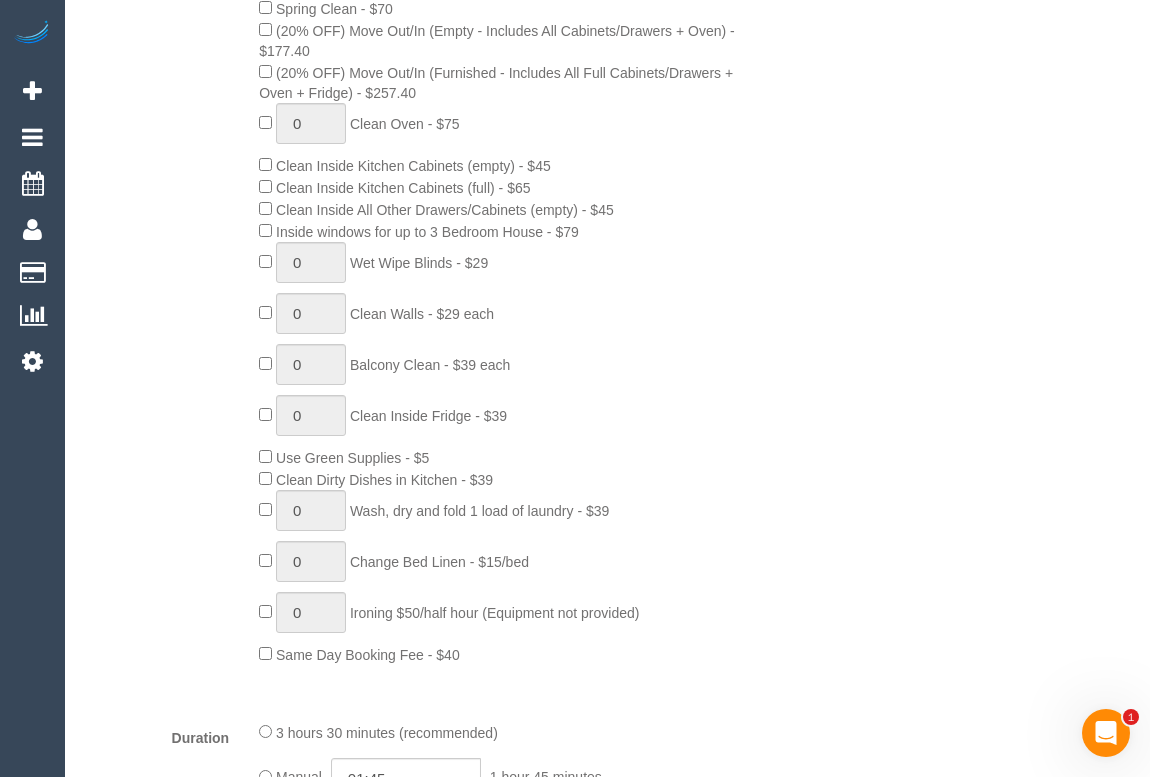select on "number:28" 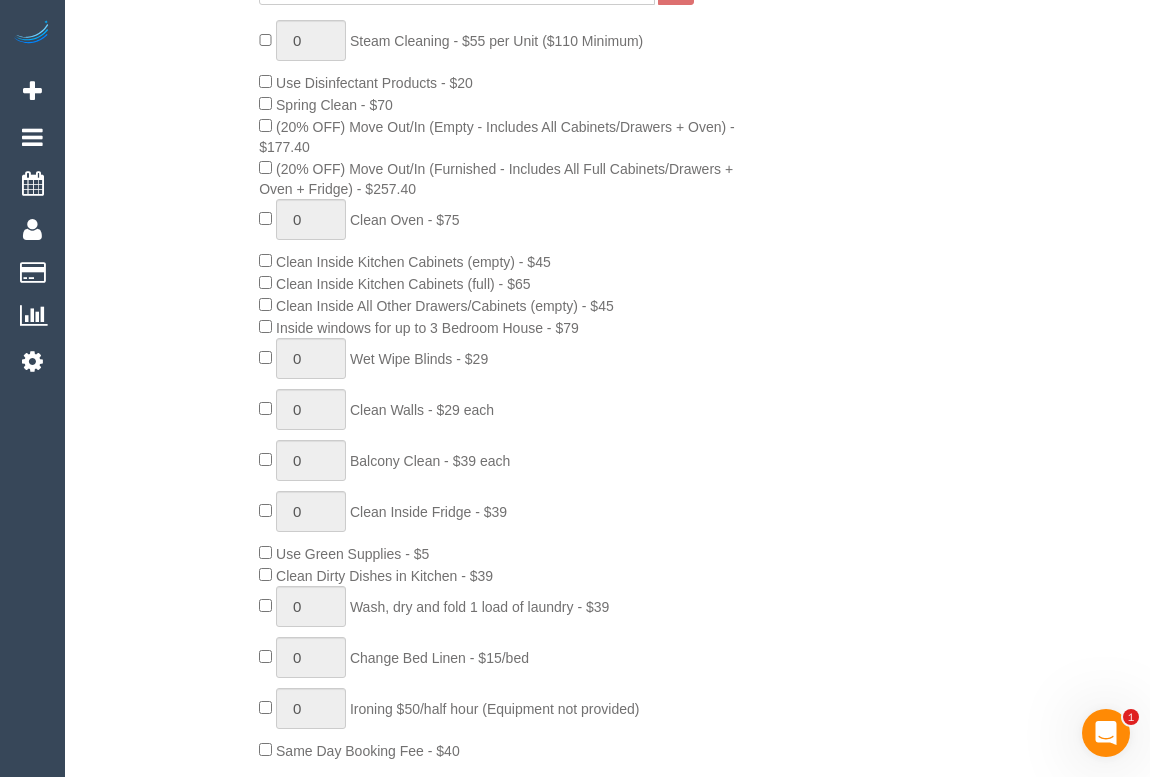 select on "object:1207" 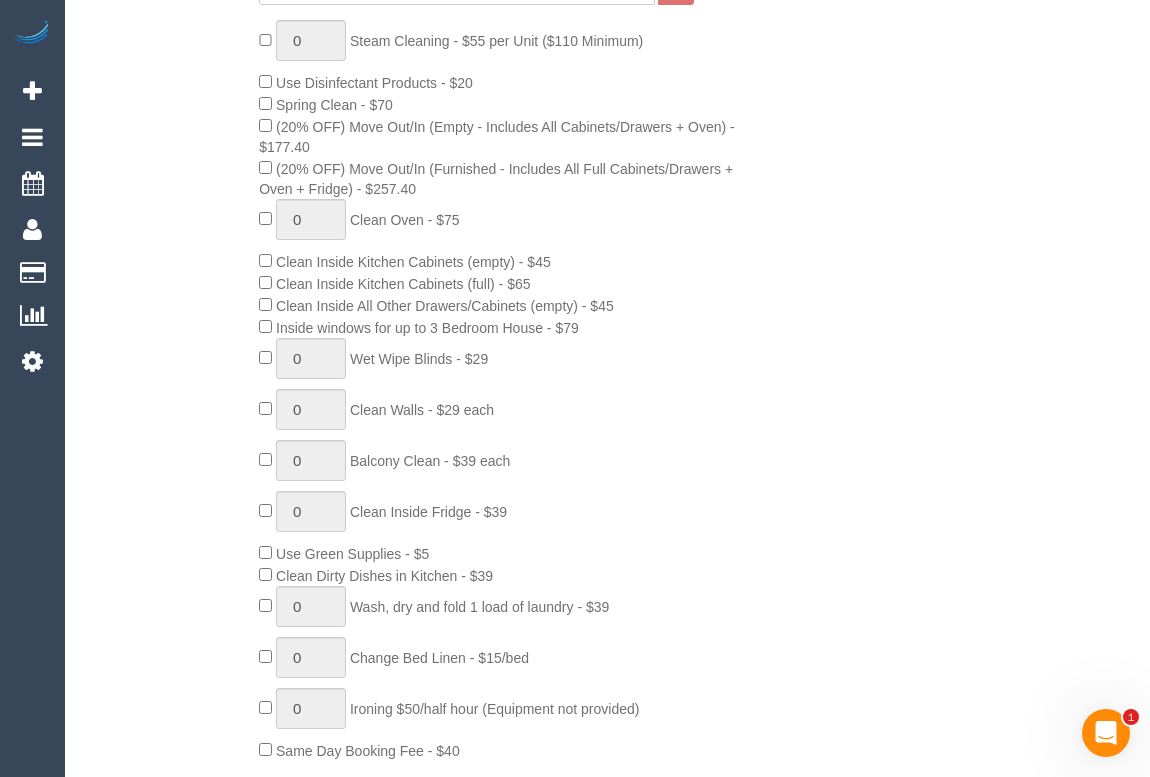 select on "spot1" 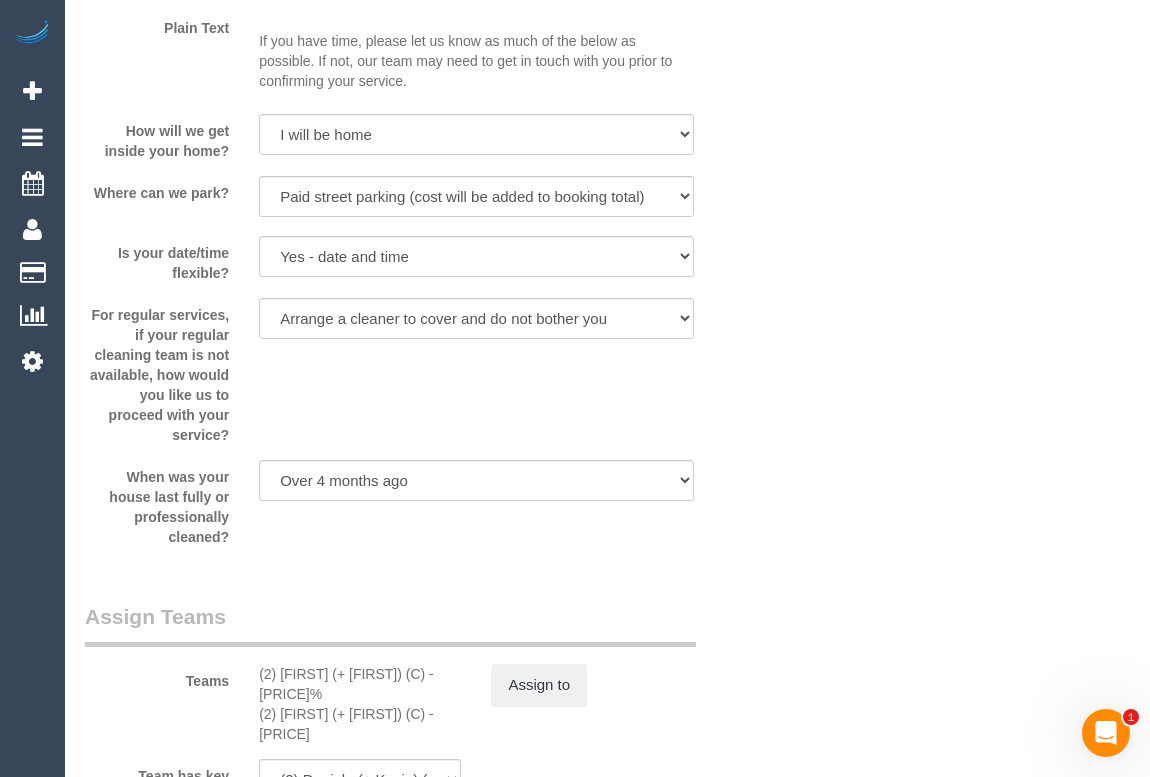 scroll, scrollTop: 2550, scrollLeft: 0, axis: vertical 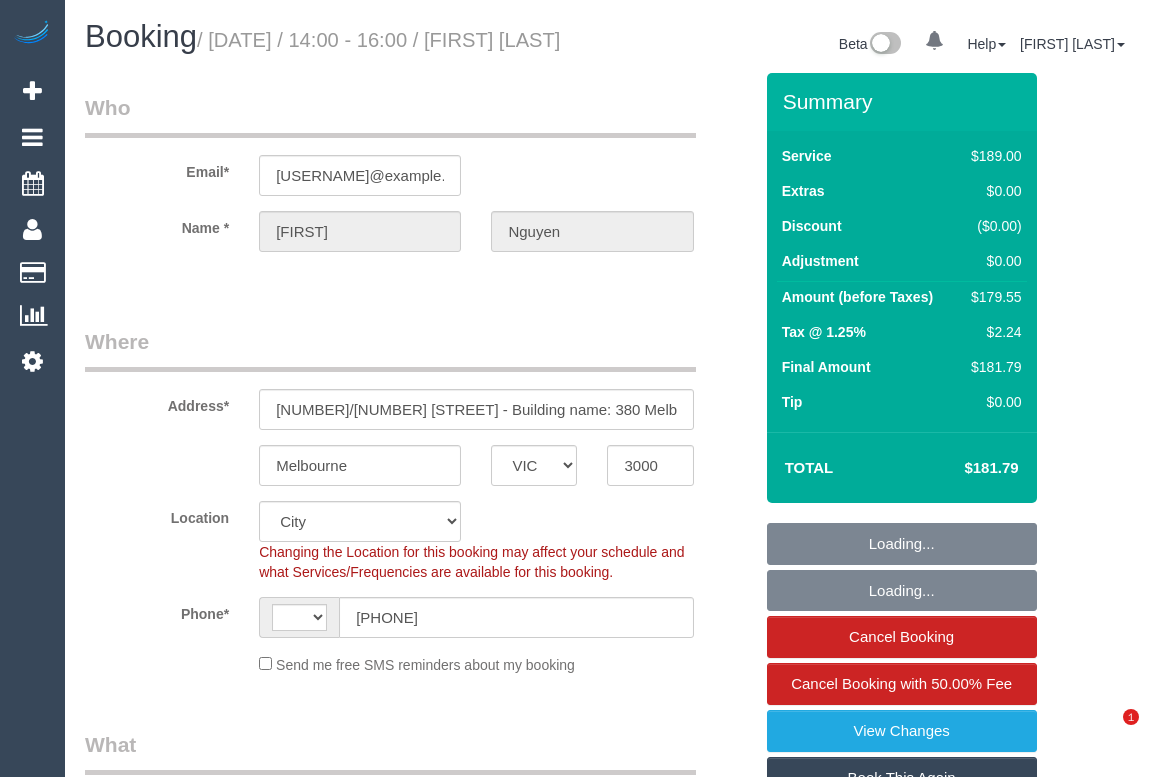 select on "VIC" 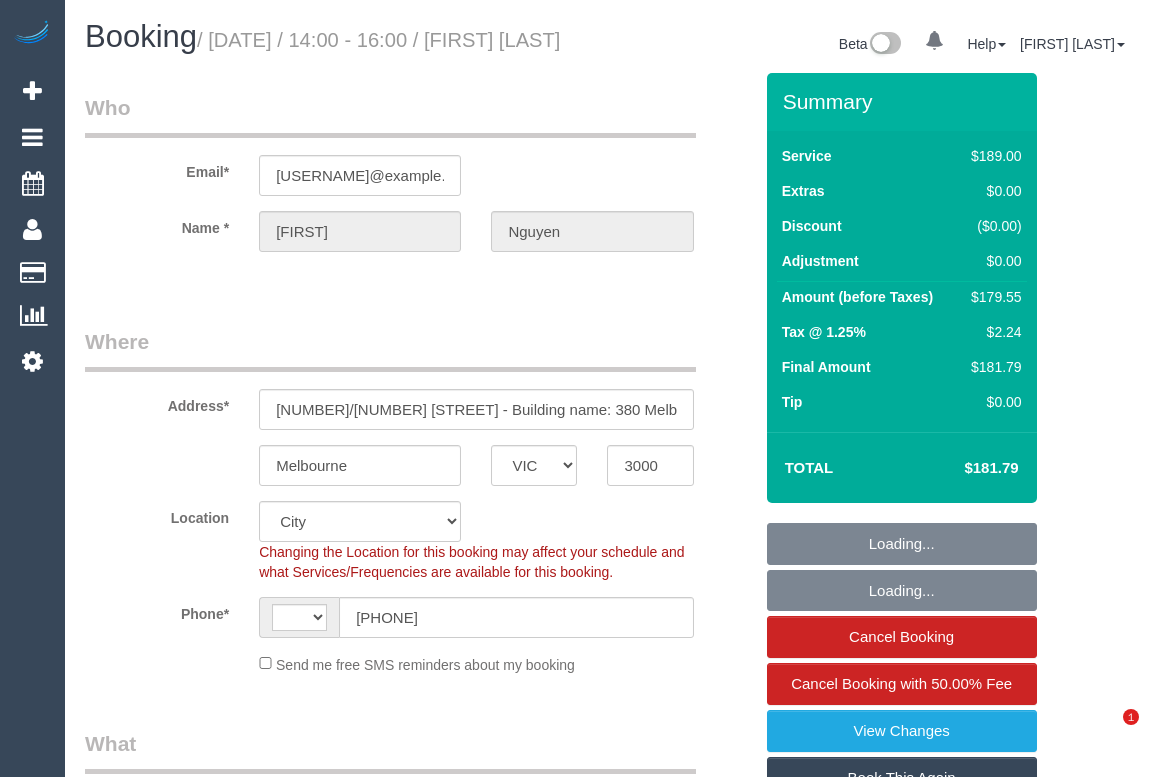 scroll, scrollTop: 0, scrollLeft: 0, axis: both 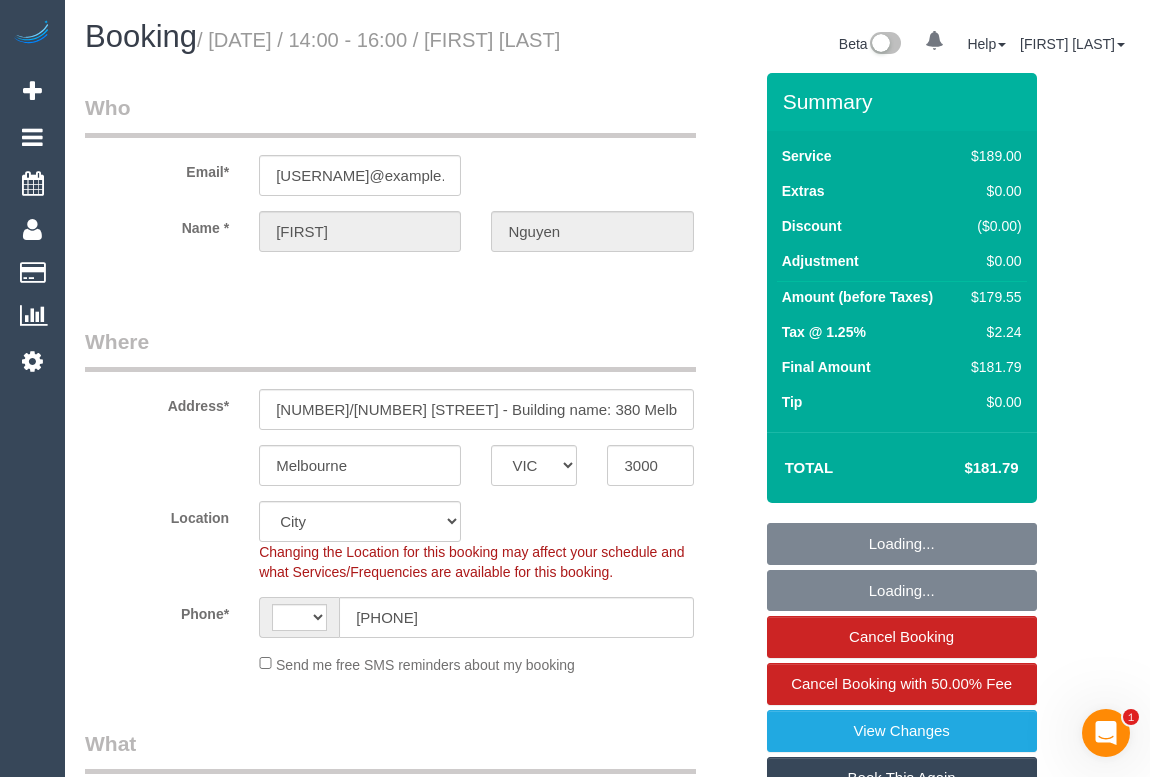 select on "string:AU" 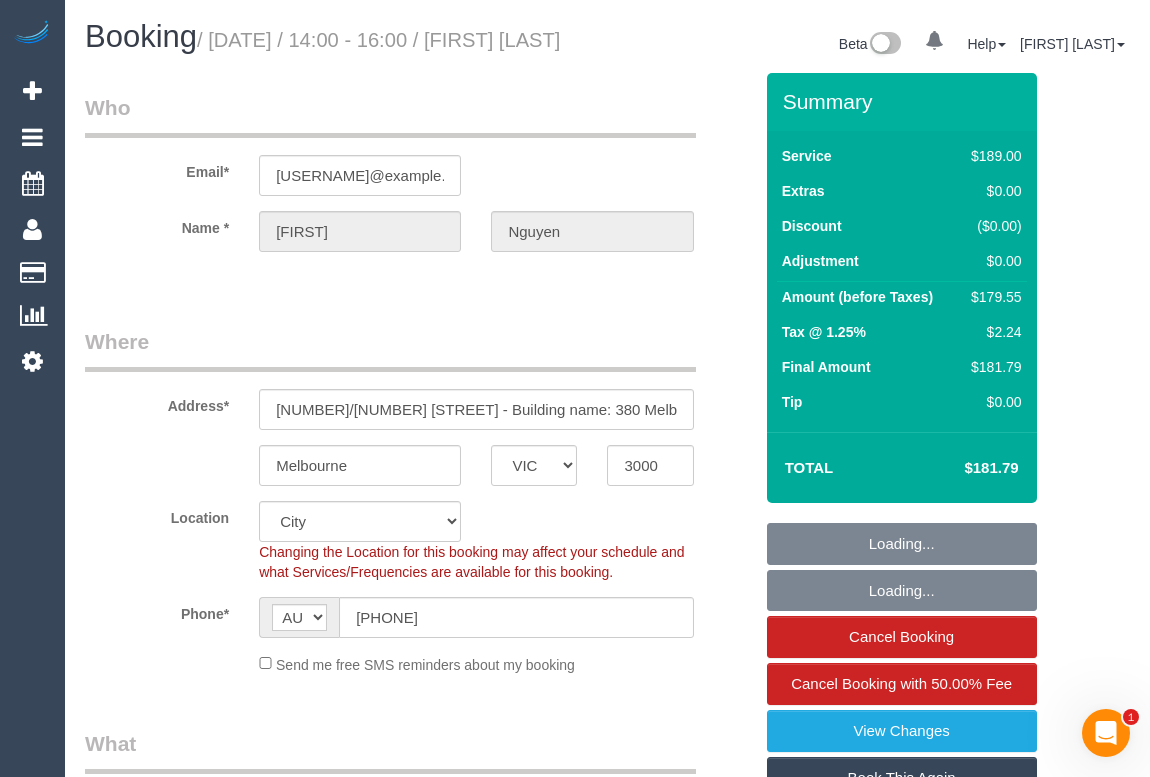 select on "object:582" 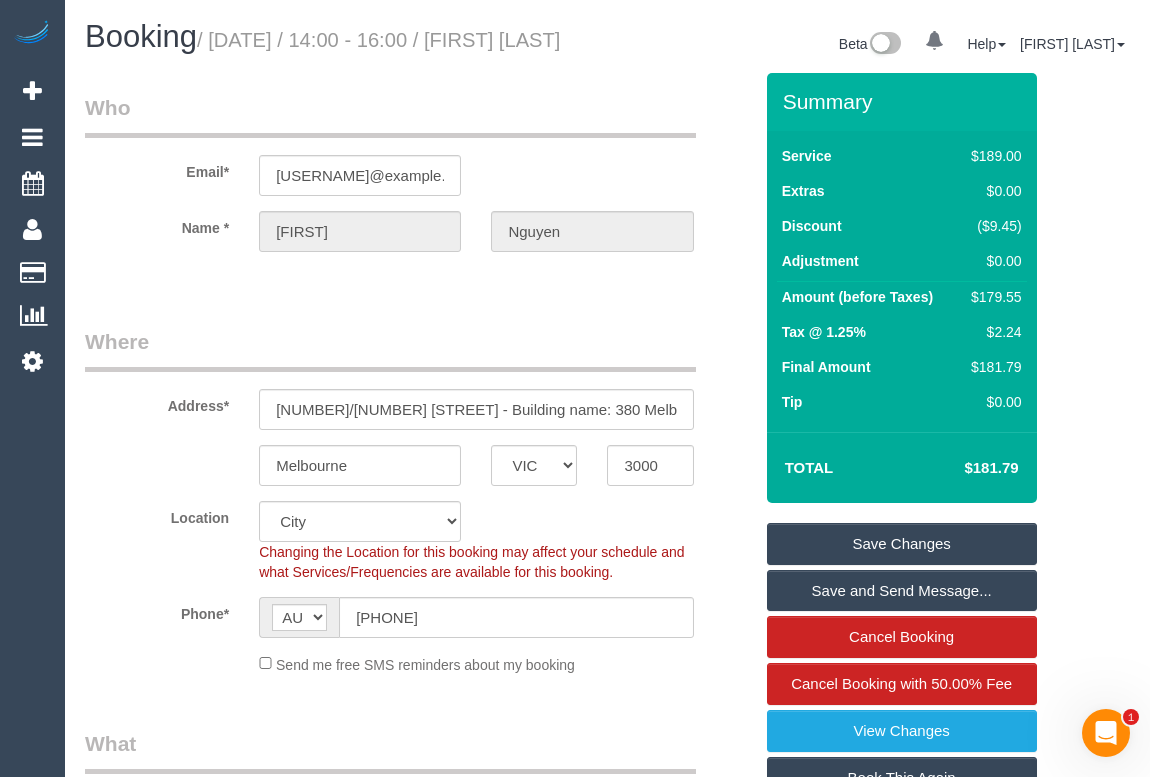 scroll, scrollTop: 0, scrollLeft: 0, axis: both 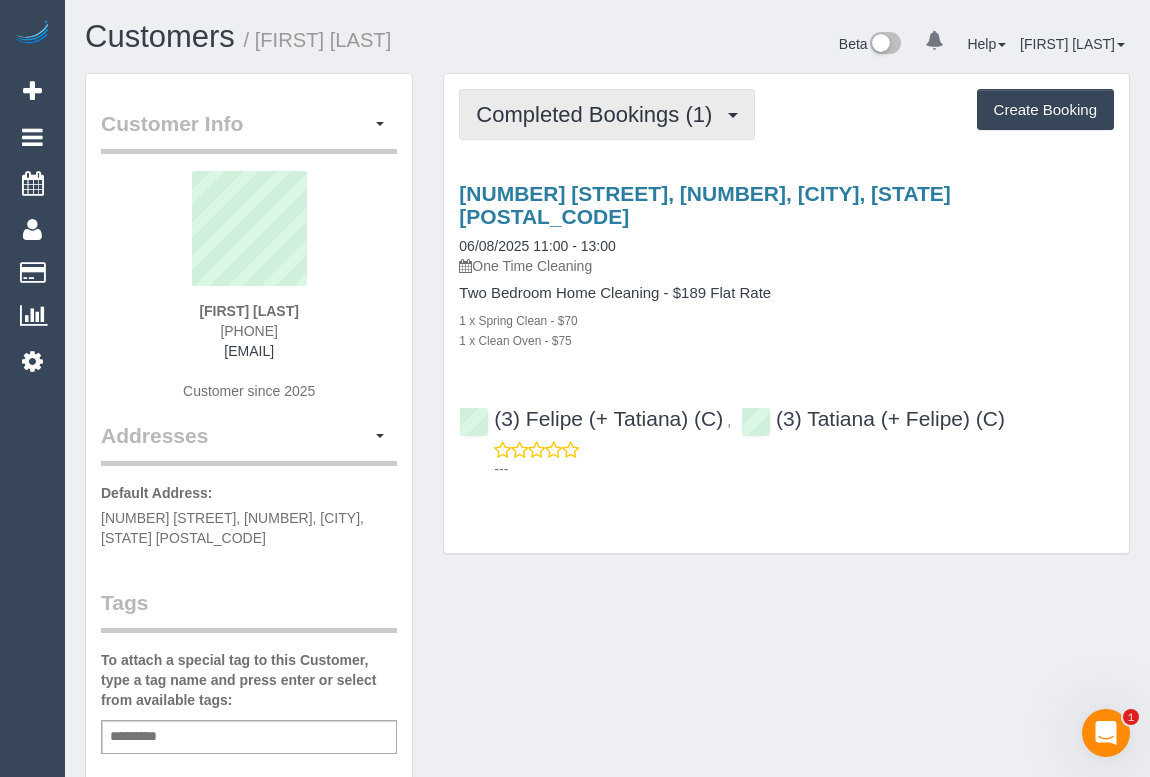 click on "Completed Bookings (1)" at bounding box center (607, 114) 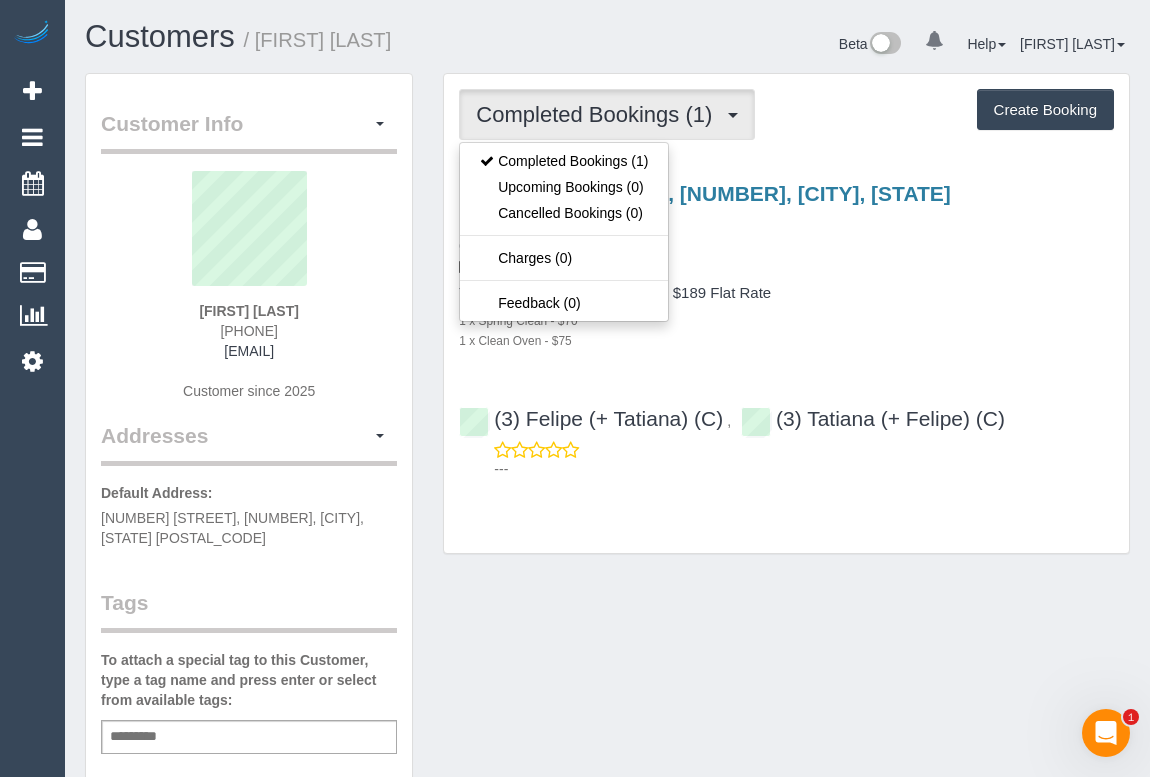click on "1 x Spring Clean - $70" at bounding box center [786, 320] 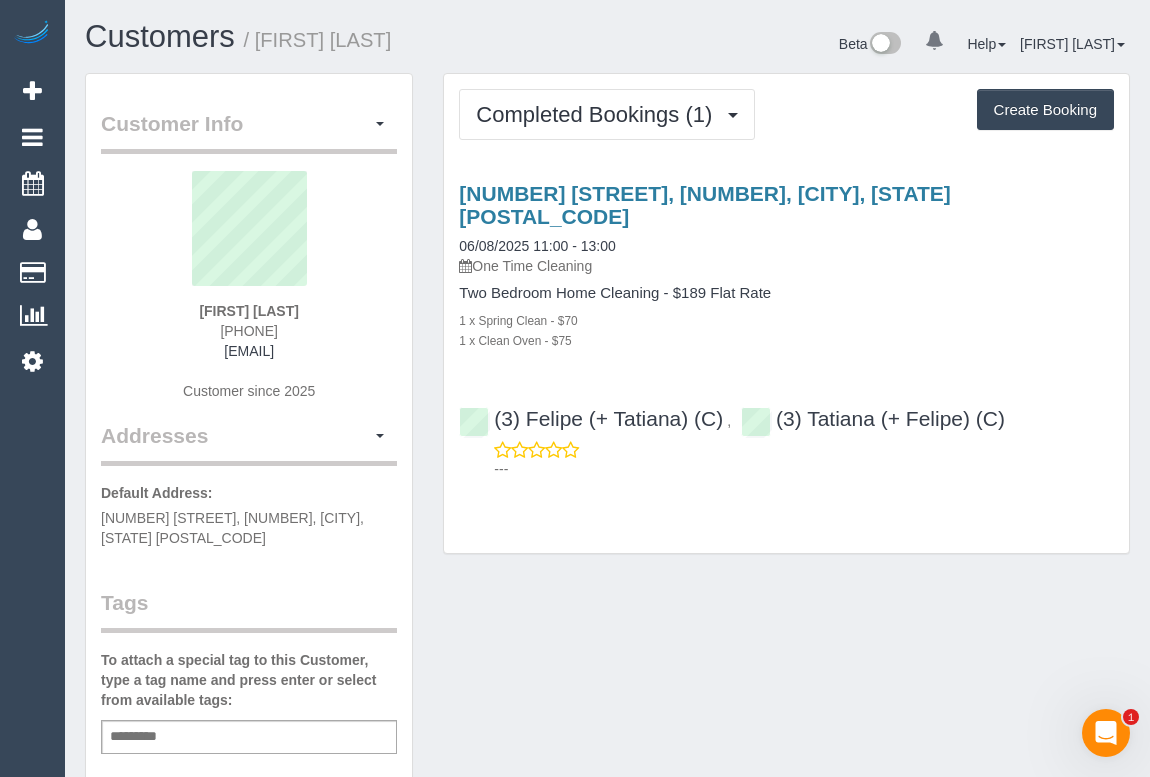 drag, startPoint x: 207, startPoint y: 328, endPoint x: 375, endPoint y: 320, distance: 168.19037 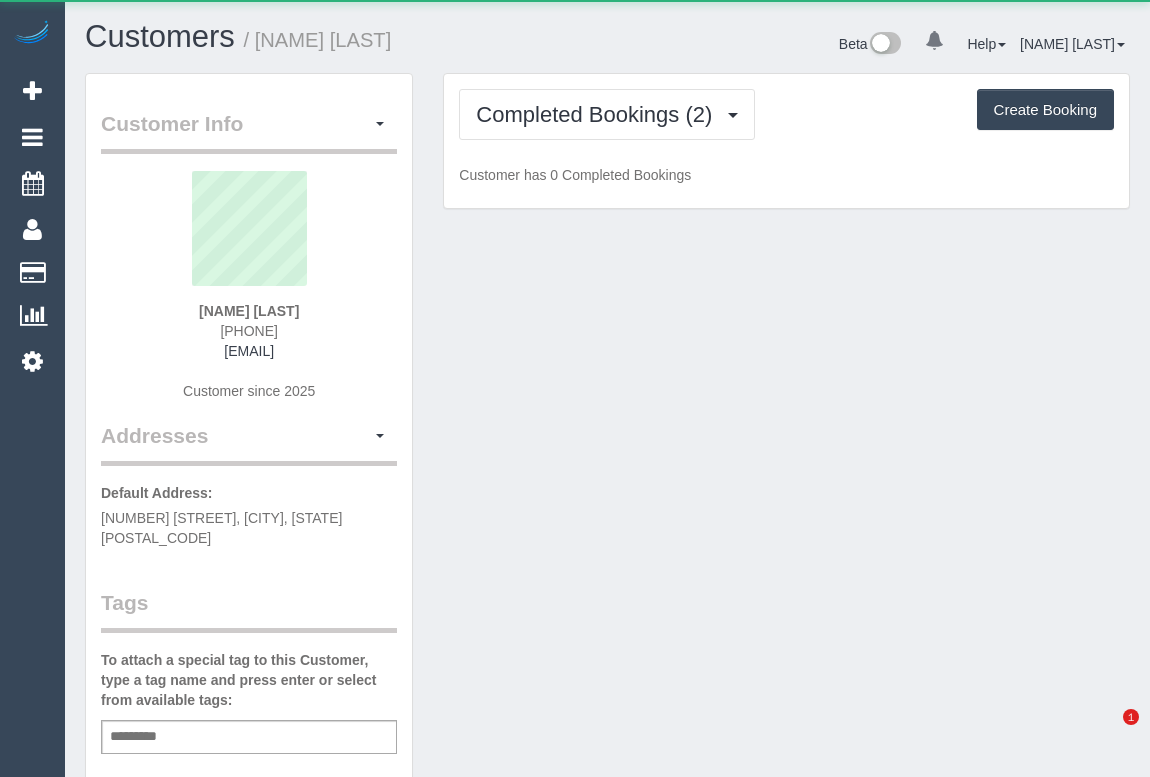 scroll, scrollTop: 0, scrollLeft: 0, axis: both 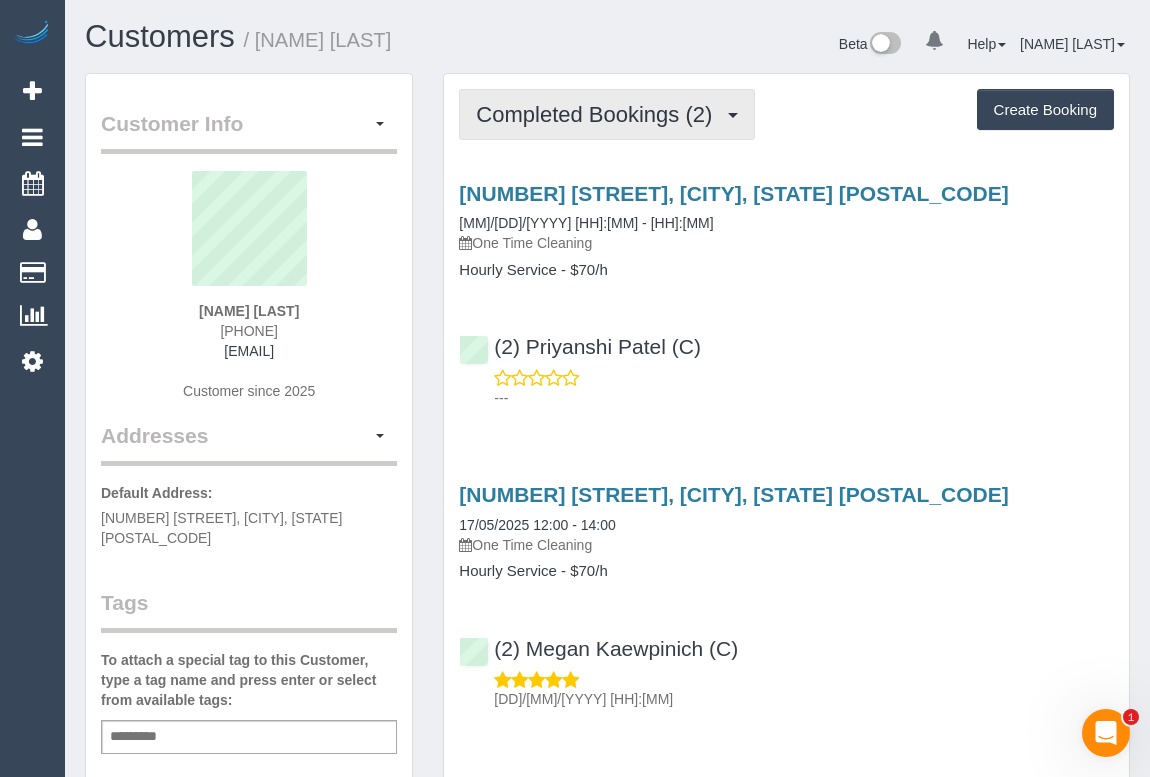 click on "Completed Bookings (2)" at bounding box center [607, 114] 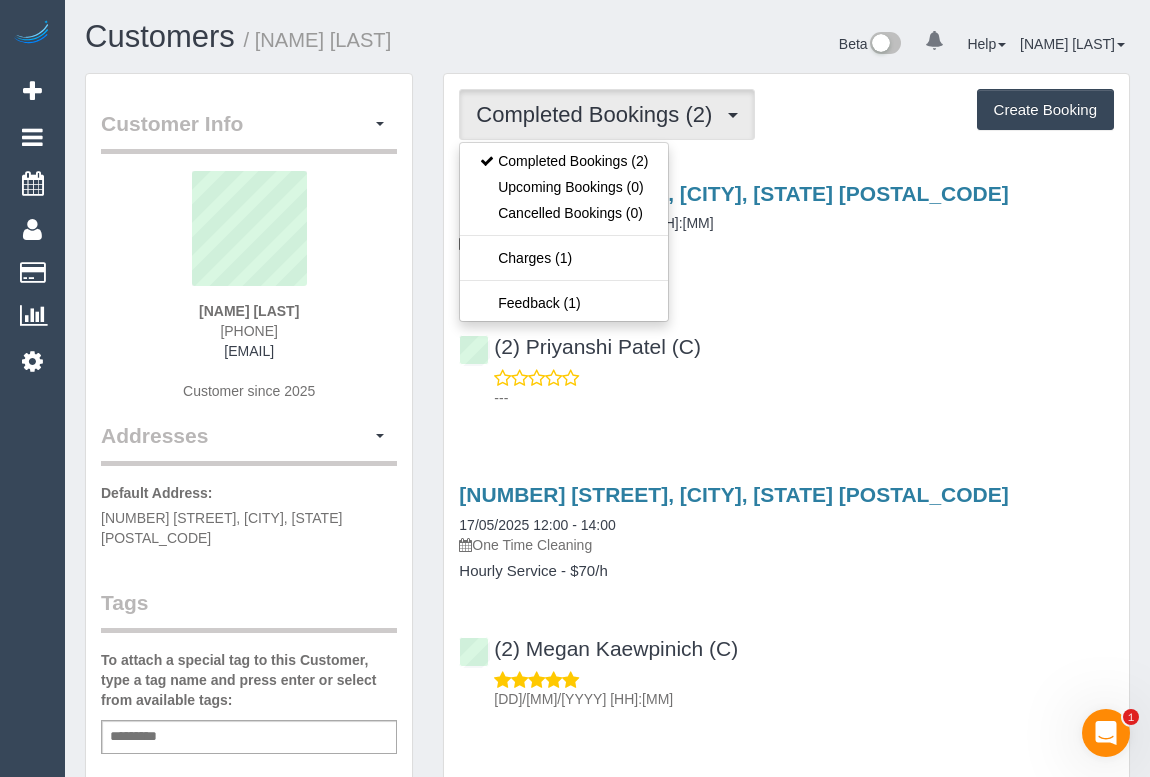 click on "(2) [NAME] [LAST] (C)
---" at bounding box center (786, 363) 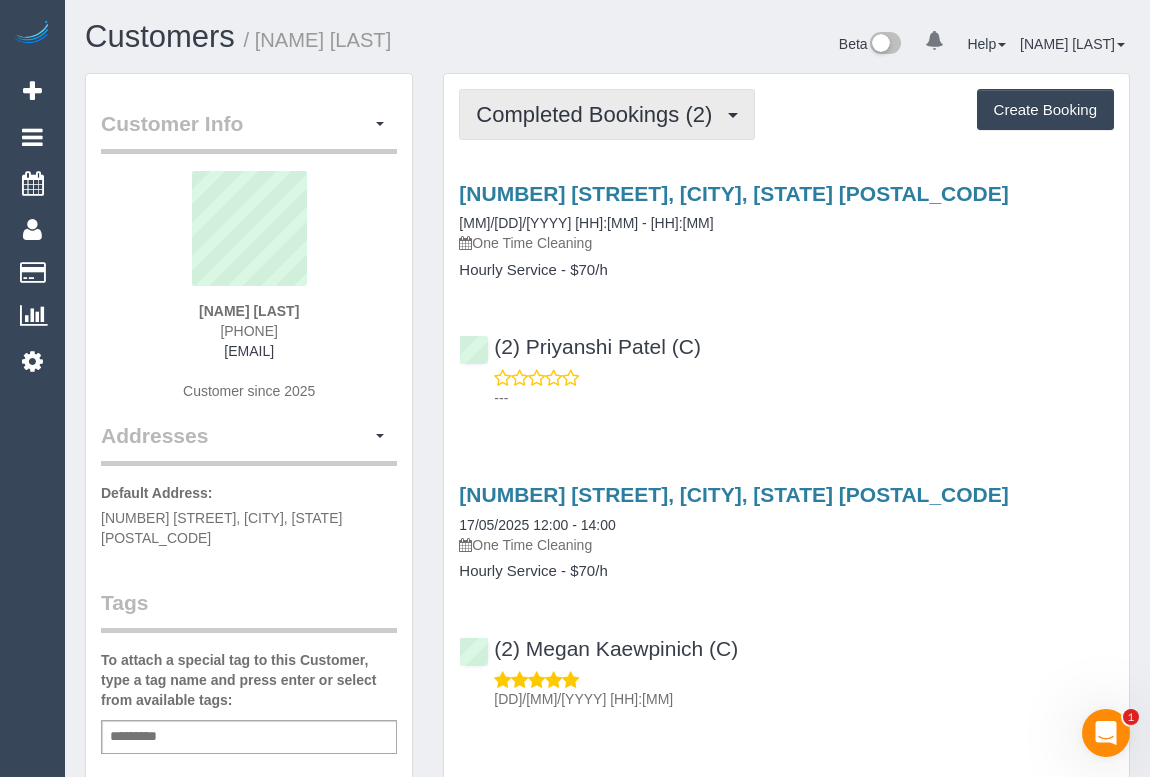 click on "Completed Bookings (2)" at bounding box center (599, 114) 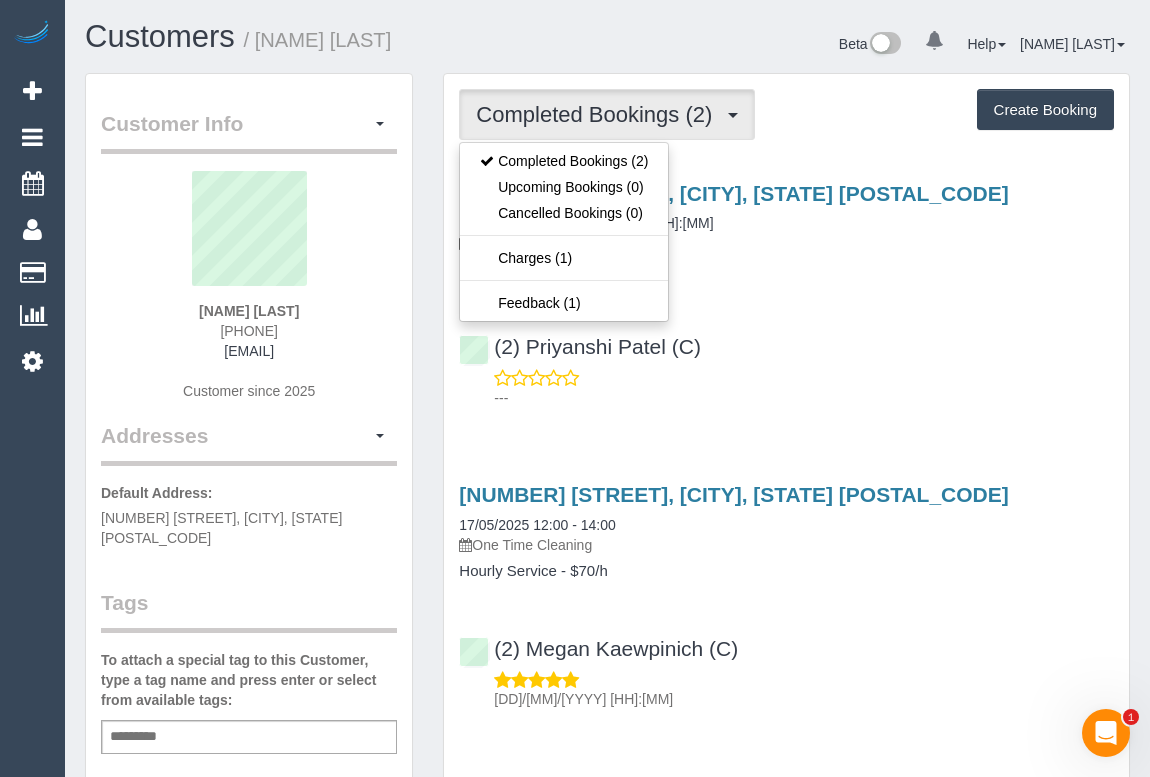 click on "(2) Priyanshi Patel (C)
---" at bounding box center (786, 363) 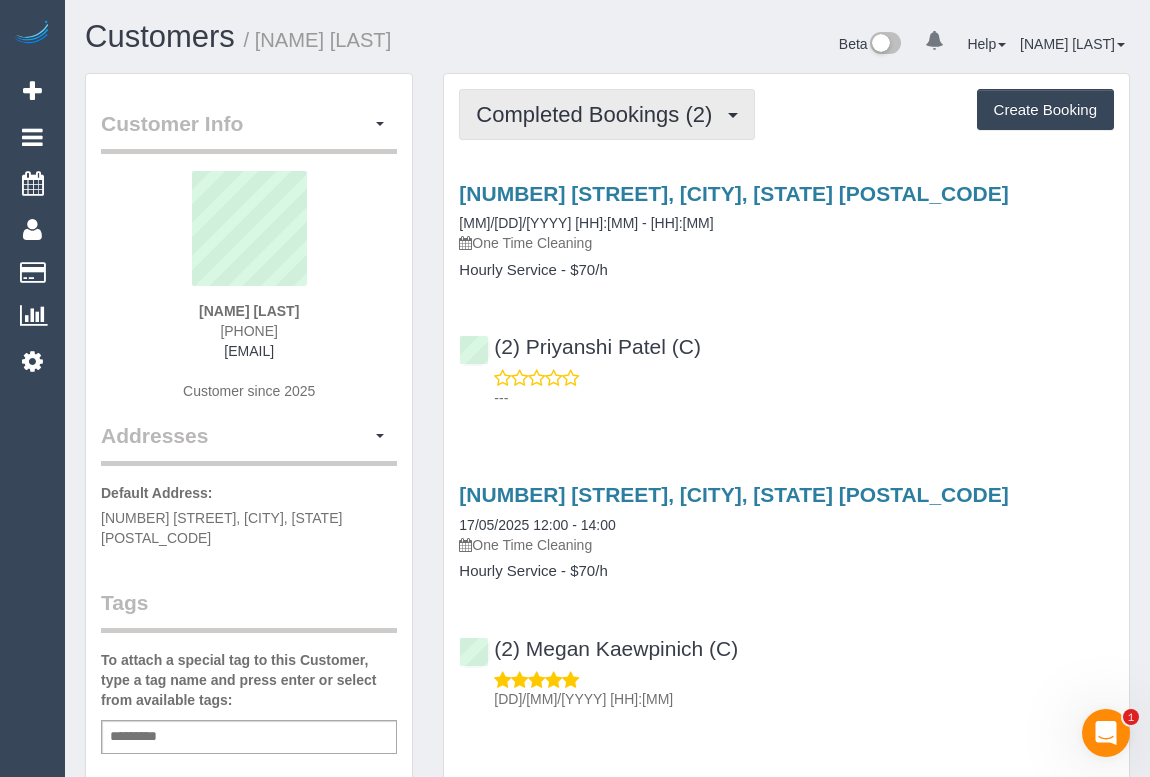click on "Completed Bookings (2)" at bounding box center (607, 114) 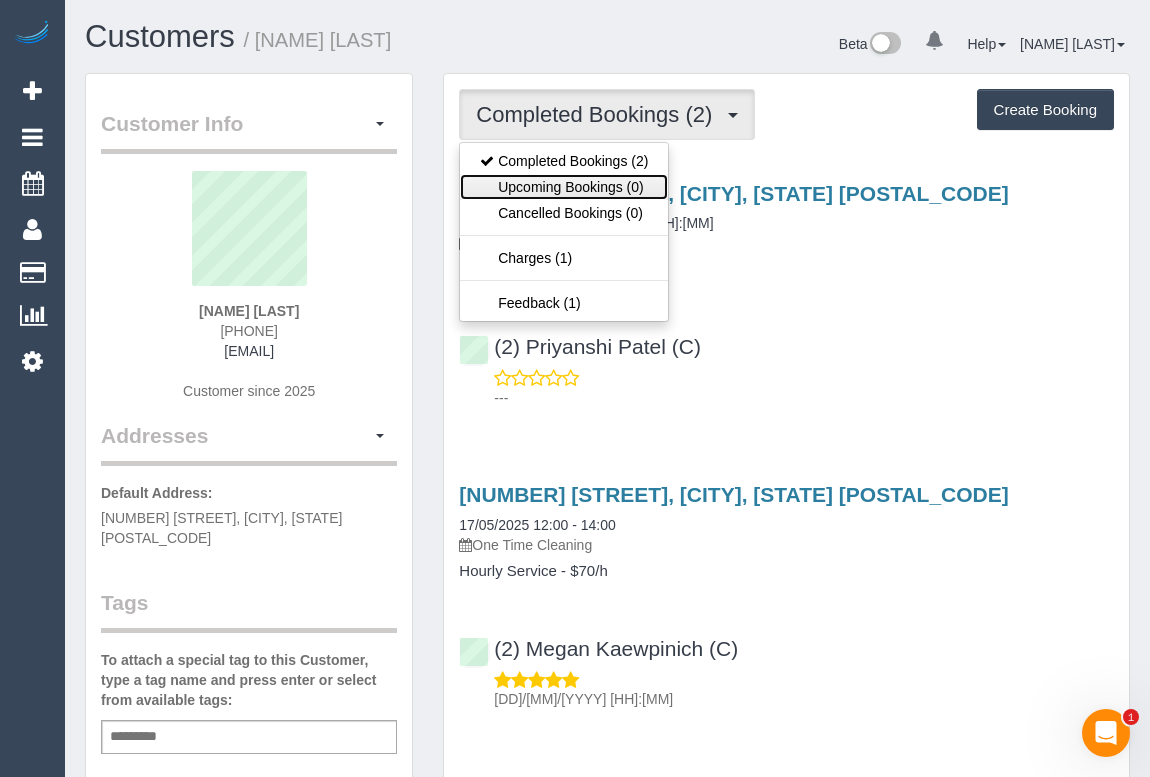 click on "Upcoming Bookings (0)" at bounding box center (564, 187) 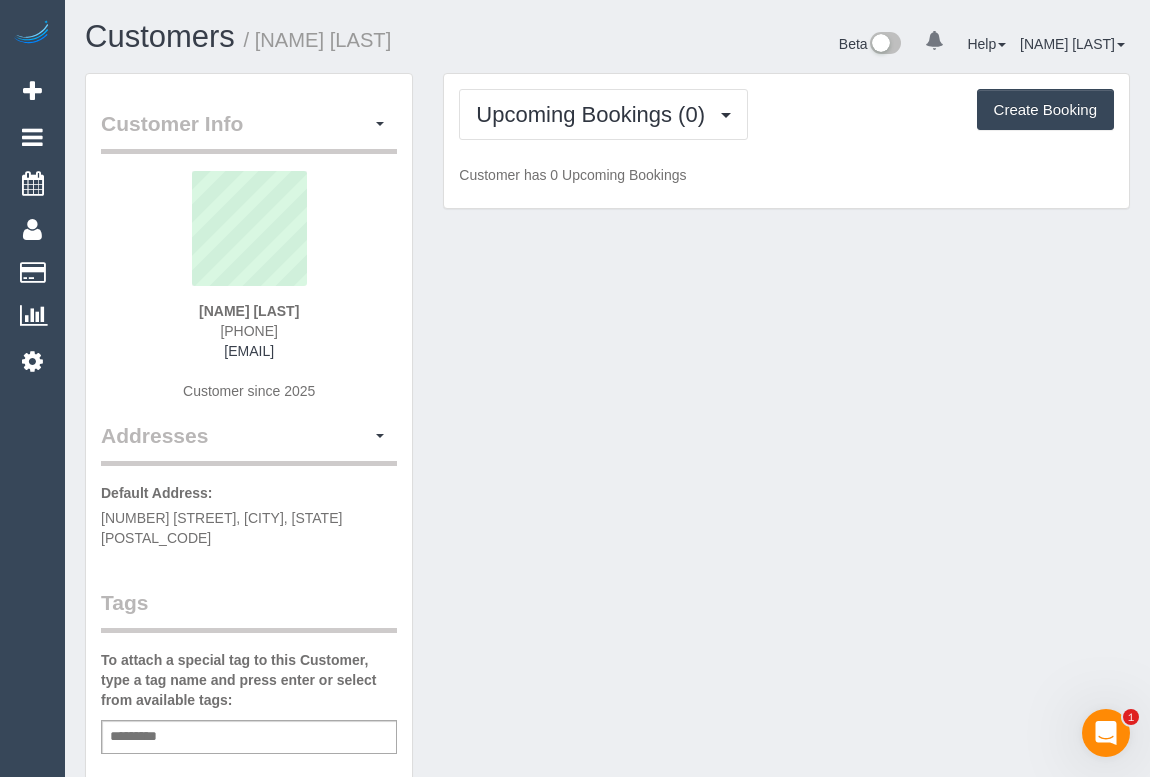 click on "Customer Info
Edit Contact Info
Send Message
Email Preferences
Special Sales Tax
View Changes
Mark as Unconfirmed
Block this Customer
Archive Account
Delete Account
Tashya De Silva
0414 823 671" at bounding box center [607, 763] 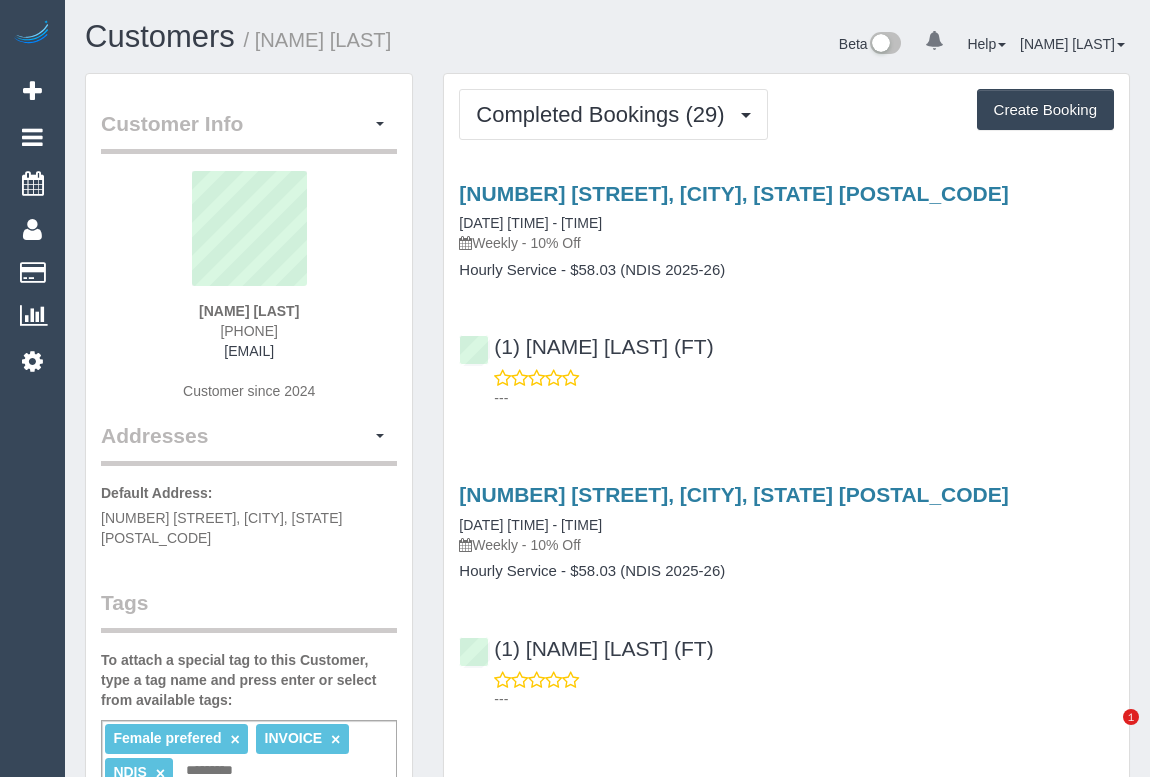 scroll, scrollTop: 0, scrollLeft: 0, axis: both 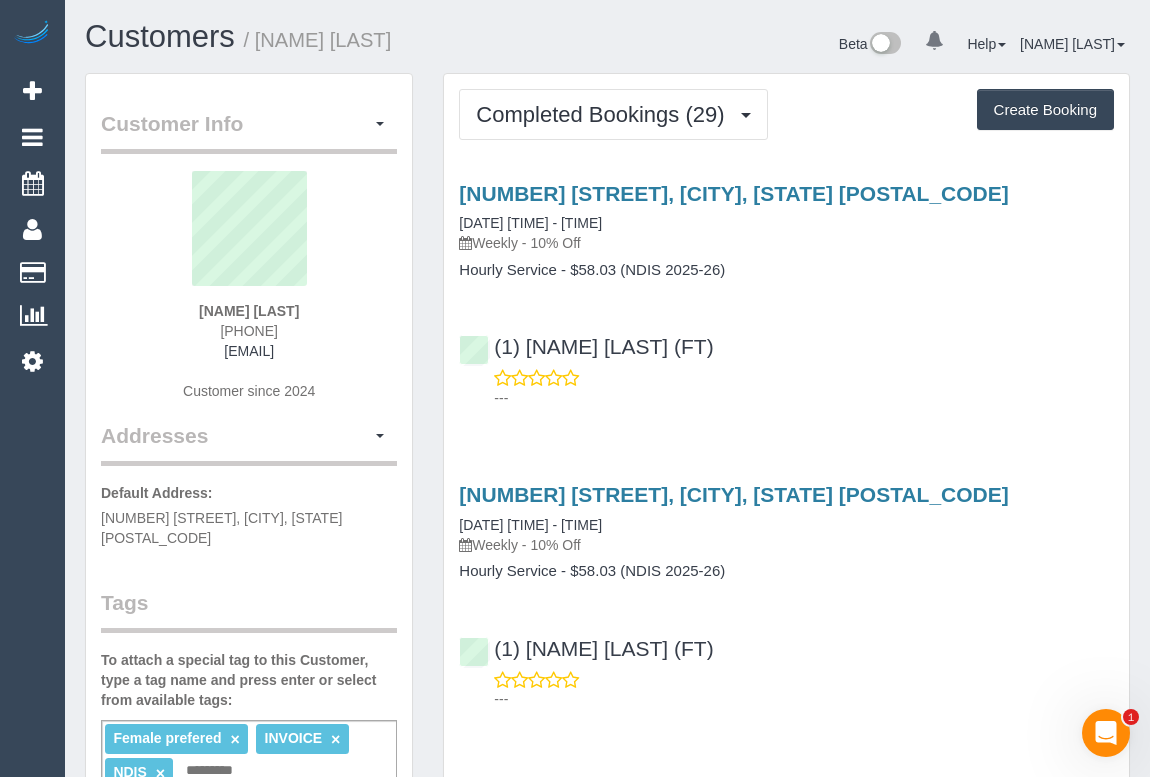 drag, startPoint x: 197, startPoint y: 331, endPoint x: 315, endPoint y: 323, distance: 118.270874 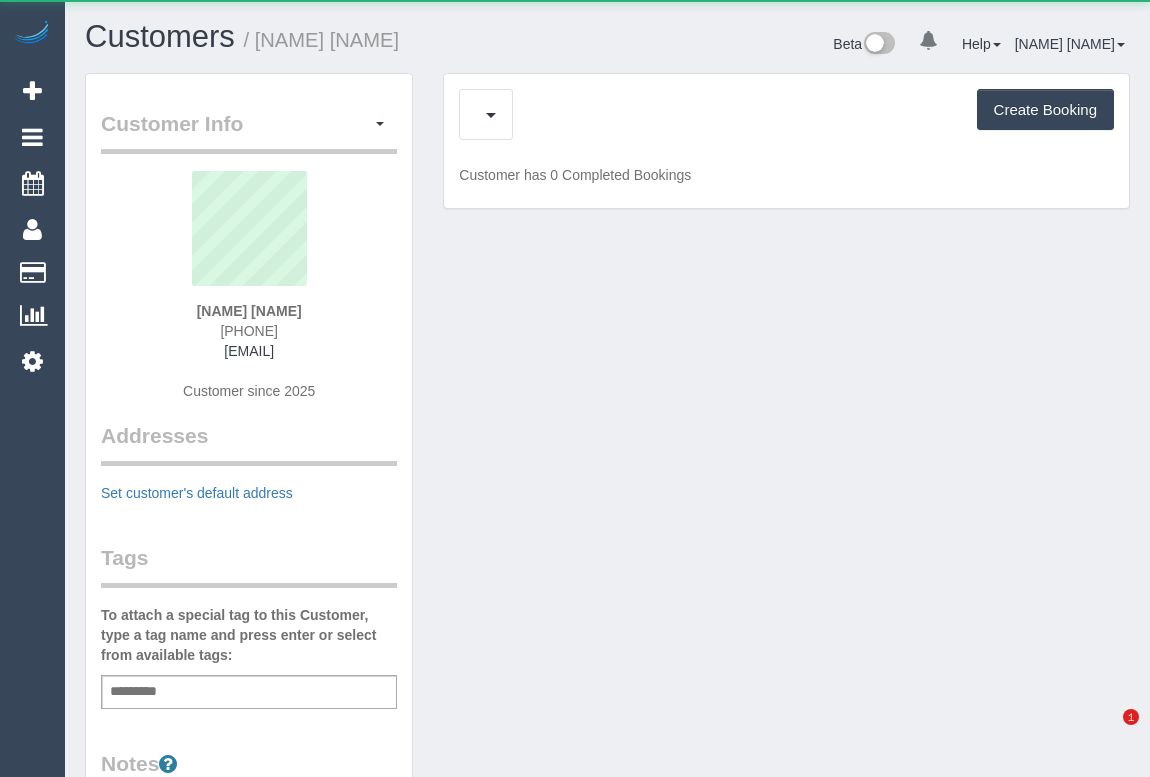 scroll, scrollTop: 0, scrollLeft: 0, axis: both 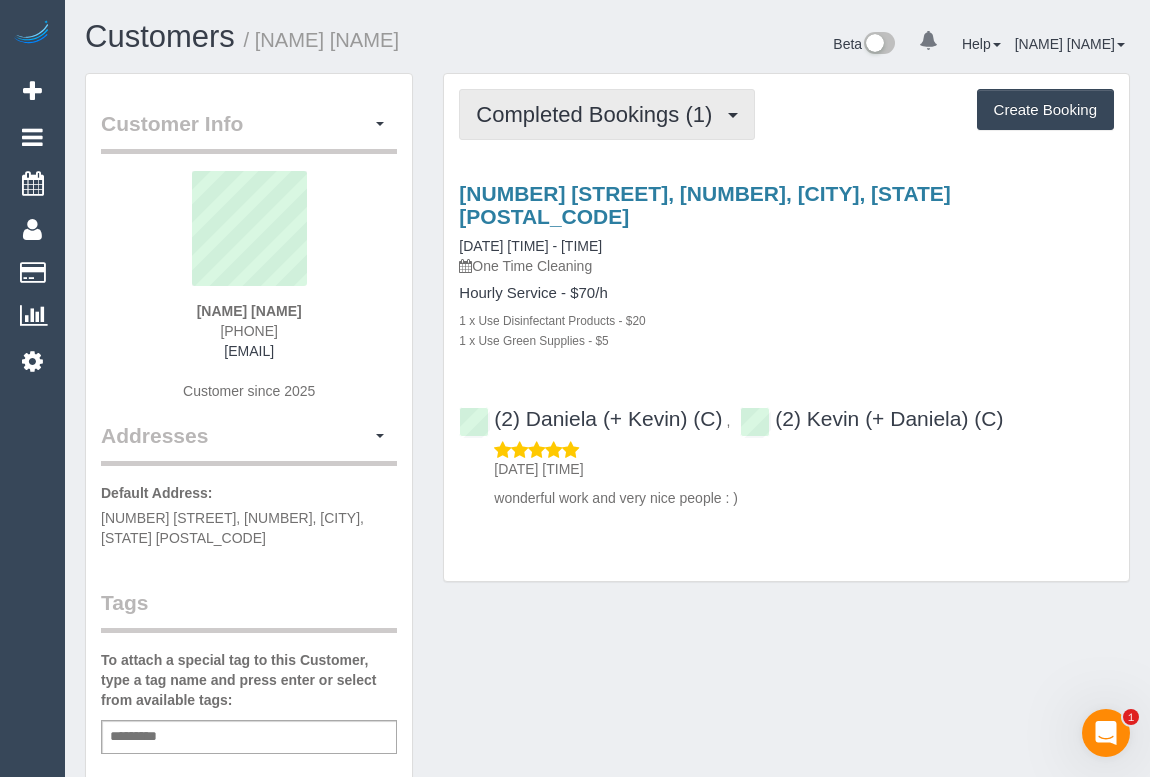click on "Completed Bookings (1)" at bounding box center (599, 114) 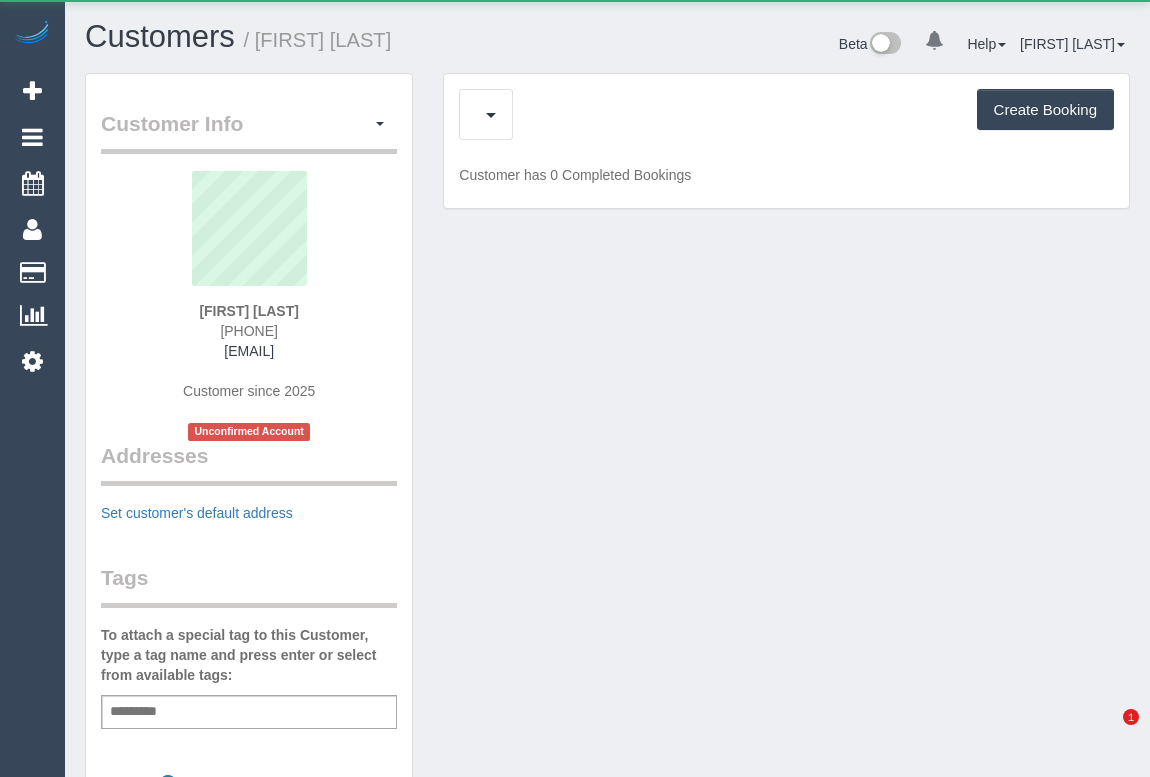 scroll, scrollTop: 0, scrollLeft: 0, axis: both 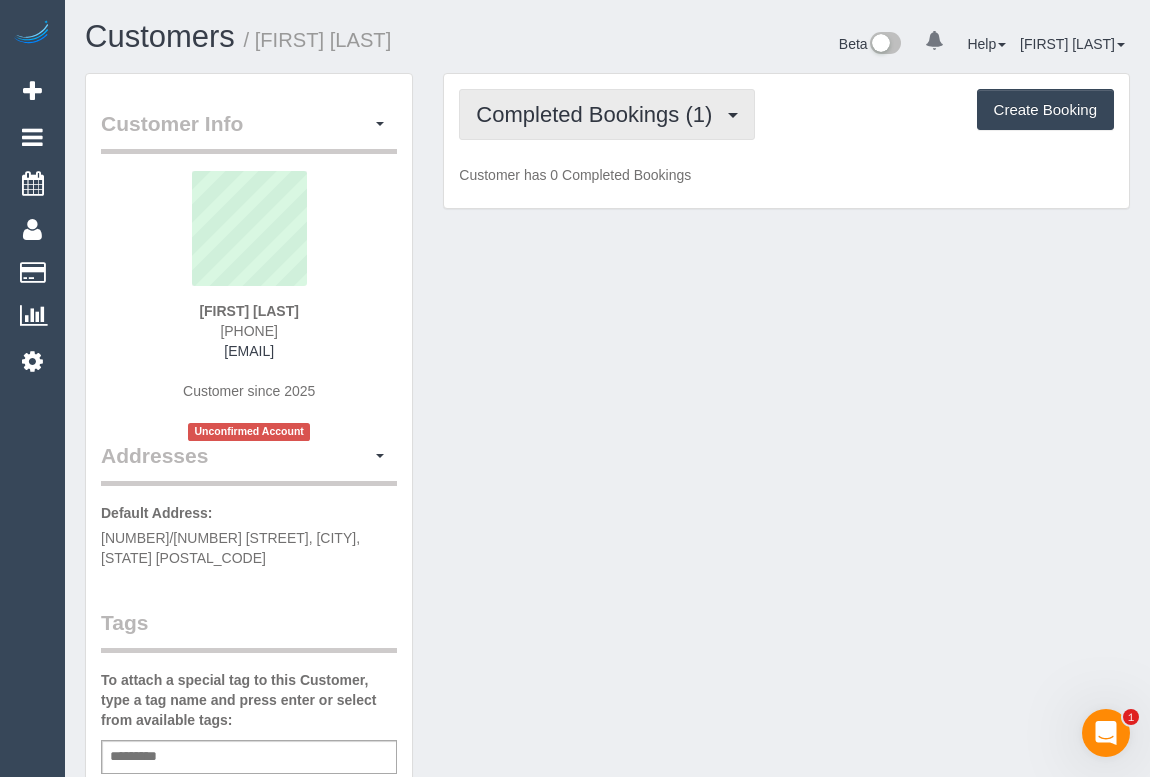 click on "Completed Bookings (1)" at bounding box center (599, 114) 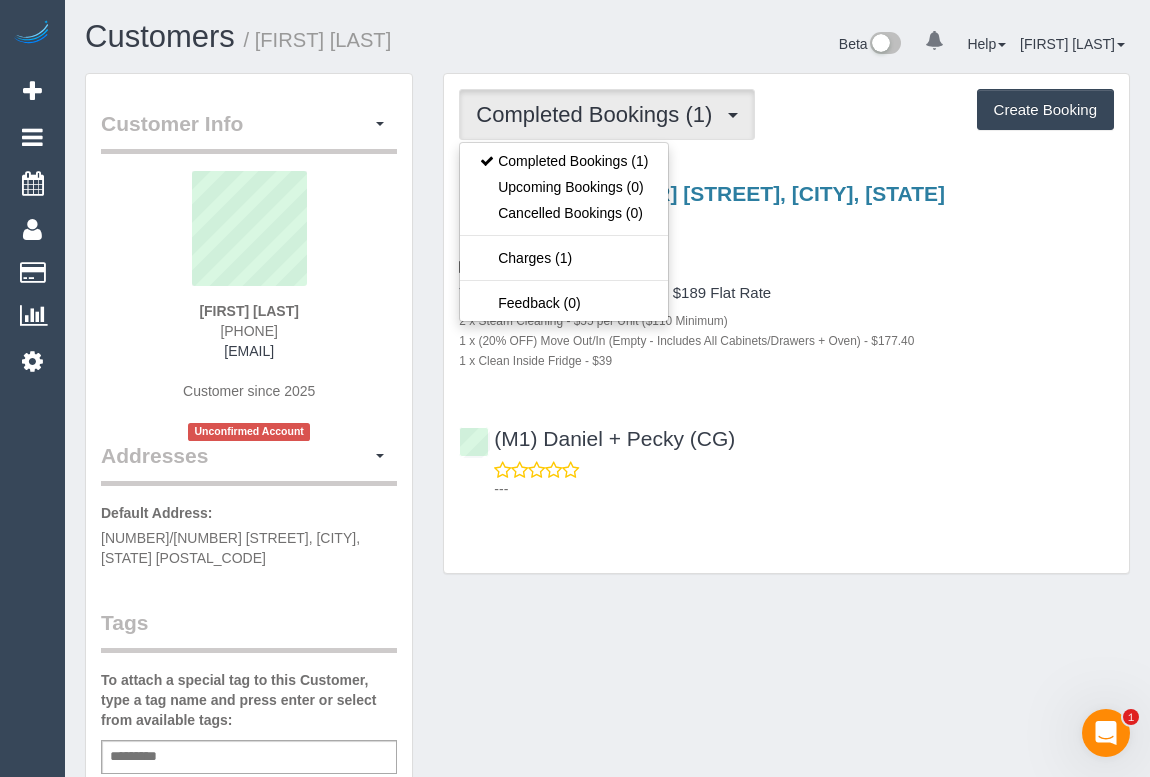 click on "[NUMBER]/[NUMBER] [STREET], [CITY], [STATE]
[DATE] [TIME] - [TIME]
One Time Cleaning
Two Bedroom Home Cleaning - $189 Flat Rate
2 x Steam Cleaning - $55 per Unit ($110 Minimum)
1 x (20% OFF) Move Out/In (Empty - Includes All Cabinets/Drawers + Oven) - $177.40
1 x Clean Inside Fridge  - $39
(M1) [FIRST] + Pecky (CG)
---" at bounding box center (786, 336) 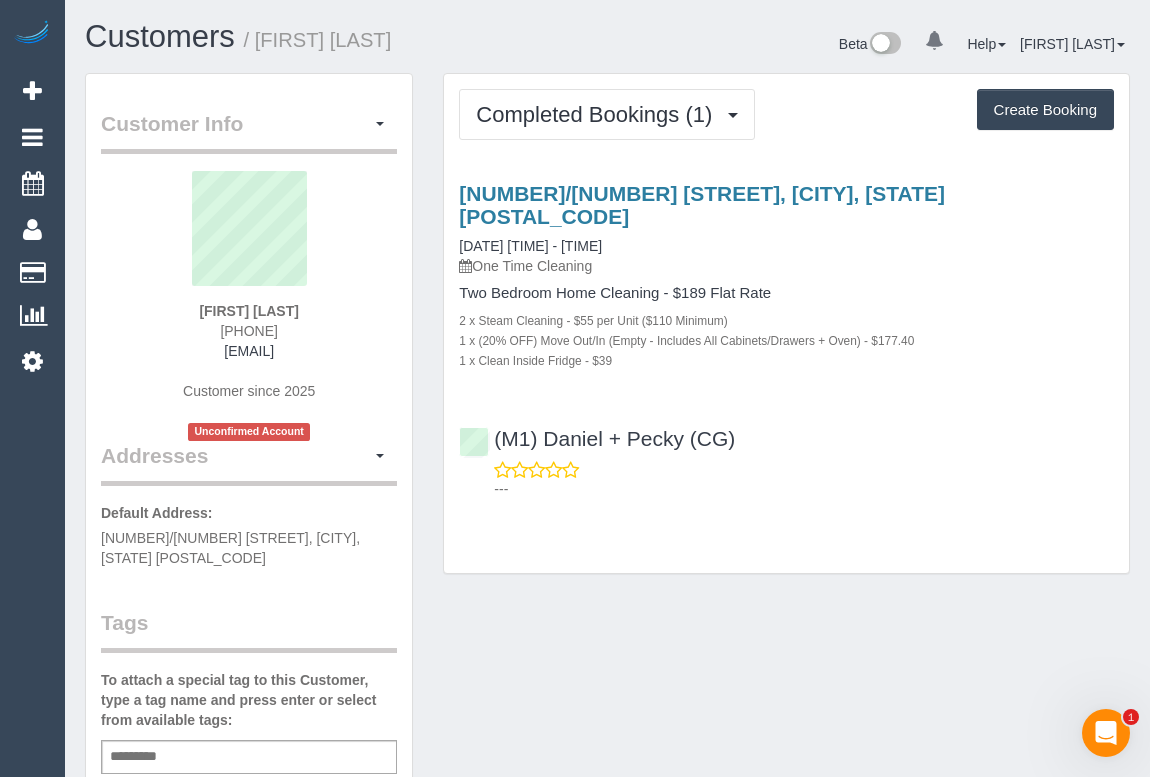 click on "Customer Info
Edit Contact Info
Send Message
Email Preferences
Special Sales Tax
View Changes
Send Confirm Account email
Block this Customer
Archive Account
Delete Account
[FIRST] [LAST]" at bounding box center [607, 763] 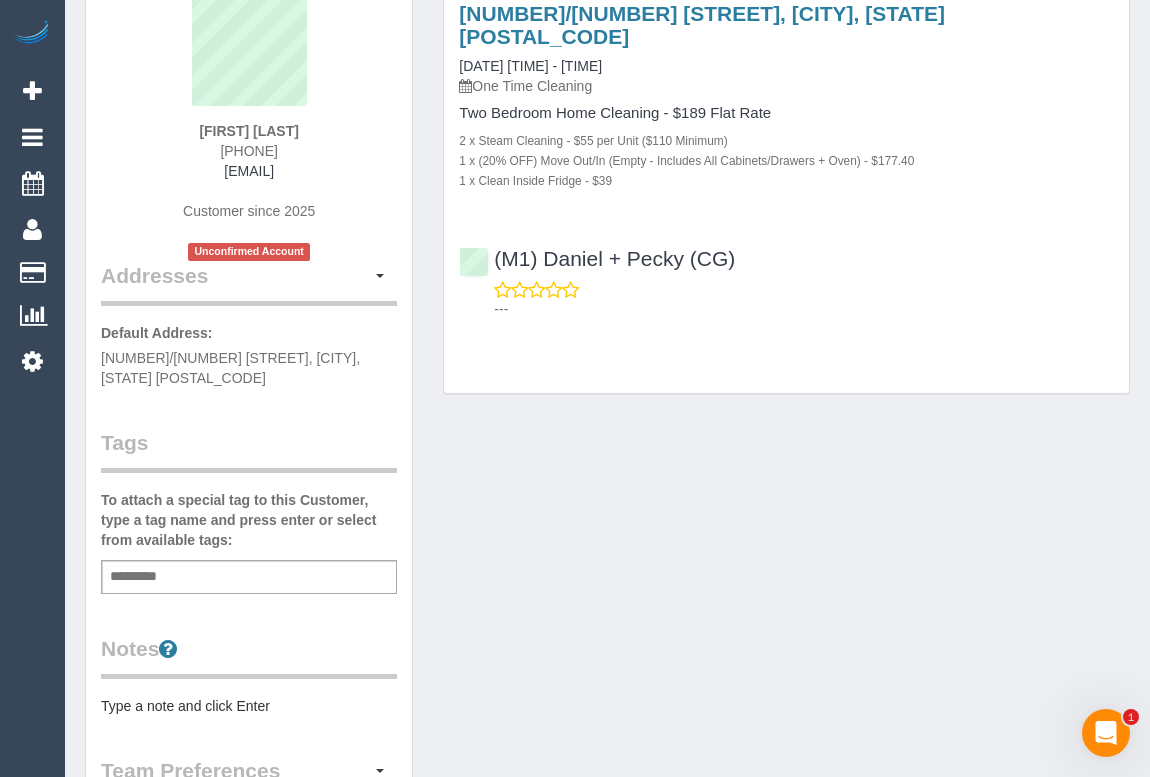 scroll, scrollTop: 181, scrollLeft: 0, axis: vertical 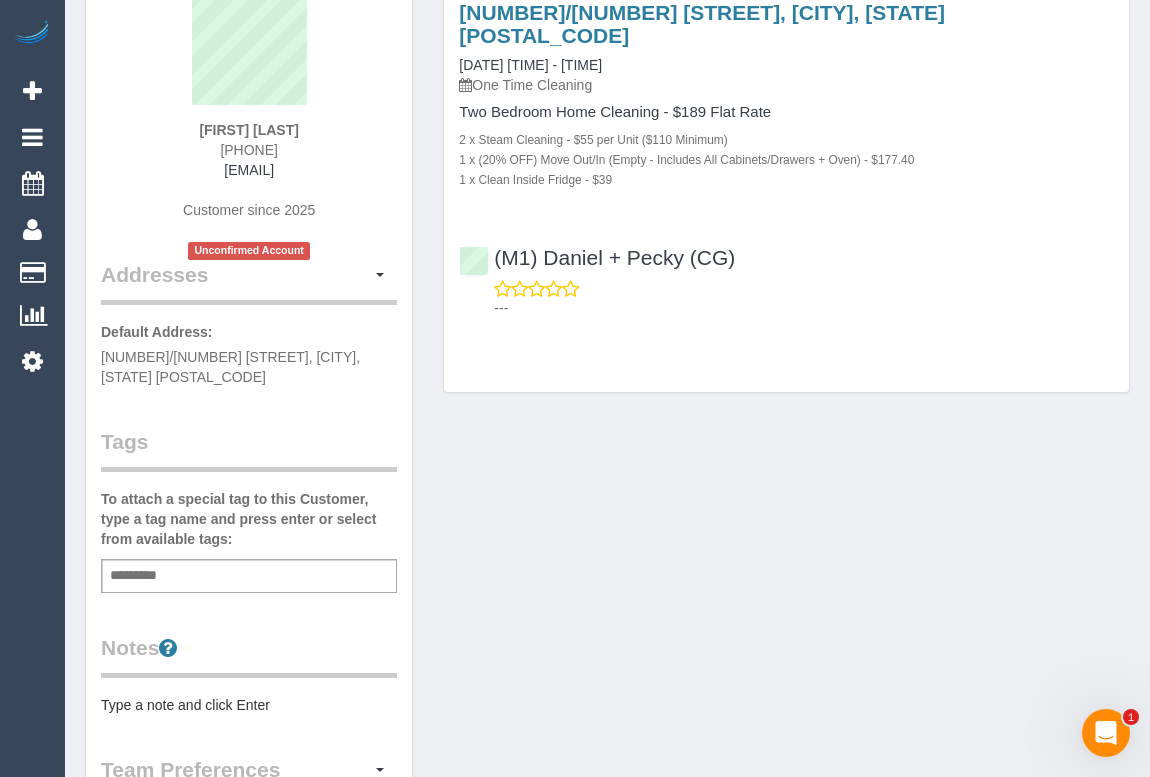 click on "Customer Info
Edit Contact Info
Send Message
Email Preferences
Special Sales Tax
View Changes
Send Confirm Account email
Block this Customer
Archive Account
Delete Account
[FIRST] [LAST]" at bounding box center (607, 582) 